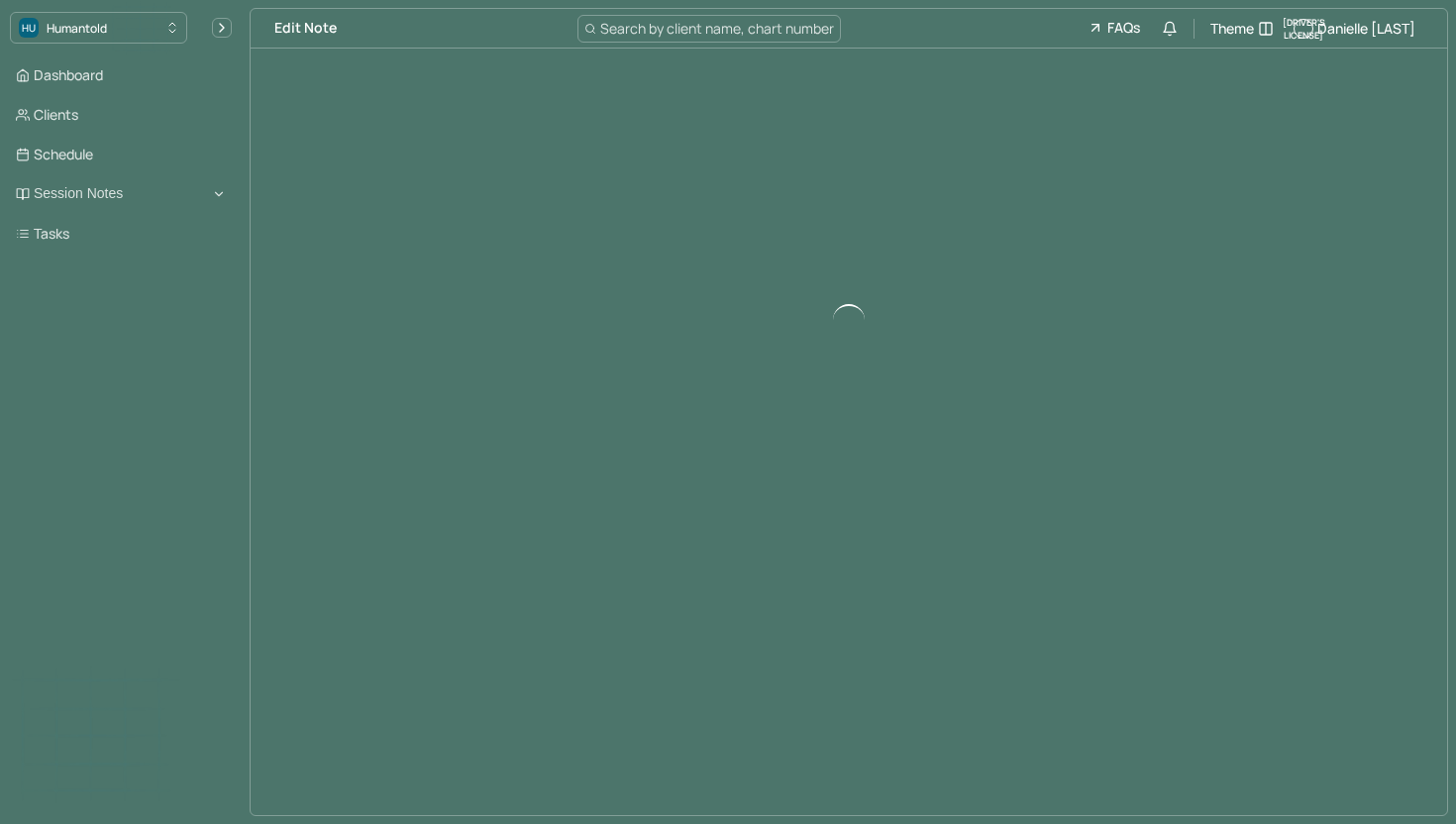 scroll, scrollTop: 0, scrollLeft: 0, axis: both 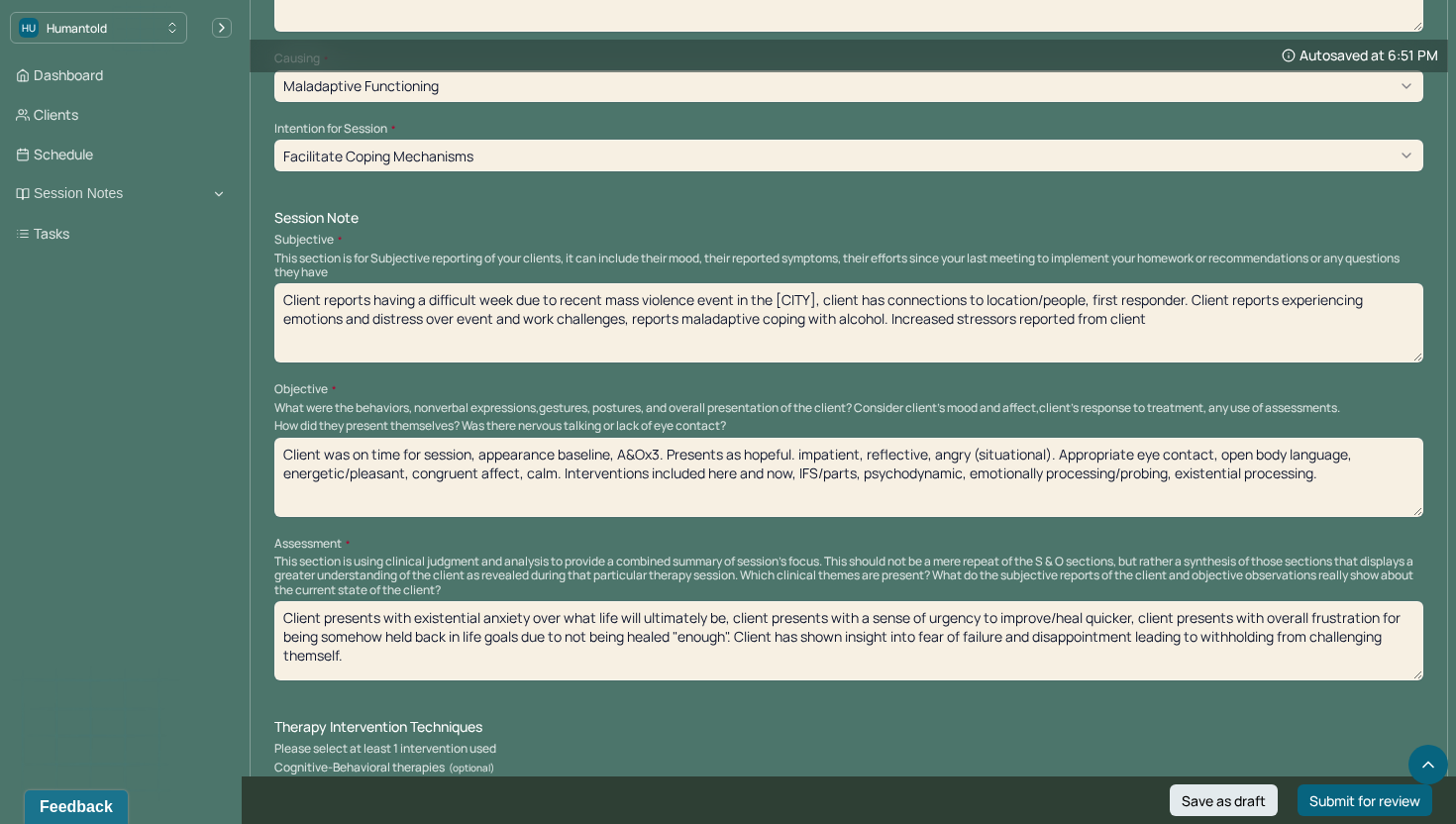 click on "Client reports having a difficult week due to recent mass violence event in the [CITY], client has connections to location/people, first responder. Client reports experiencing emotions and distress over event and work challenges, reports maladaptive coping with alcohol. Increased stressors reported from client" at bounding box center (849, 323) 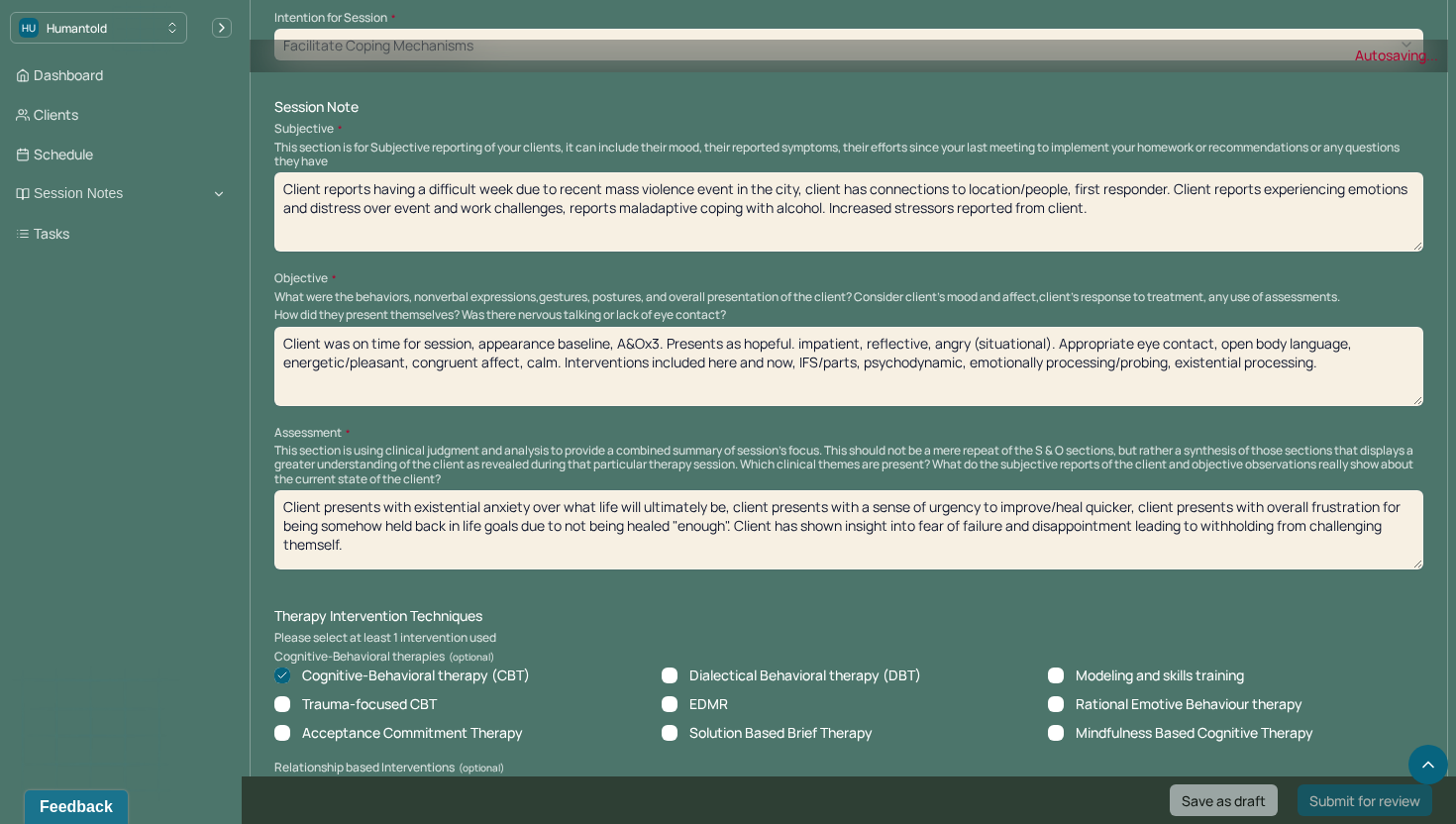 scroll, scrollTop: 1149, scrollLeft: 0, axis: vertical 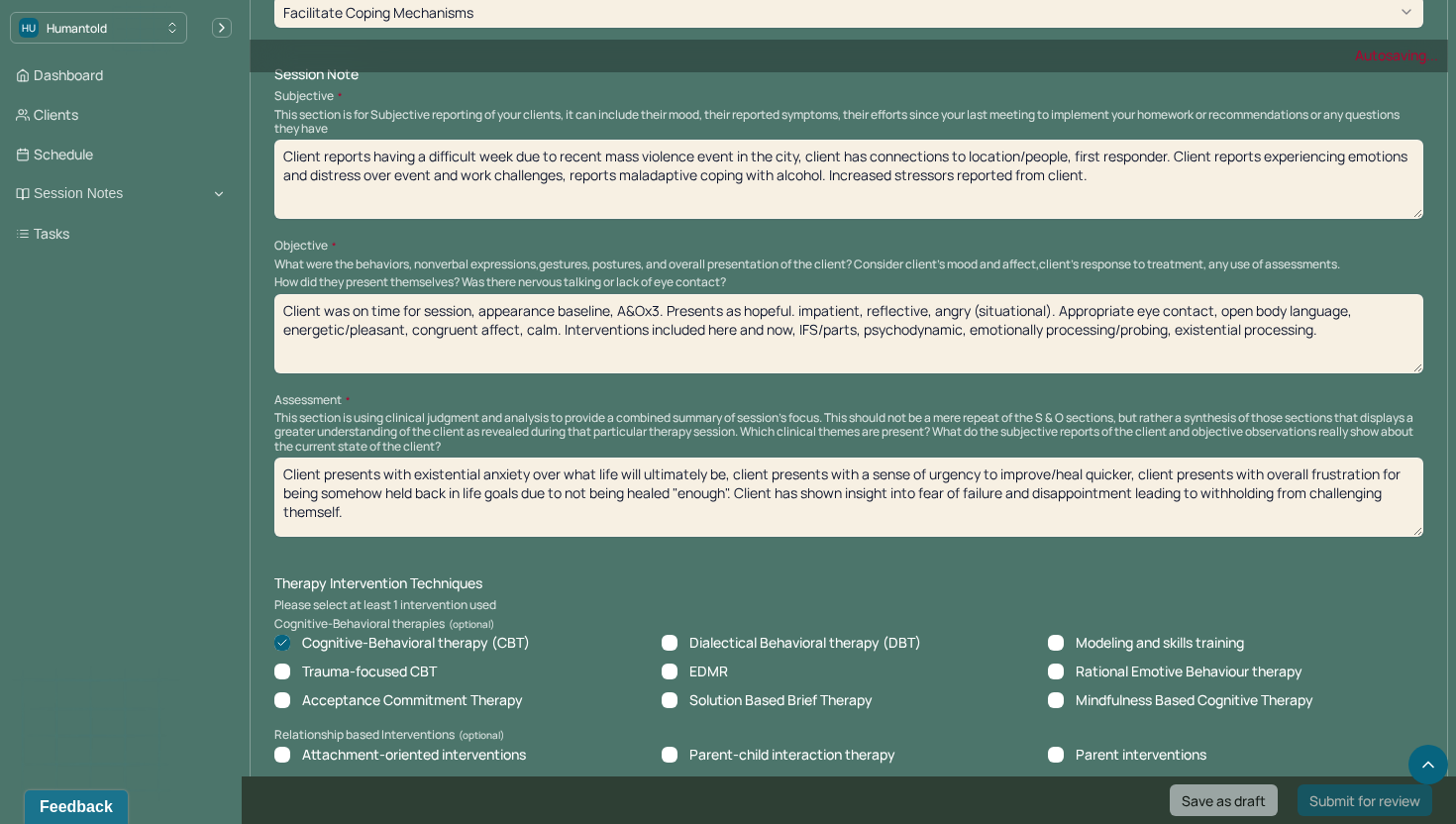 type on "Client reports having a difficult week due to recent mass violence event in the city, client has connections to location/people, first responder. Client reports experiencing emotions and distress over event and work challenges, reports maladaptive coping with alcohol. Increased stressors reported from client." 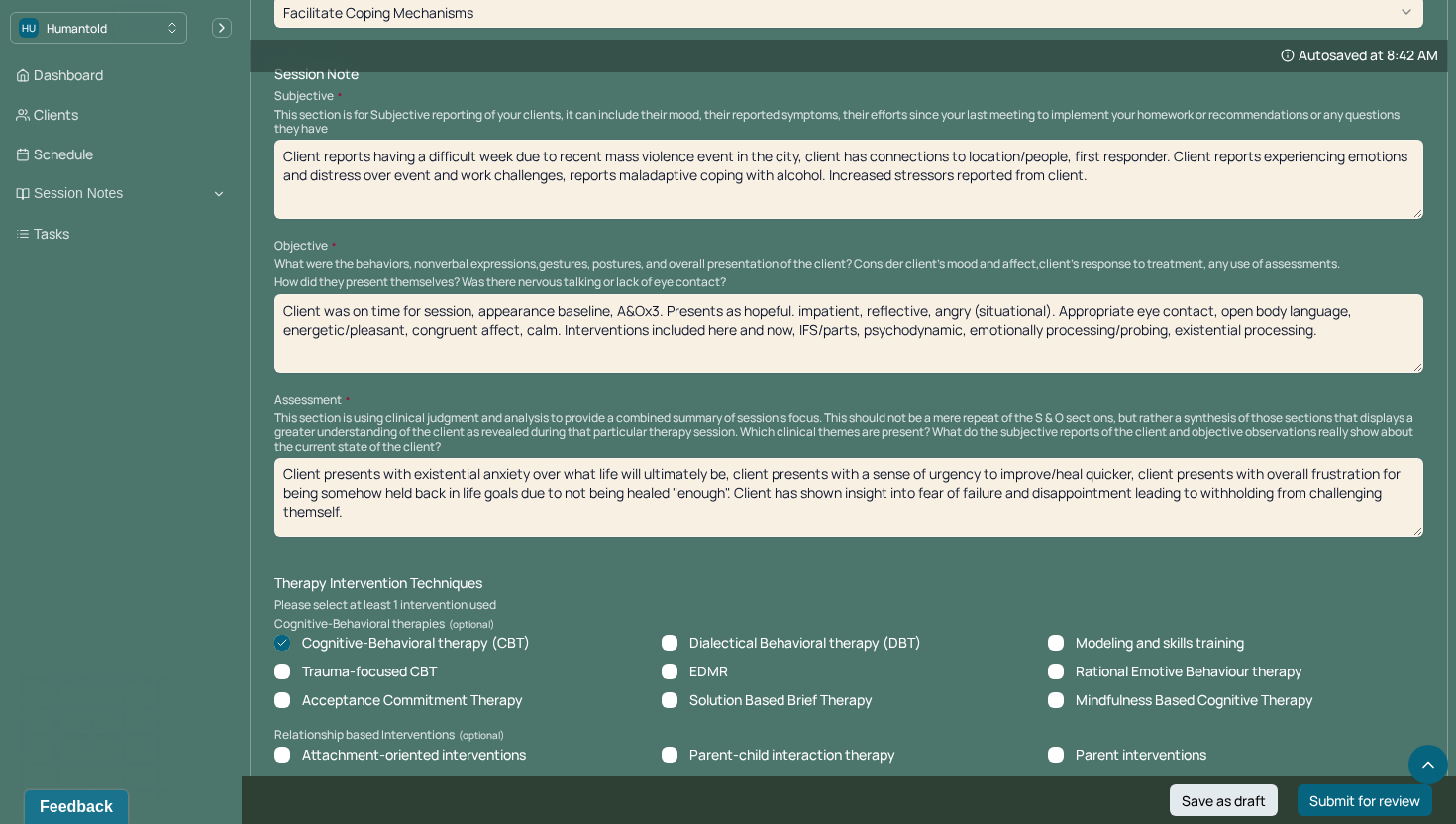 click on "Client was on time for session, appearance baseline, A&Ox3. Presents as hopeful. impatient, reflective, angry (situational). Appropriate eye contact, open body language, energetic/pleasant, congruent affect, calm. Interventions included here and now, IFS/parts, psychodynamic, emotionally processing/probing, existential processing." at bounding box center (849, 334) 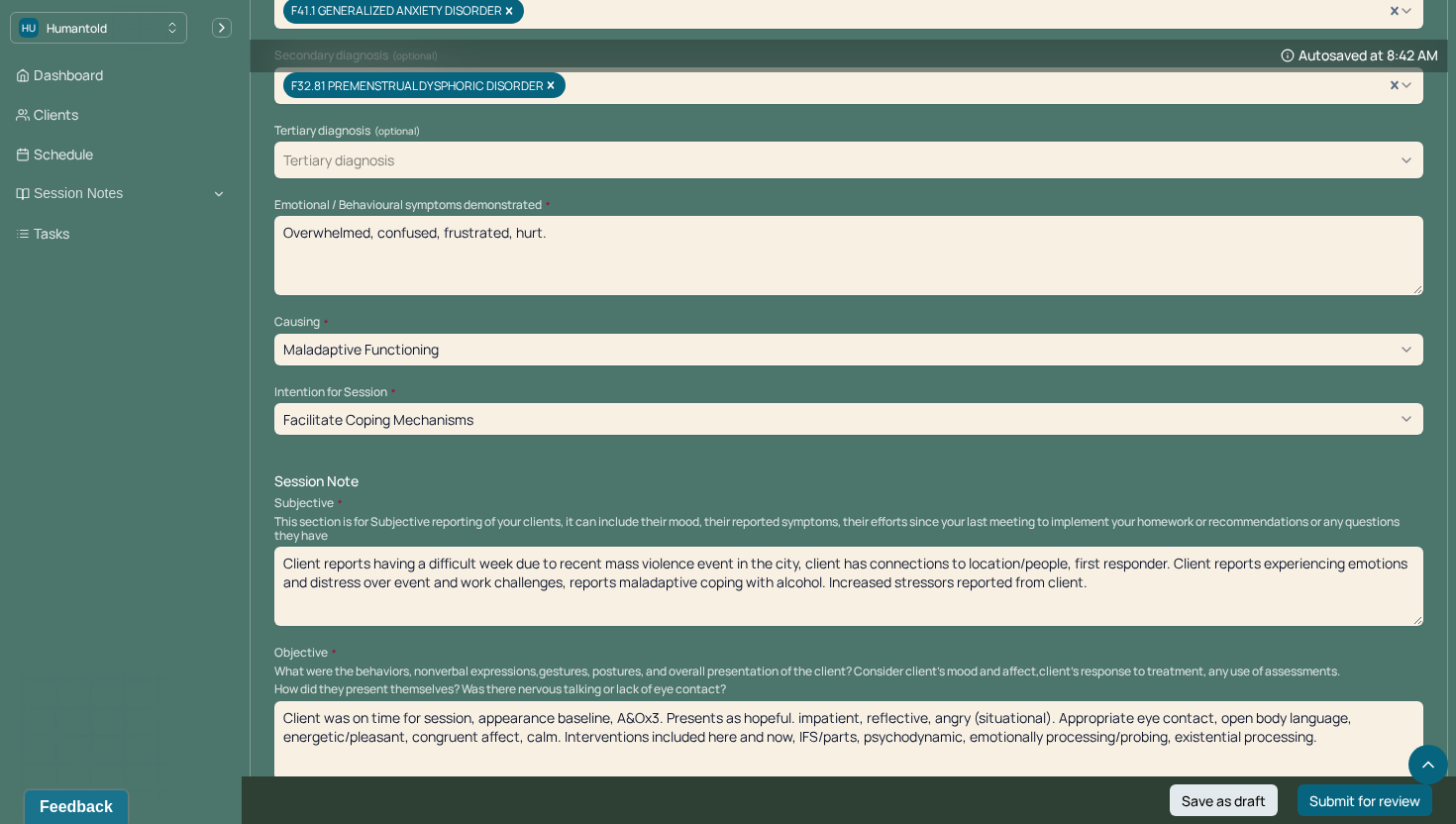 scroll, scrollTop: 565, scrollLeft: 0, axis: vertical 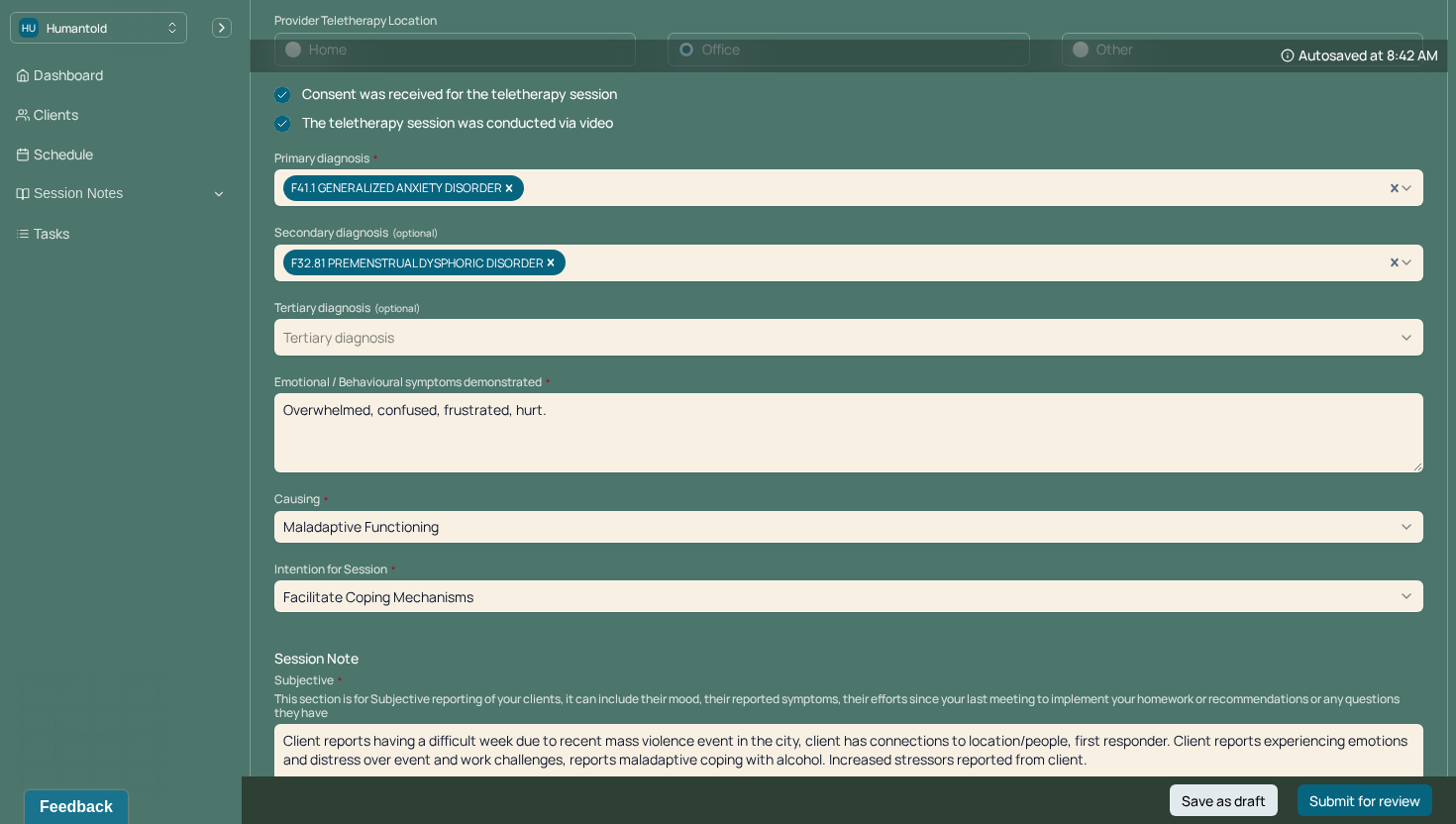 click on "Overwhelmed, confused, frustrated, hurt." at bounding box center (849, 433) 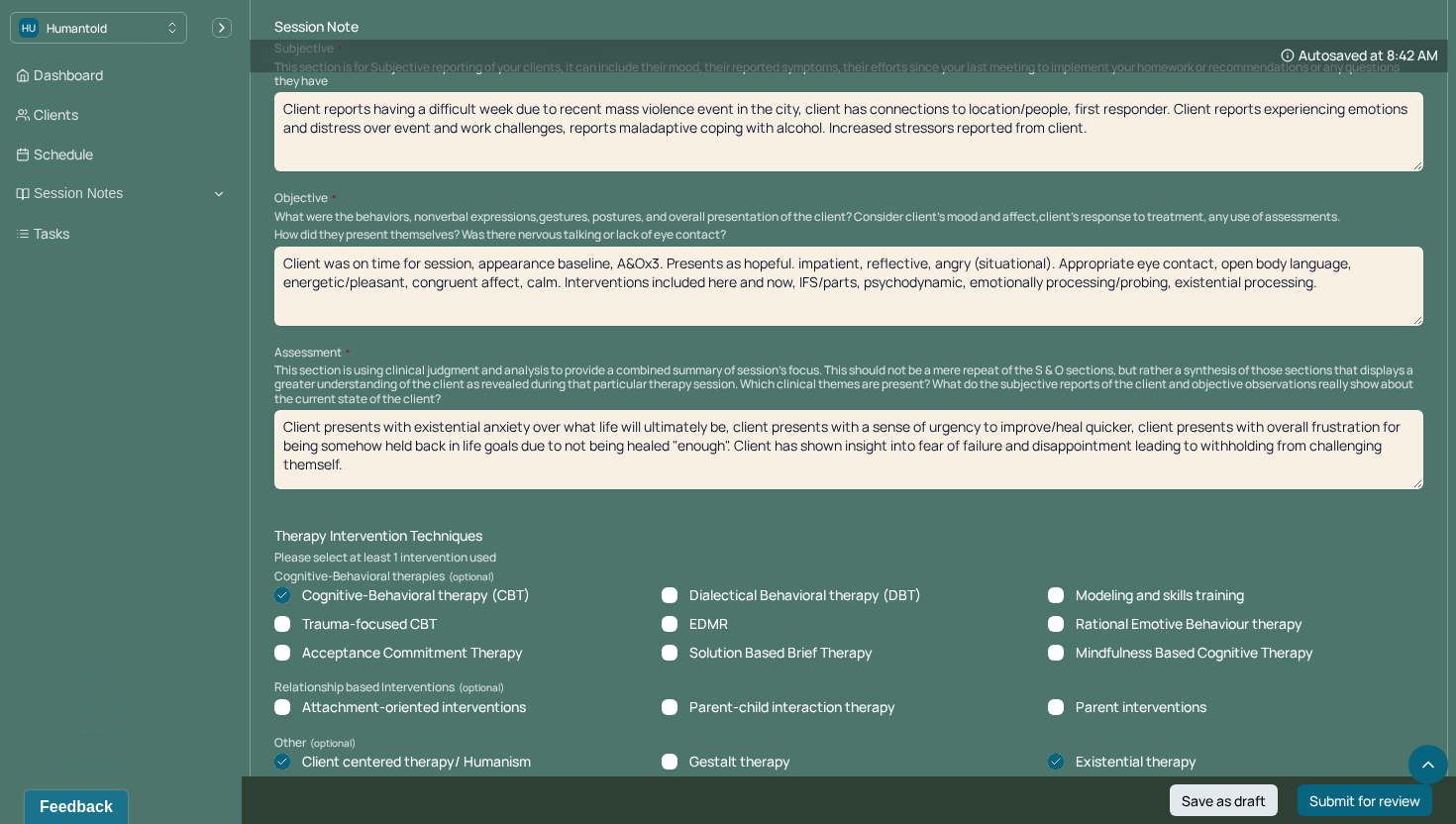 scroll, scrollTop: 1198, scrollLeft: 0, axis: vertical 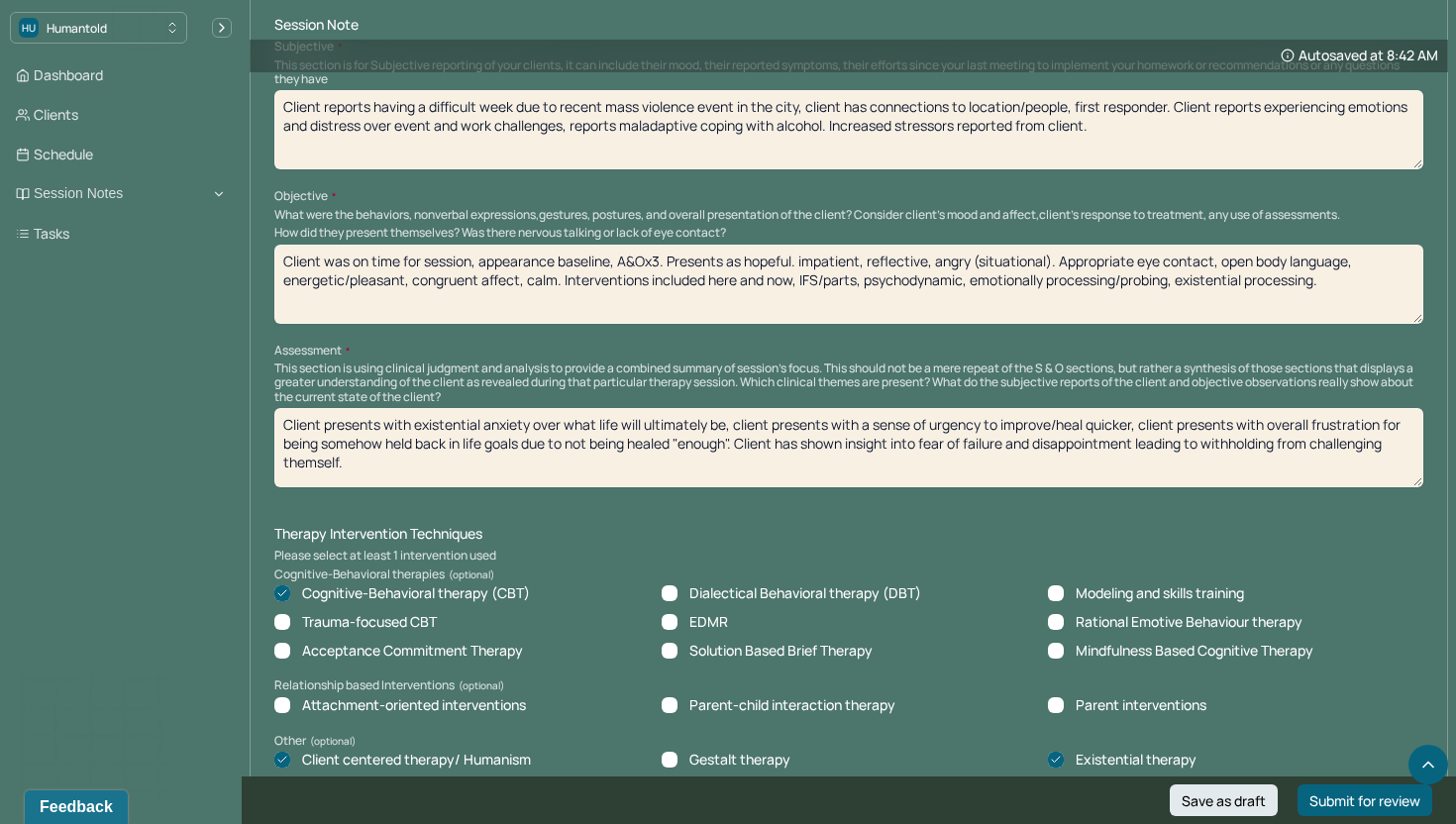 click on "Client was on time for session, appearance baseline, A&Ox3. Presents as hopeful. impatient, reflective, angry (situational). Appropriate eye contact, open body language, energetic/pleasant, congruent affect, calm. Interventions included here and now, IFS/parts, psychodynamic, emotionally processing/probing, existential processing." at bounding box center (849, 284) 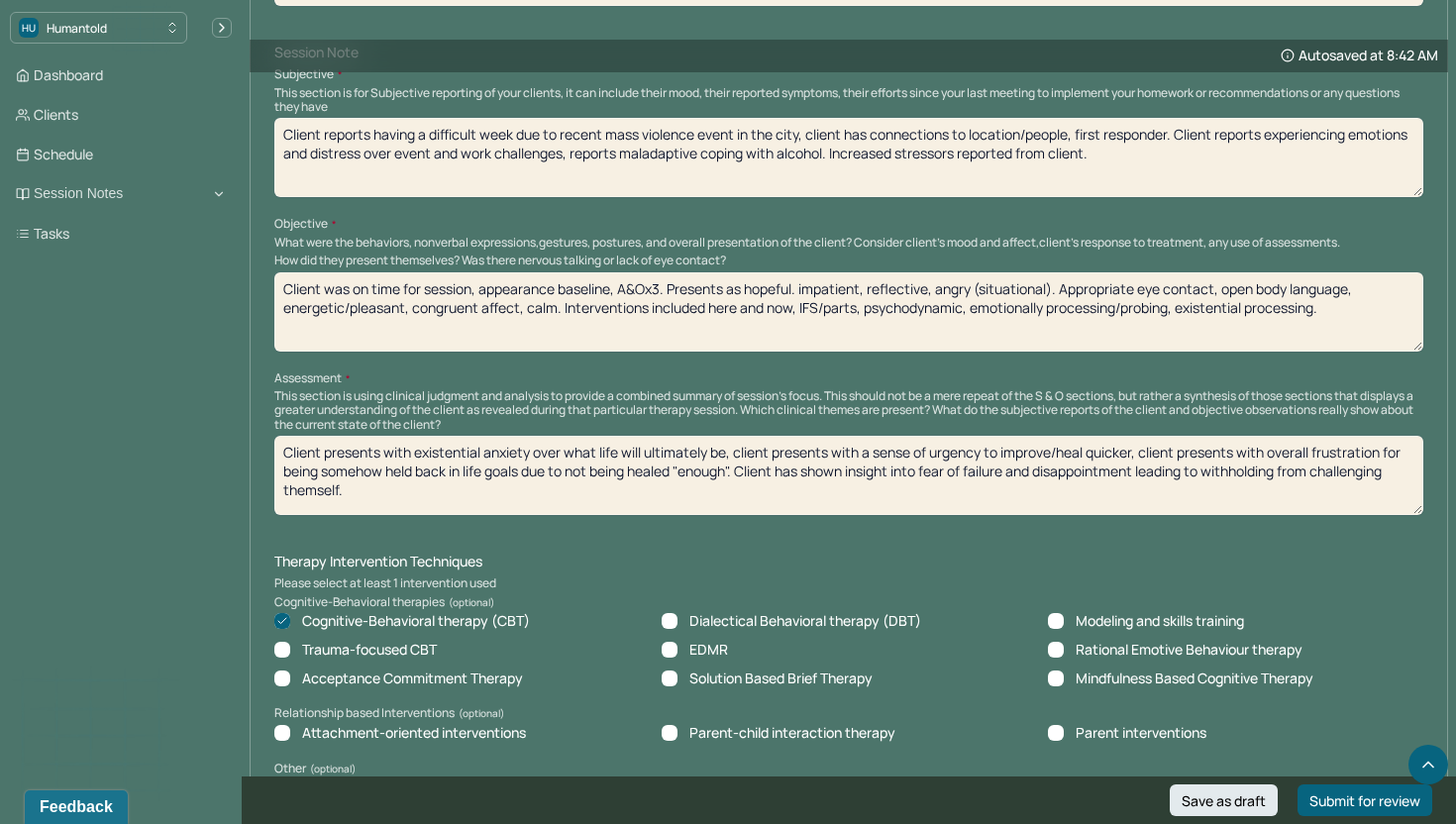click on "Client was on time for session, appearance baseline, A&Ox3. Presents as hopeful. impatient, reflective, angry (situational). Appropriate eye contact, open body language, energetic/pleasant, congruent affect, calm. Interventions included here and now, IFS/parts, psychodynamic, emotionally processing/probing, existential processing." at bounding box center [849, 312] 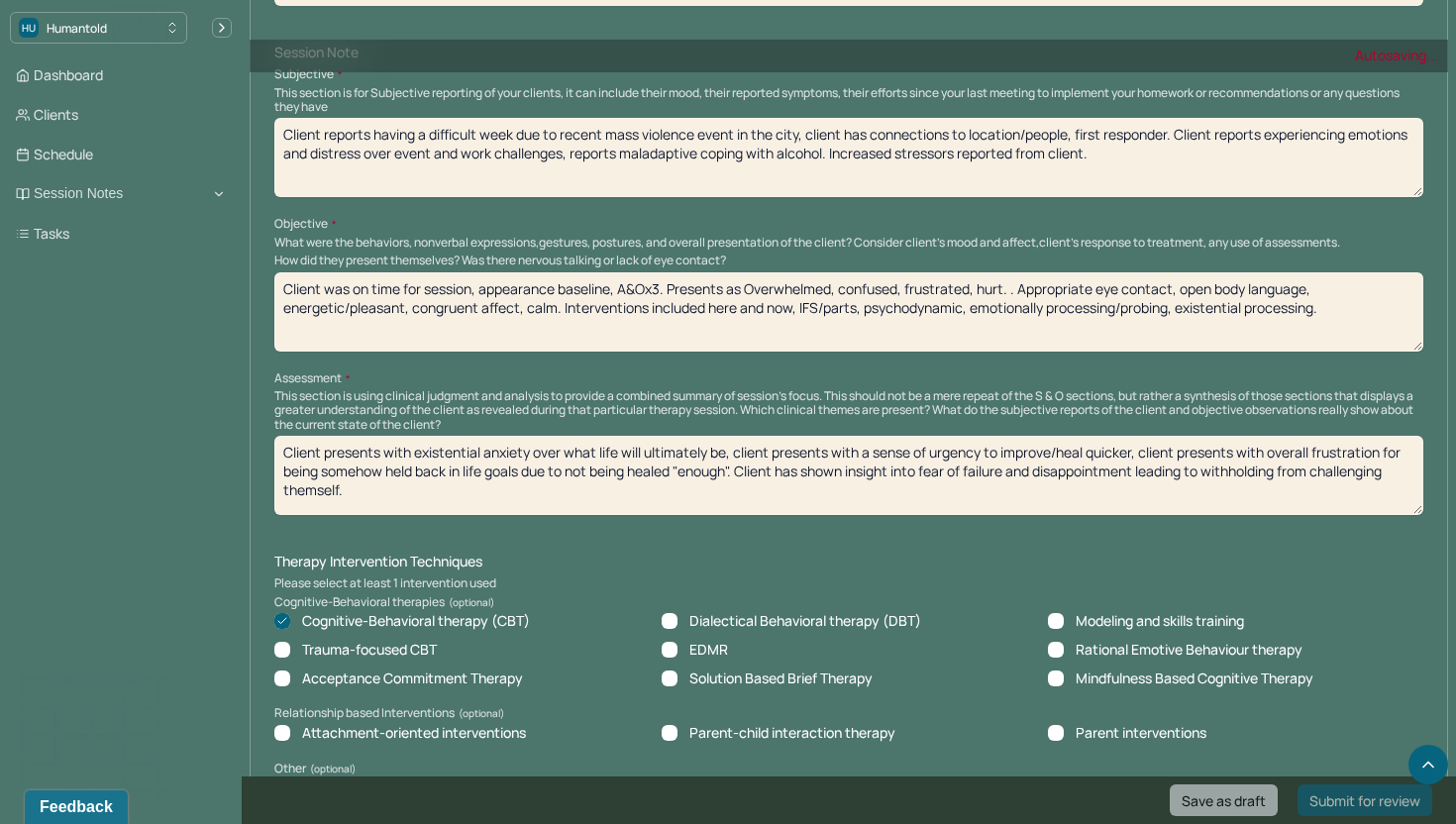 click on "Client was on time for session, appearance baseline, A&Ox3. Presents as hopeful. impatient, reflective, angry (situational). Appropriate eye contact, open body language, energetic/pleasant, congruent affect, calm. Interventions included here and now, IFS/parts, psychodynamic, emotionally processing/probing, existential processing." at bounding box center (849, 312) 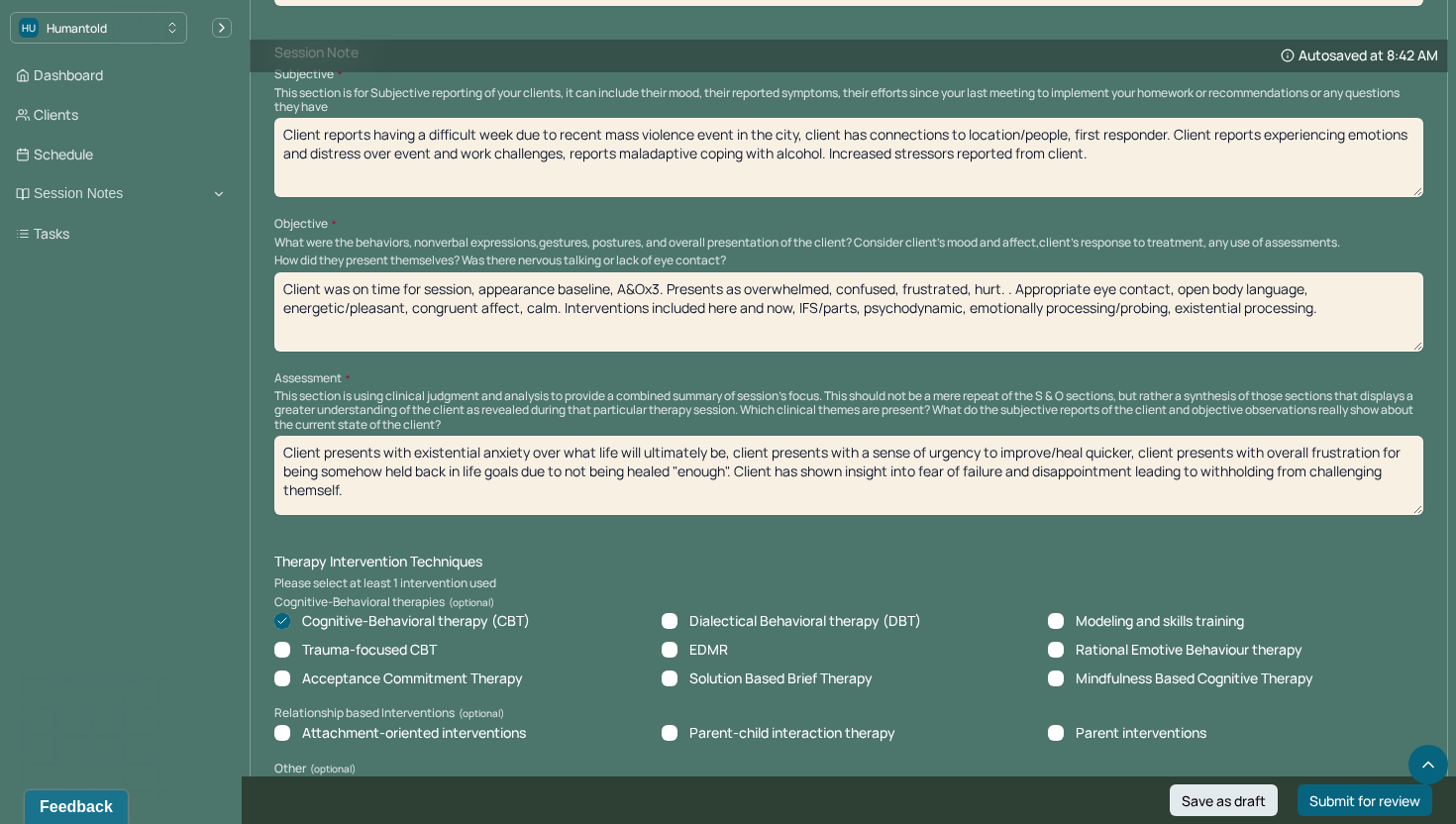 click on "Client was on time for session, appearance baseline, A&Ox3. Presents as Overwhelmed, confused, frustrated, hurt. . Appropriate eye contact, open body language, energetic/pleasant, congruent affect, calm. Interventions included here and now, IFS/parts, psychodynamic, emotionally processing/probing, existential processing." at bounding box center (849, 312) 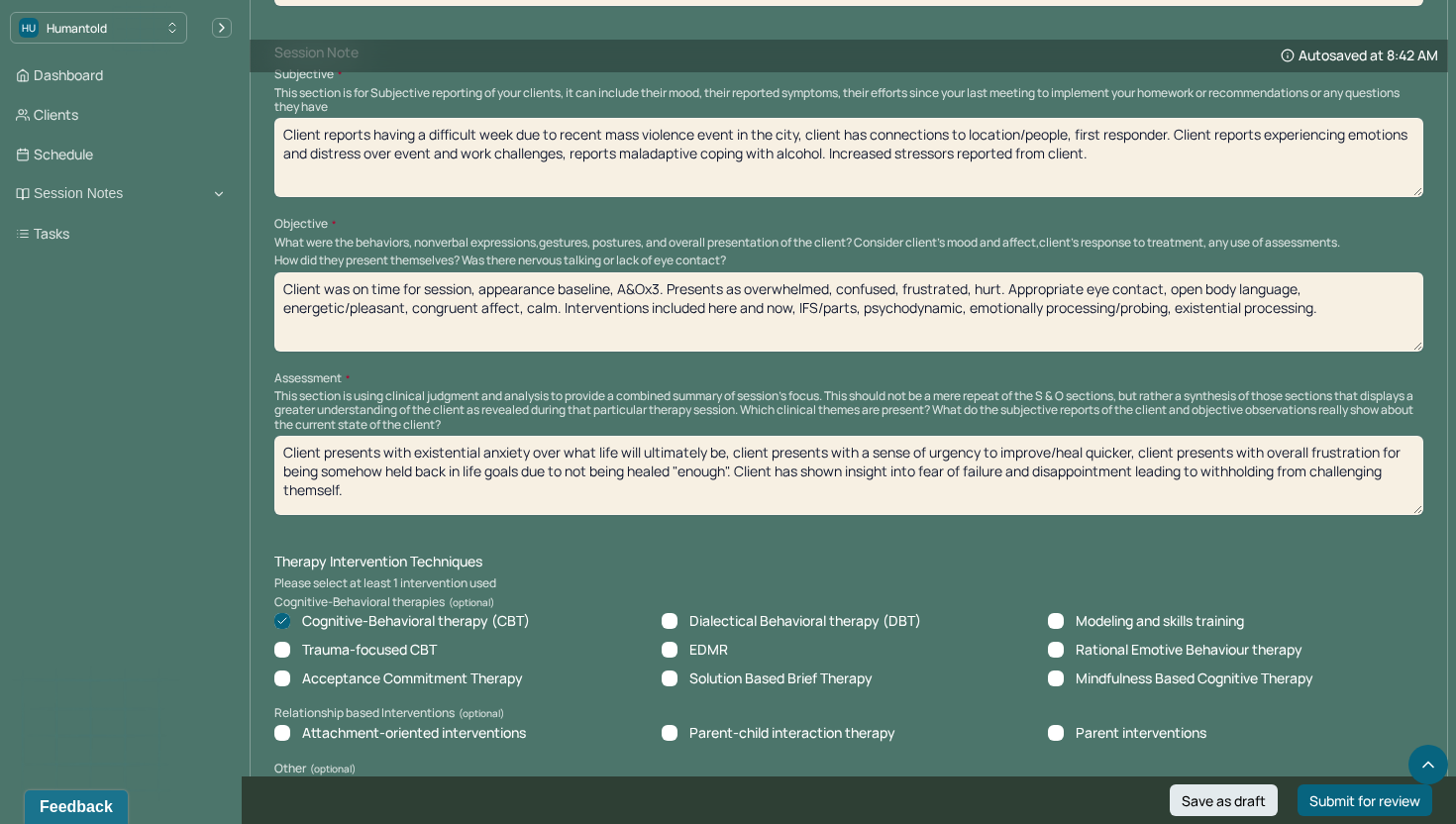 click on "Client was on time for session, appearance baseline, A&Ox3. Presents as overwhelmed, confused, frustrated, hurt. Appropriate eye contact, open body language, energetic/pleasant, congruent affect, calm. Interventions included here and now, IFS/parts, psychodynamic, emotionally processing/probing, existential processing." at bounding box center [849, 312] 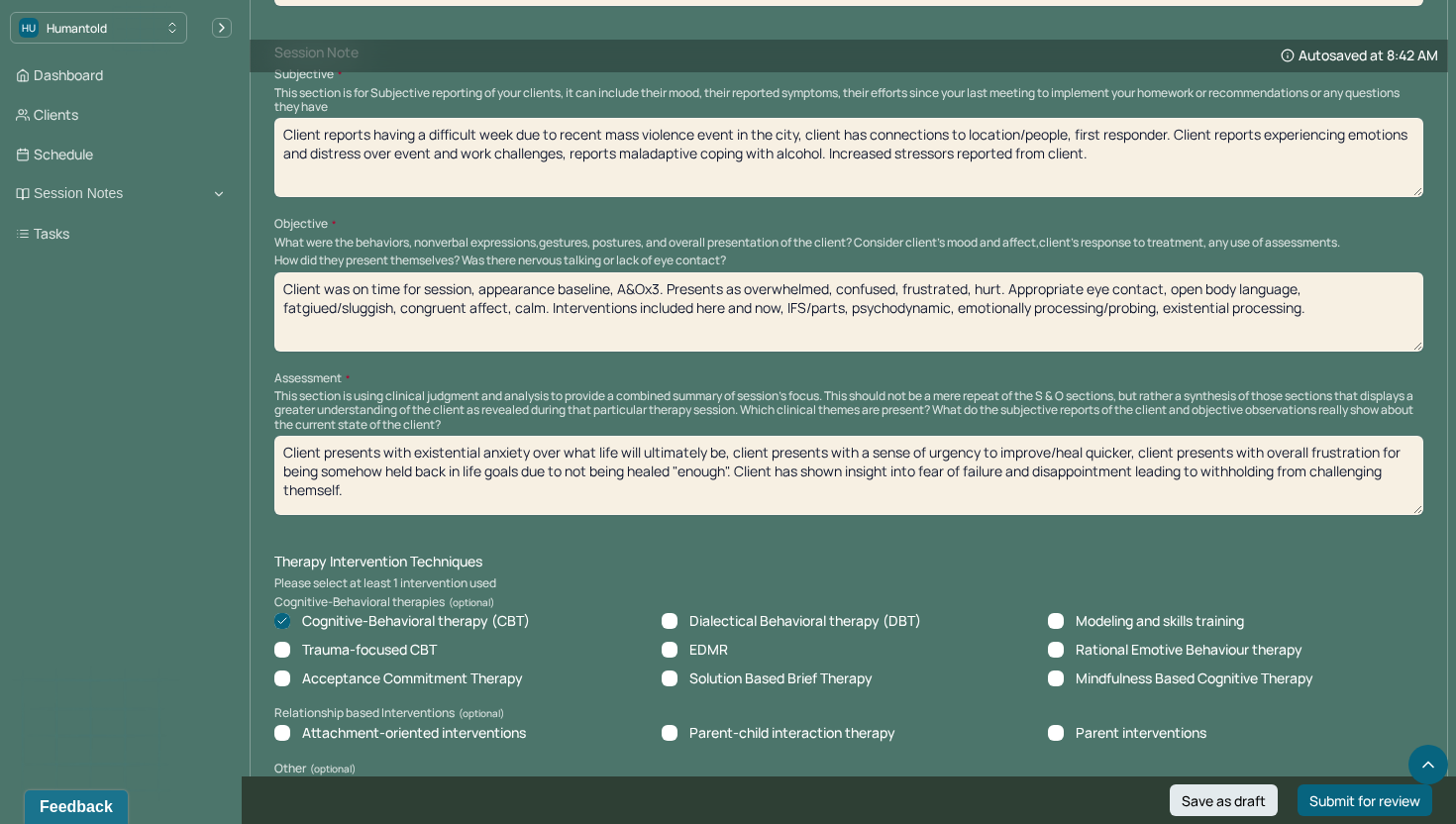 click on "Client was on time for session, appearance baseline, A&Ox3. Presents as overwhelmed, confused, frustrated, hurt. Appropriate eye contact, open body language, fatgiued/sluggish, congruent affect, calm. Interventions included here and now, IFS/parts, psychodynamic, emotionally processing/probing, existential processing." at bounding box center (849, 312) 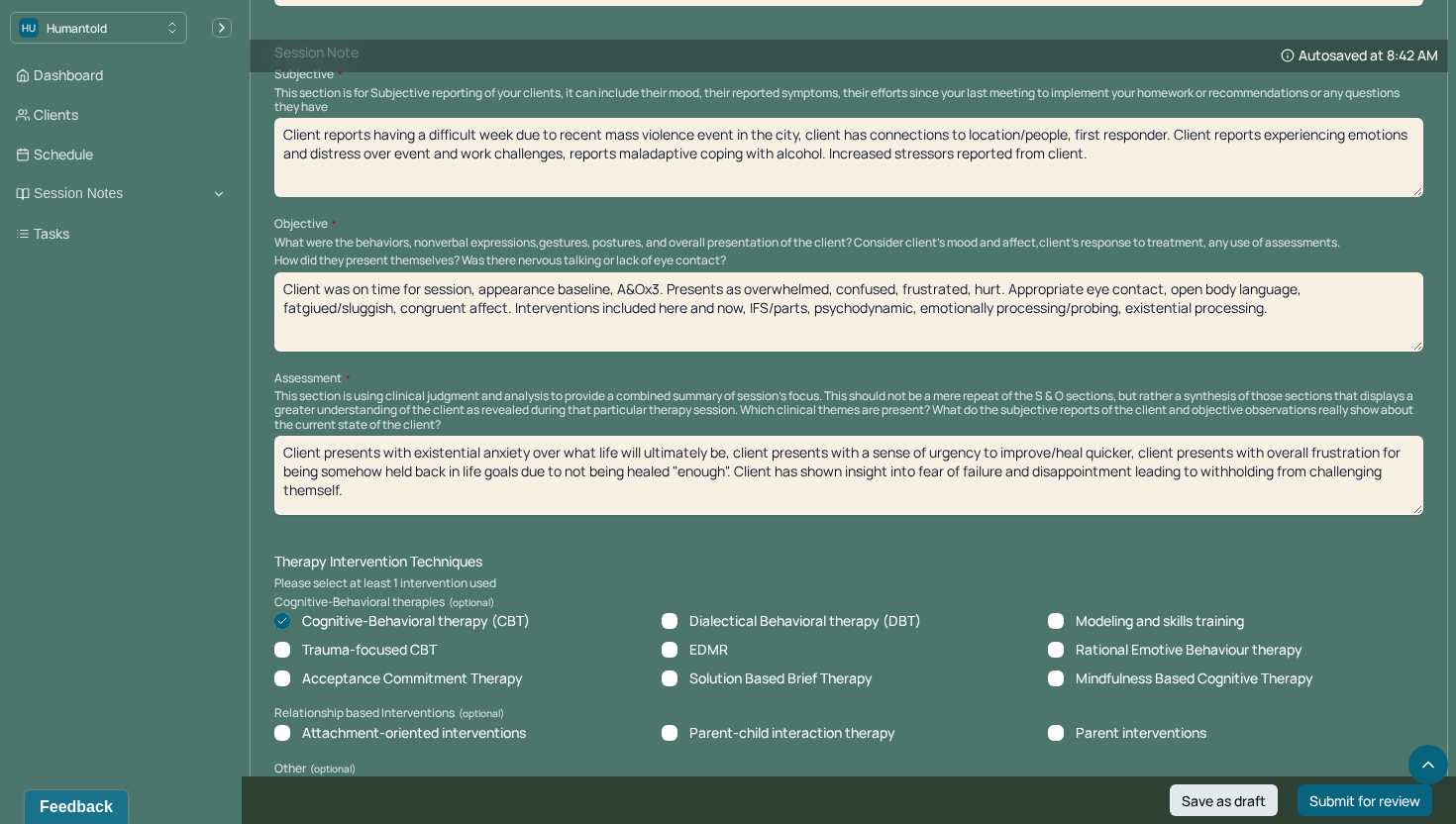 click on "Client was on time for session, appearance baseline, A&Ox3. Presents as overwhelmed, confused, frustrated, hurt. Appropriate eye contact, open body language, fatgiued/sluggish, congruent affect. Interventions included here and now, IFS/parts, psychodynamic, emotionally processing/probing, existential processing." at bounding box center (849, 312) 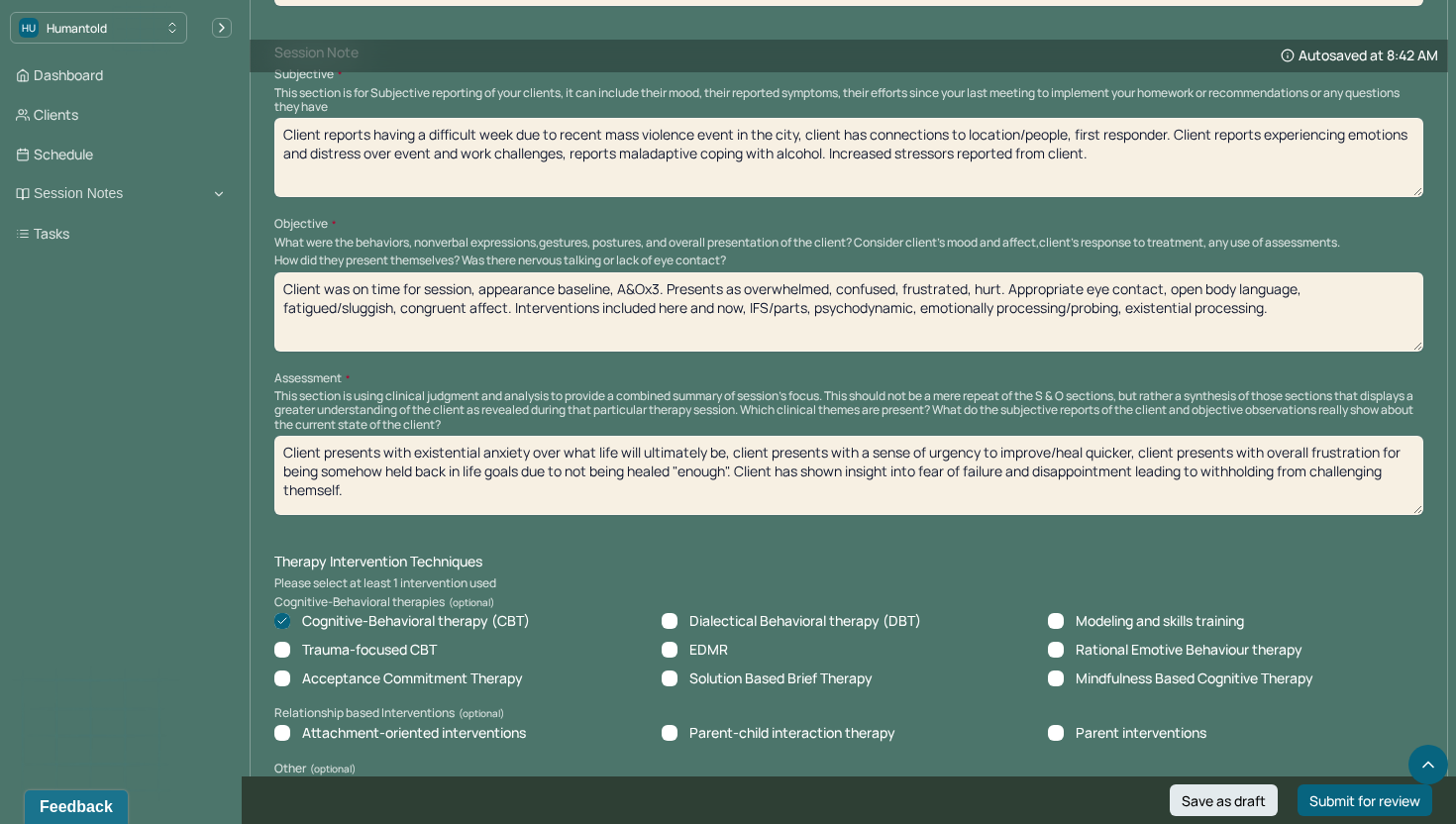 click on "Client was on time for session, appearance baseline, A&Ox3. Presents as overwhelmed, confused, frustrated, hurt. Appropriate eye contact, open body language, fatgiued/sluggish, congruent affect. Interventions included here and now, IFS/parts, psychodynamic, emotionally processing/probing, existential processing." at bounding box center (849, 312) 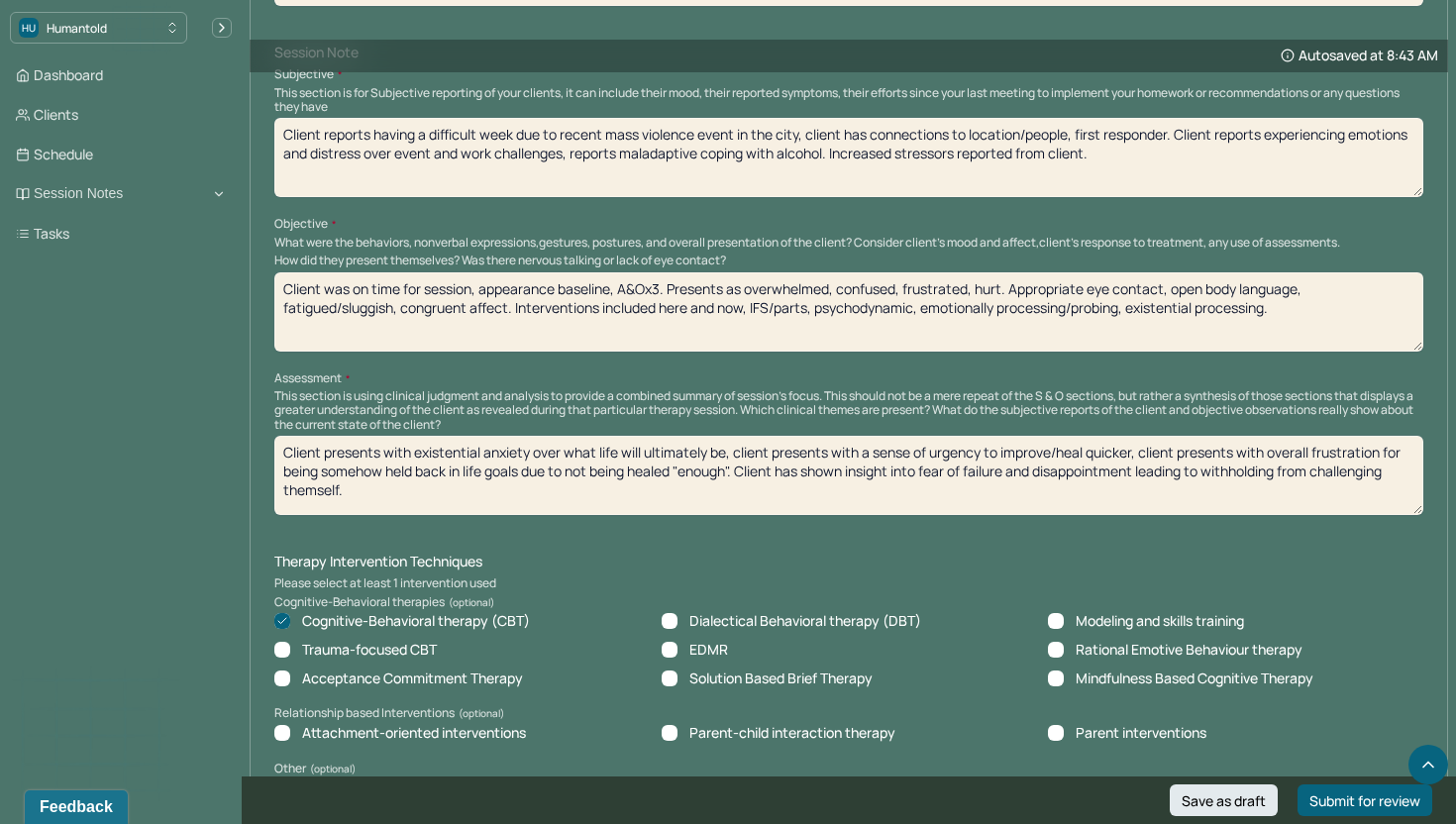 click on "Client was on time for session, appearance baseline, A&Ox3. Presents as overwhelmed, confused, frustrated, hurt. Appropriate eye contact, open body language, fatigued/sluggish, congruent affect. Interventions included here and now, IFS/parts, psychodynamic, emotionally processing/probing, existential processing." at bounding box center (849, 312) 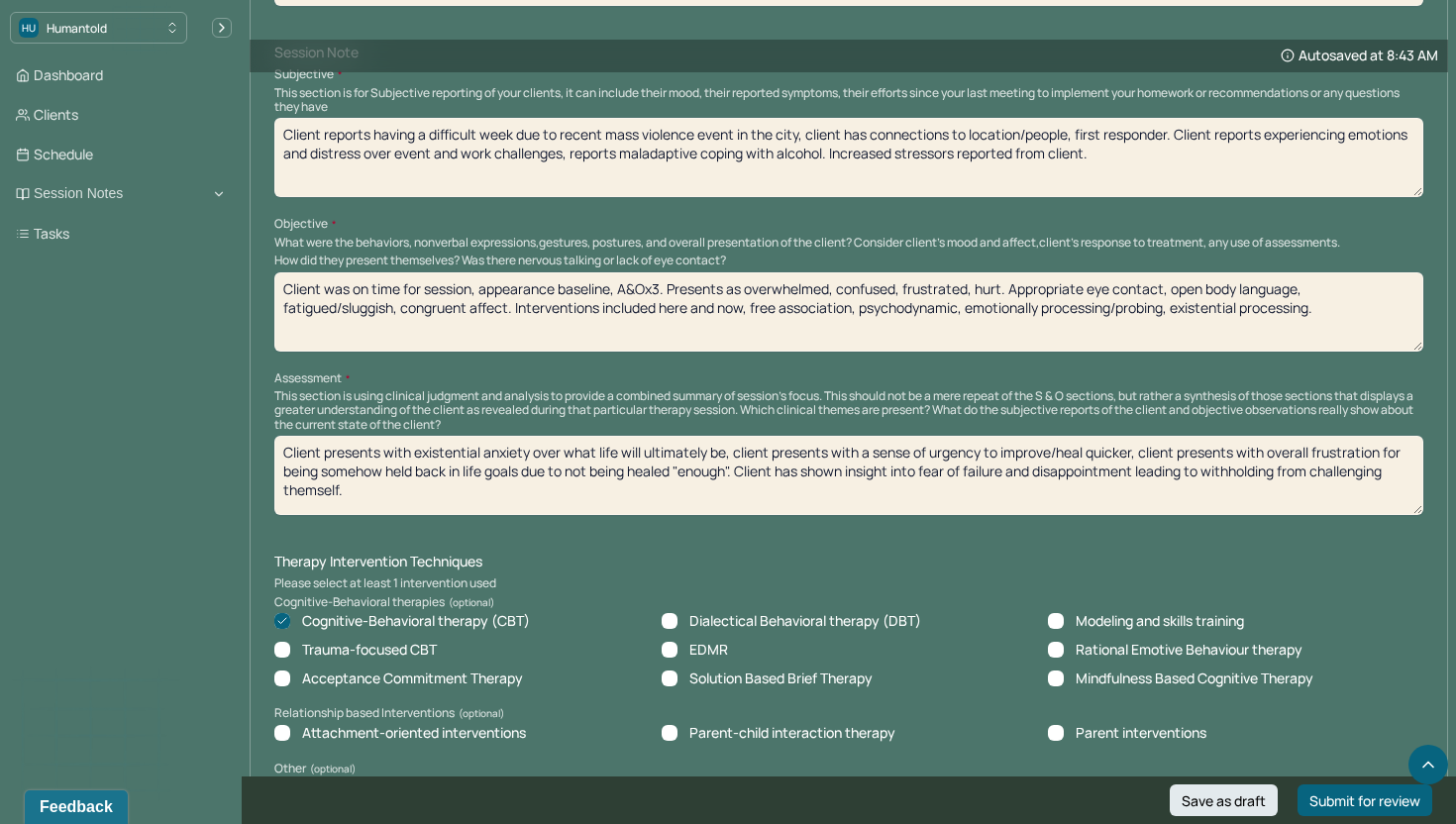 click on "Client was on time for session, appearance baseline, A&Ox3. Presents as overwhelmed, confused, frustrated, hurt. Appropriate eye contact, open body language, fatigued/sluggish, congruent affect. Interventions included here and now, IFS/parts, psychodynamic, emotionally processing/probing, existential processing." at bounding box center (849, 312) 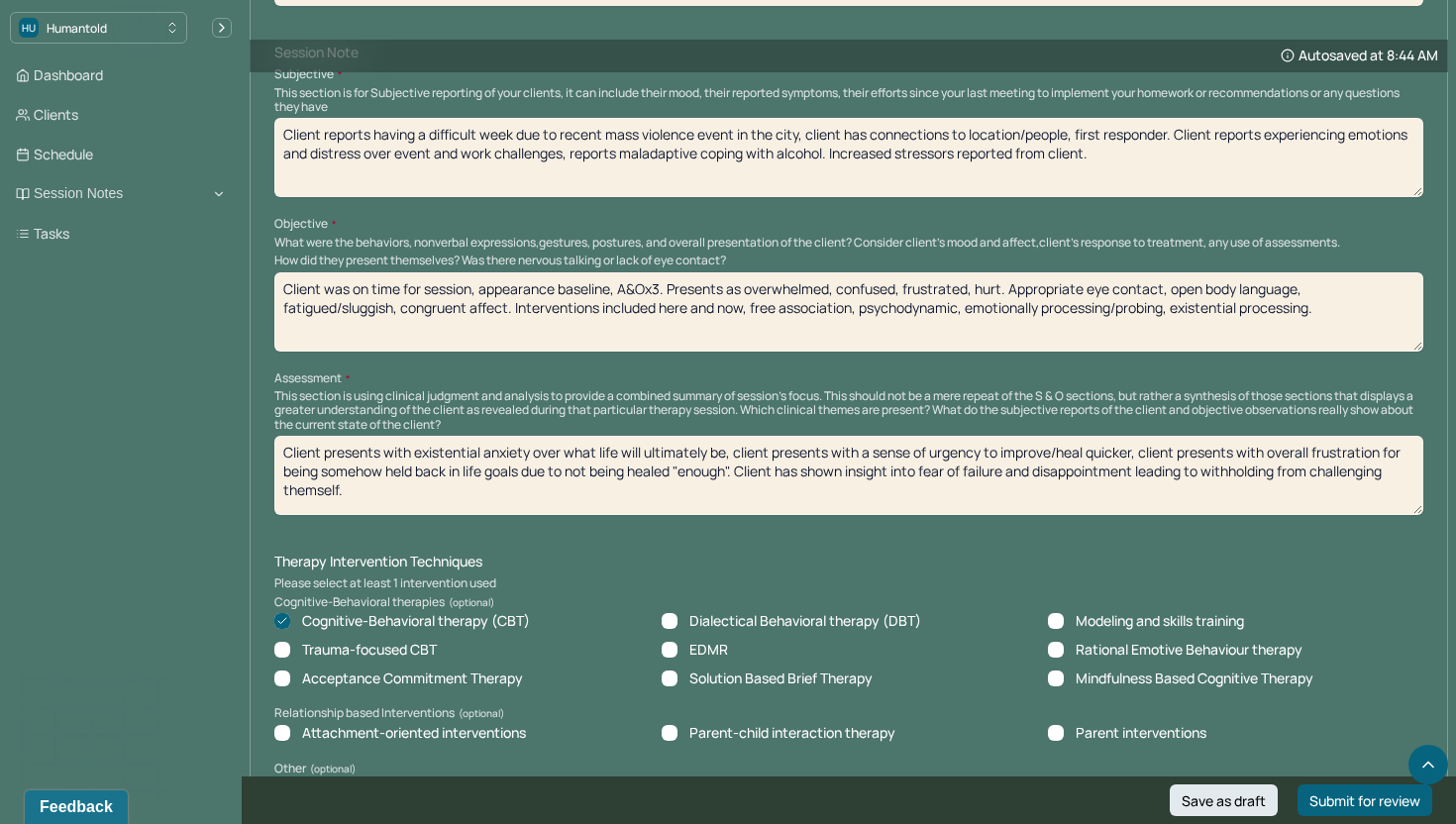 drag, startPoint x: 970, startPoint y: 298, endPoint x: 1088, endPoint y: 351, distance: 129.3561 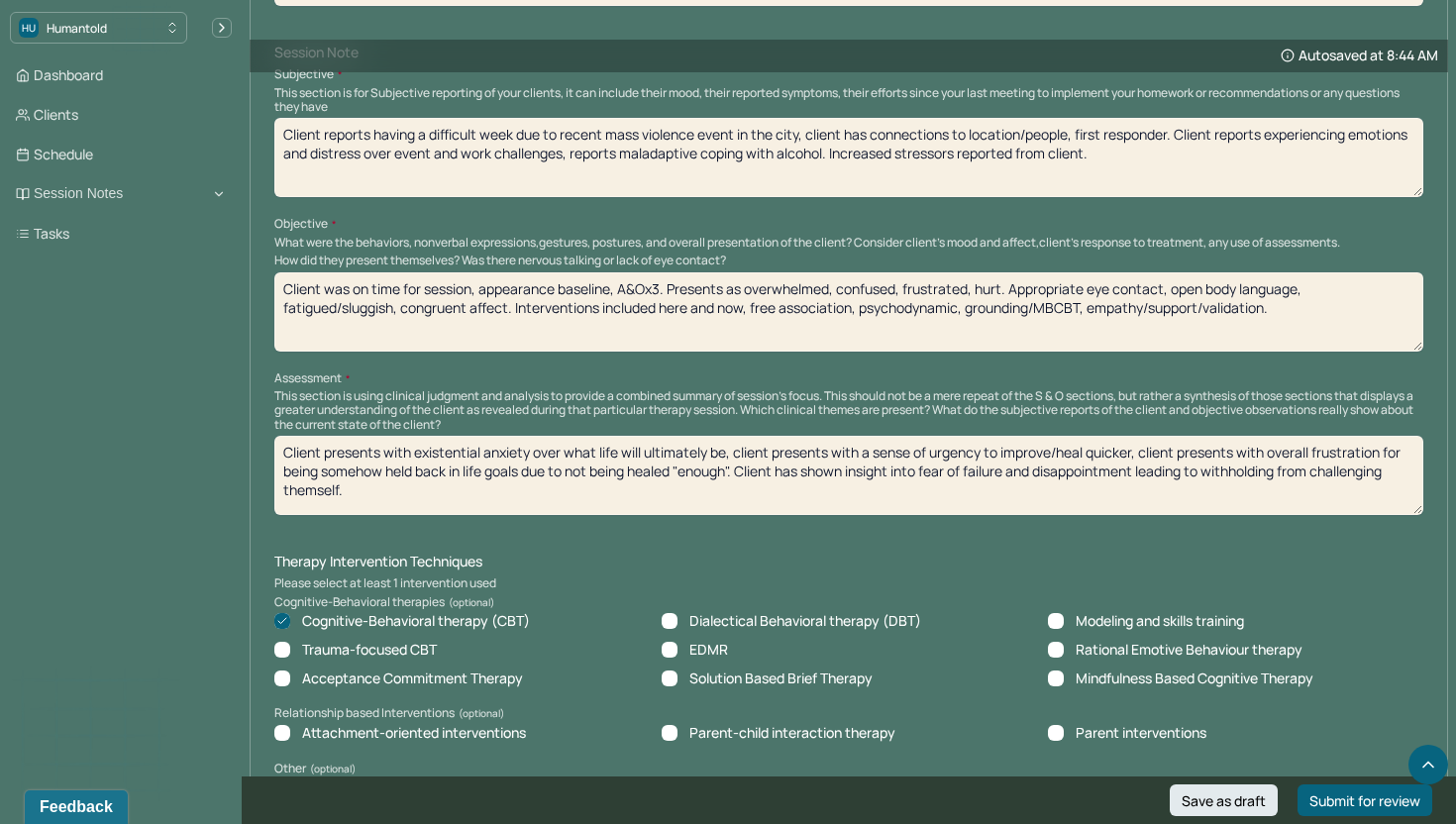 click on "Client was on time for session, appearance baseline, A&Ox3. Presents as overwhelmed, confused, frustrated, hurt. Appropriate eye contact, open body language, fatigued/sluggish, congruent affect. Interventions included here and now, free association, psychodynamic, grounding/MBCBT, empathy/support/validation." at bounding box center (849, 312) 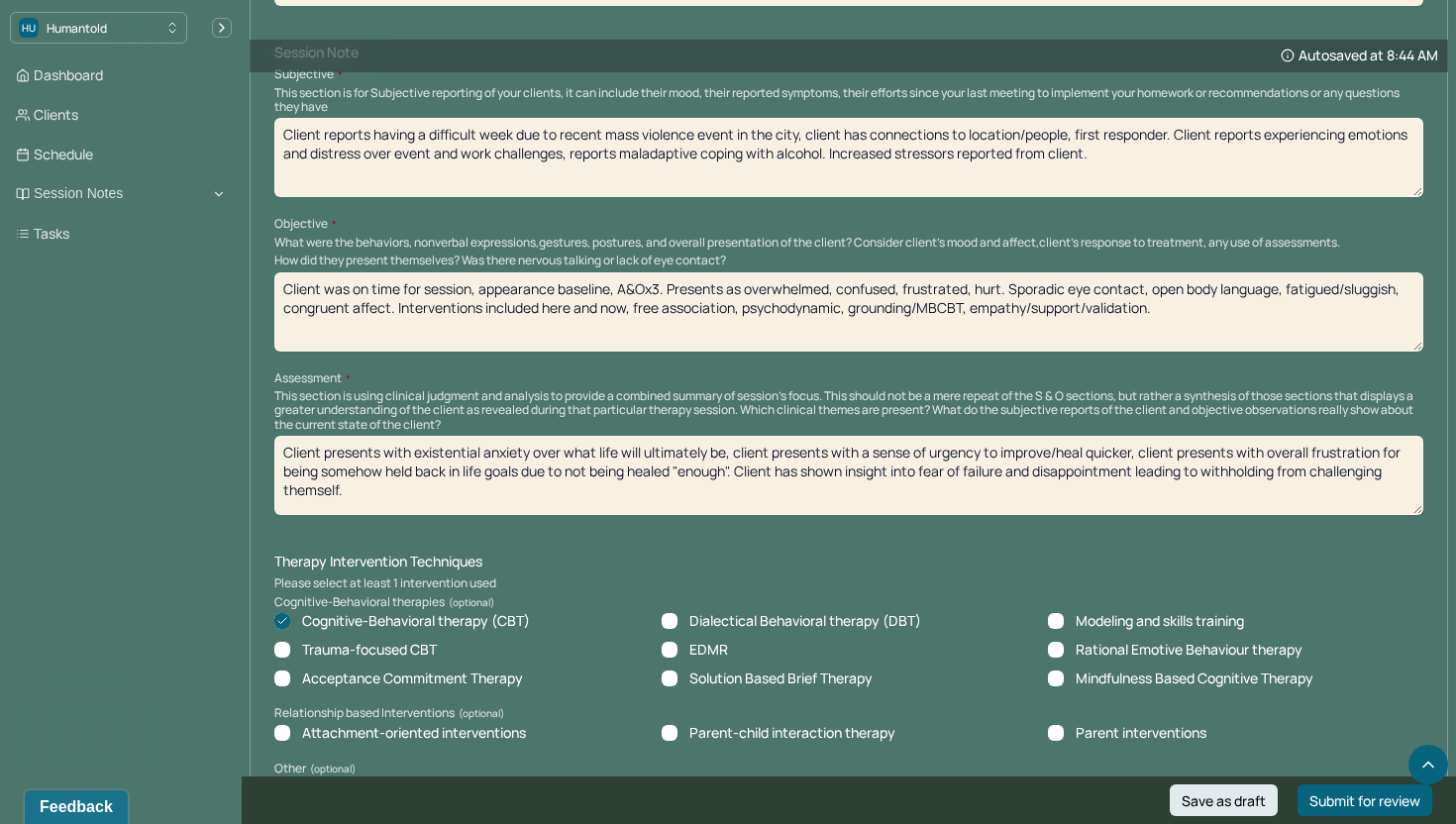 click on "Client was on time for session, appearance baseline, A&Ox3. Presents as overwhelmed, confused, frustrated, hurt. Appropriate eye contact, open body language, fatigued/sluggish, congruent affect. Interventions included here and now, free association, psychodynamic, grounding/MBCBT, empathy/support/validation." at bounding box center (849, 312) 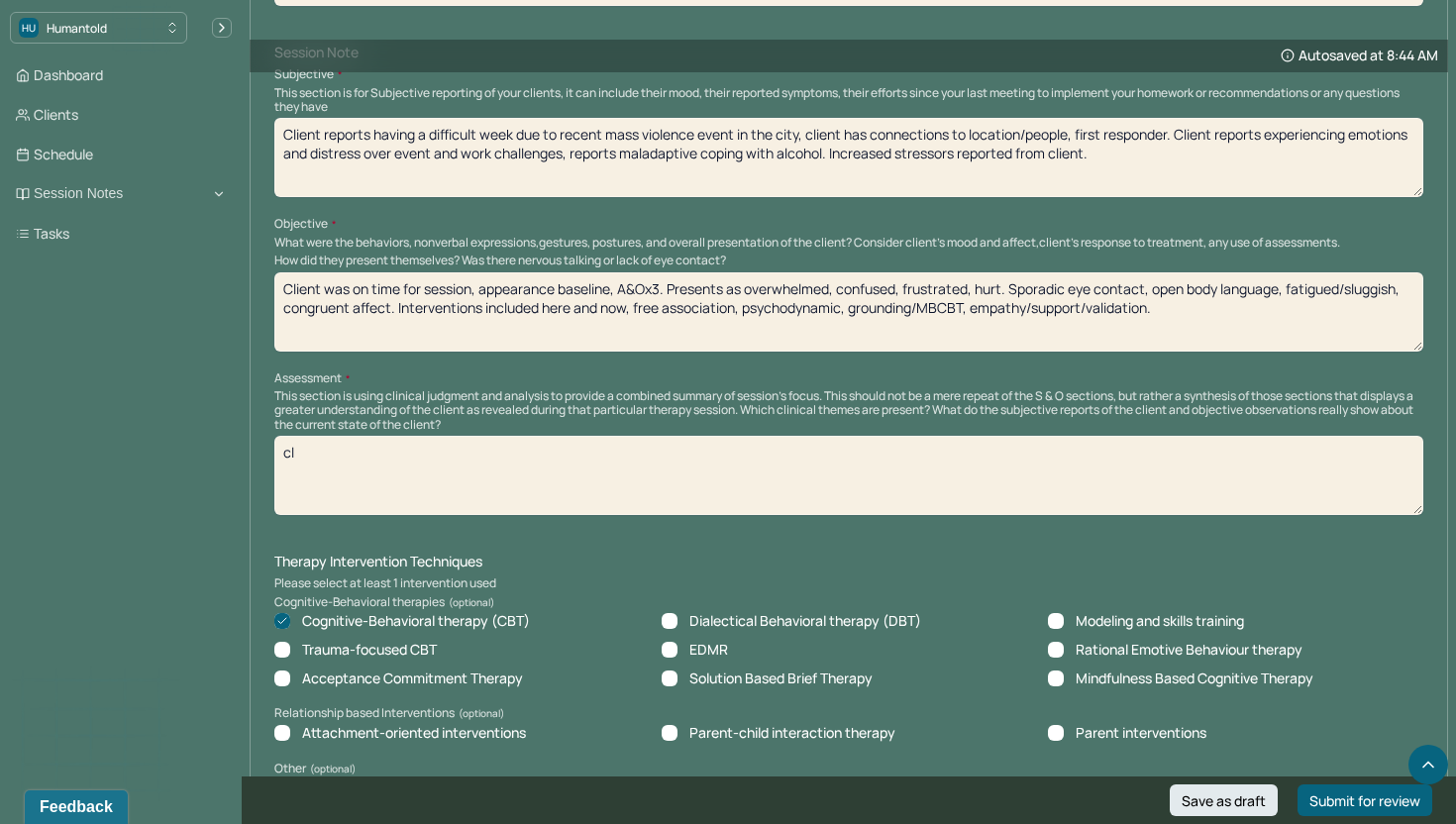 type on "c" 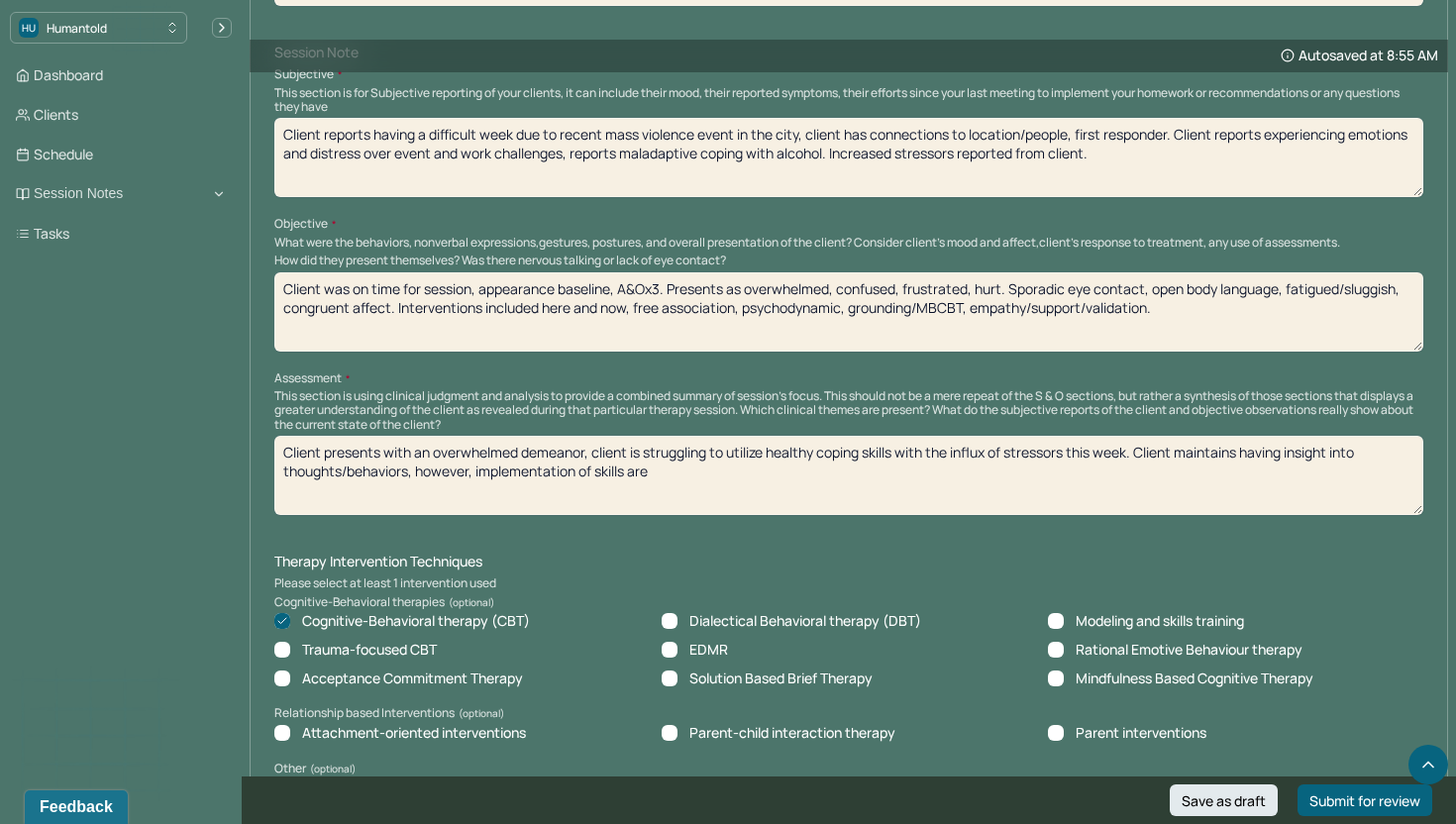 drag, startPoint x: 685, startPoint y: 464, endPoint x: 475, endPoint y: 464, distance: 210 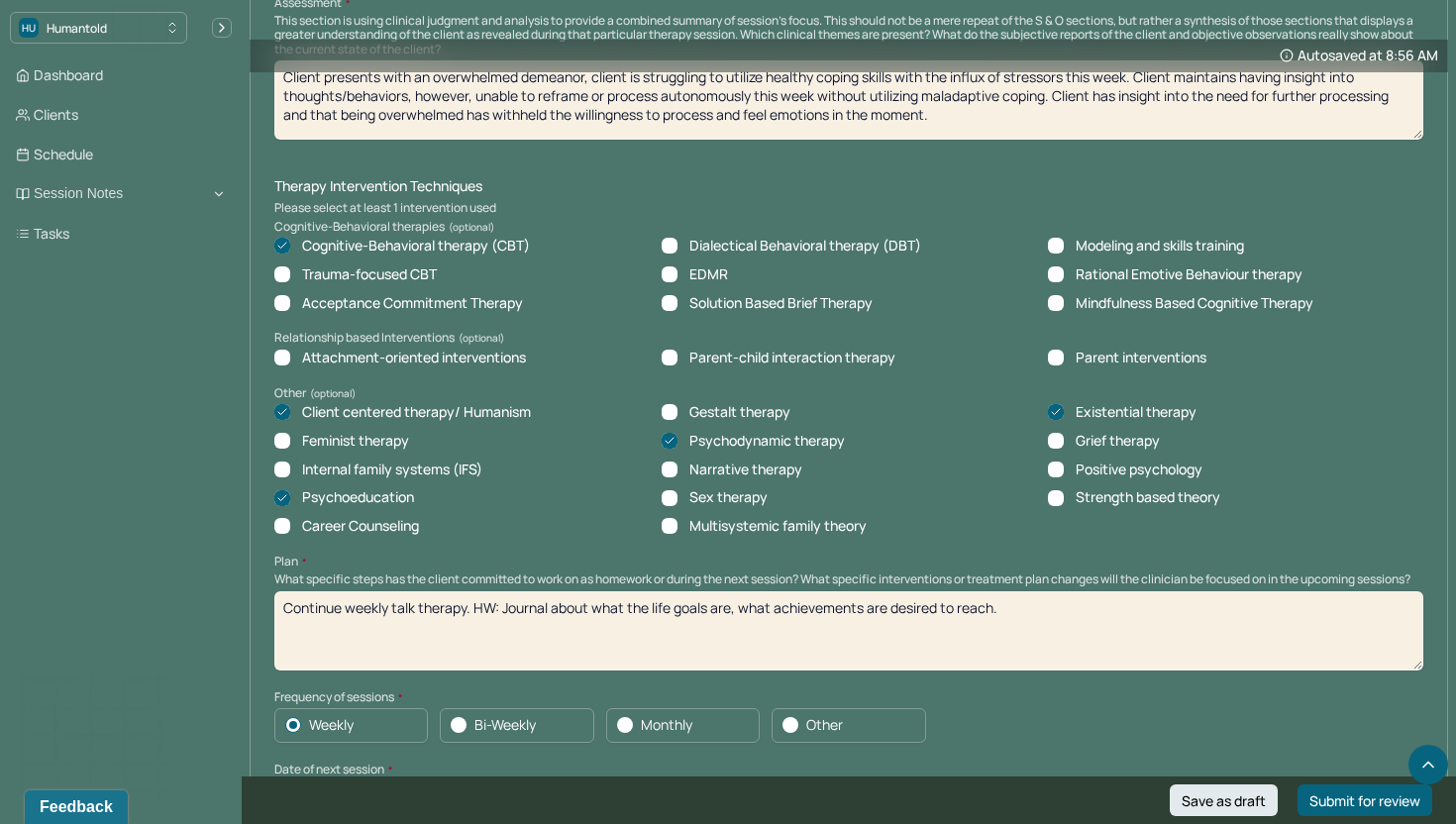 scroll, scrollTop: 1558, scrollLeft: 0, axis: vertical 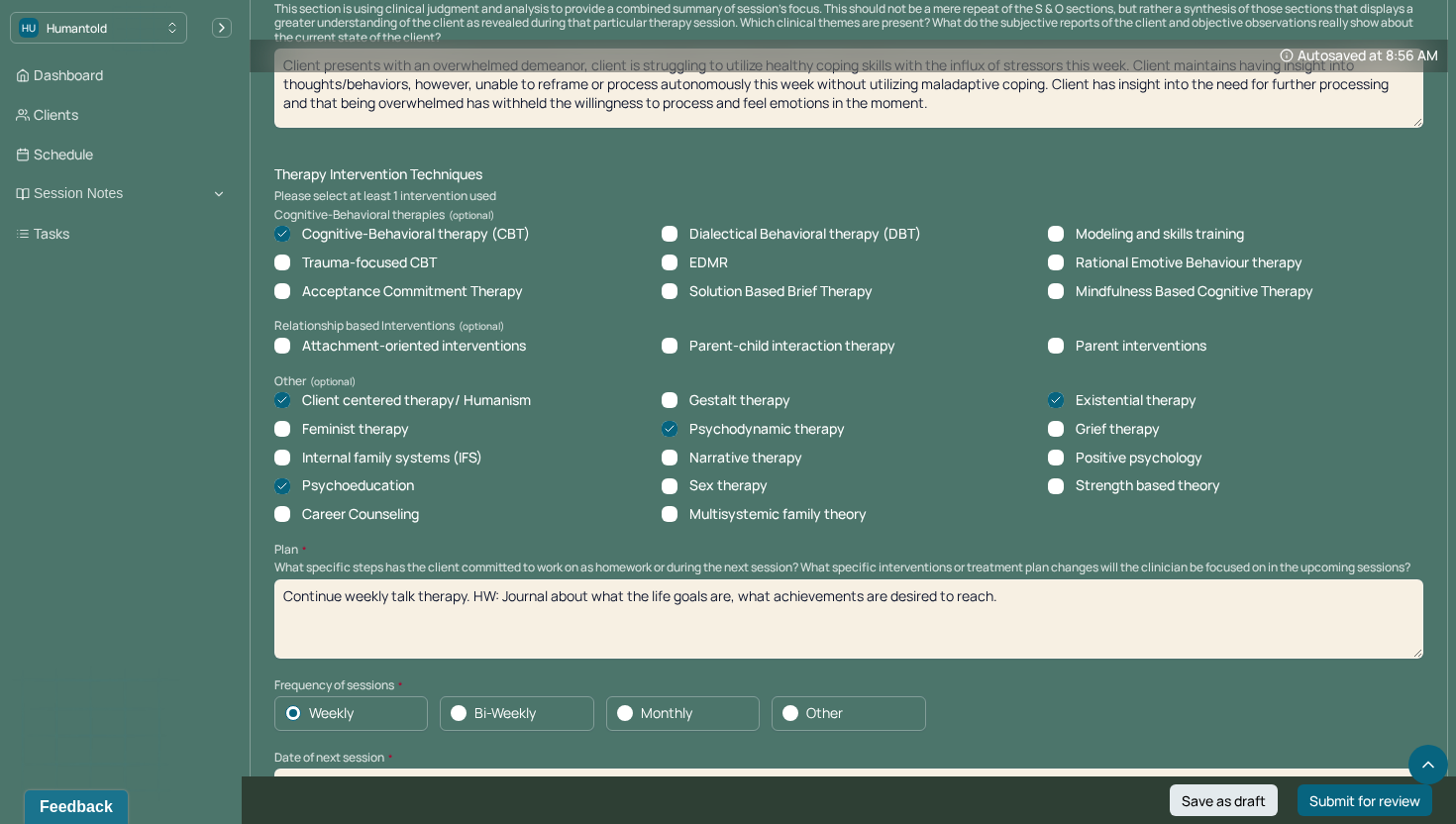 type on "Client presents with an overwhelmed demeanor, client is struggling to utilize healthy coping skills with the influx of stressors this week. Client maintains having insight into thoughts/behaviors, however, unable to reframe or process autonomously this week without utilizing maladaptive coping. Client has insight into the need for further processing and that being overwhelmed has withheld the willingness to process and feel emotions in the moment." 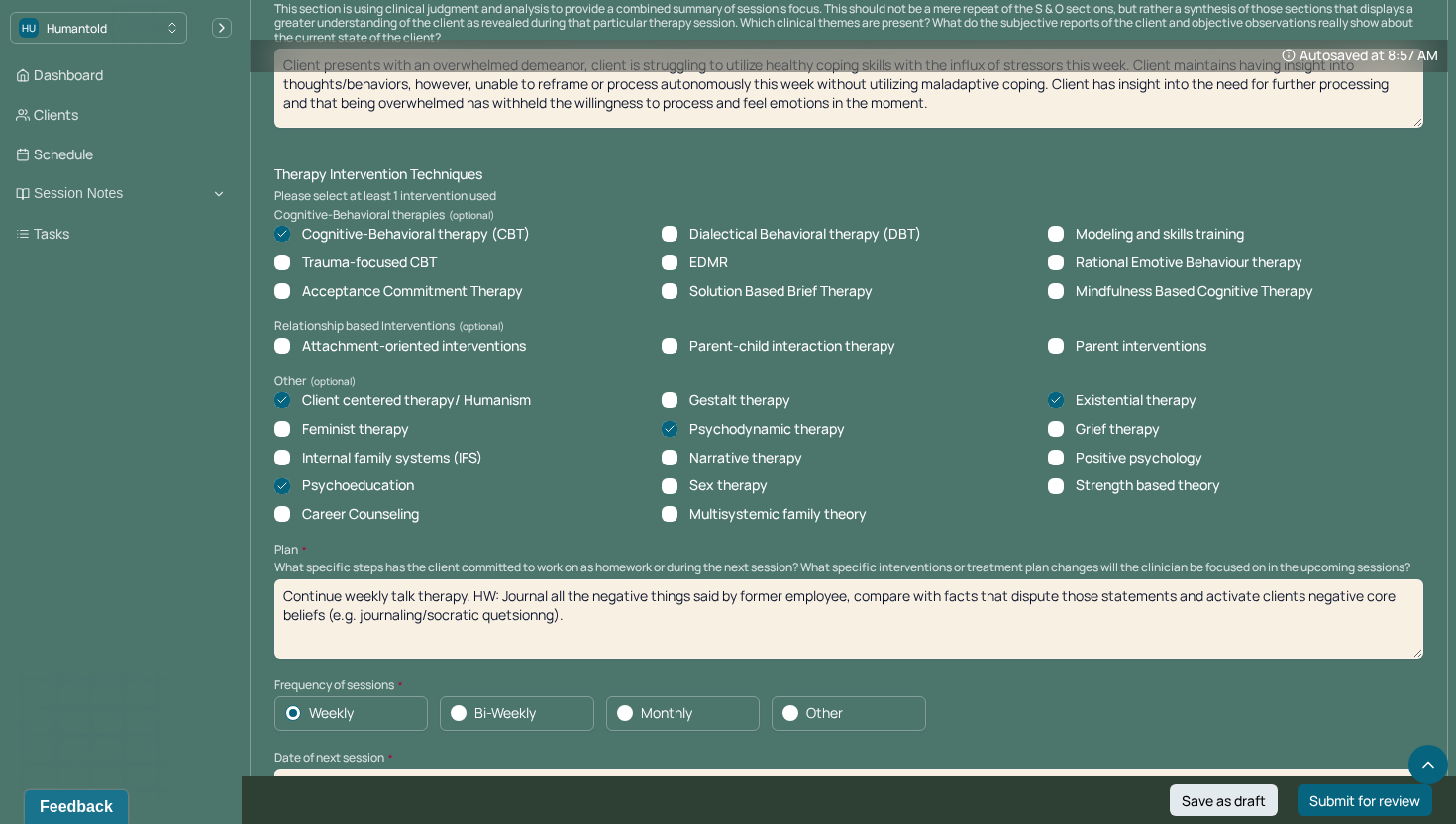 click on "Continue weekly talk therapy. HW: Journal all the negative things said by former employee, compare with facts that dispute" at bounding box center (849, 619) 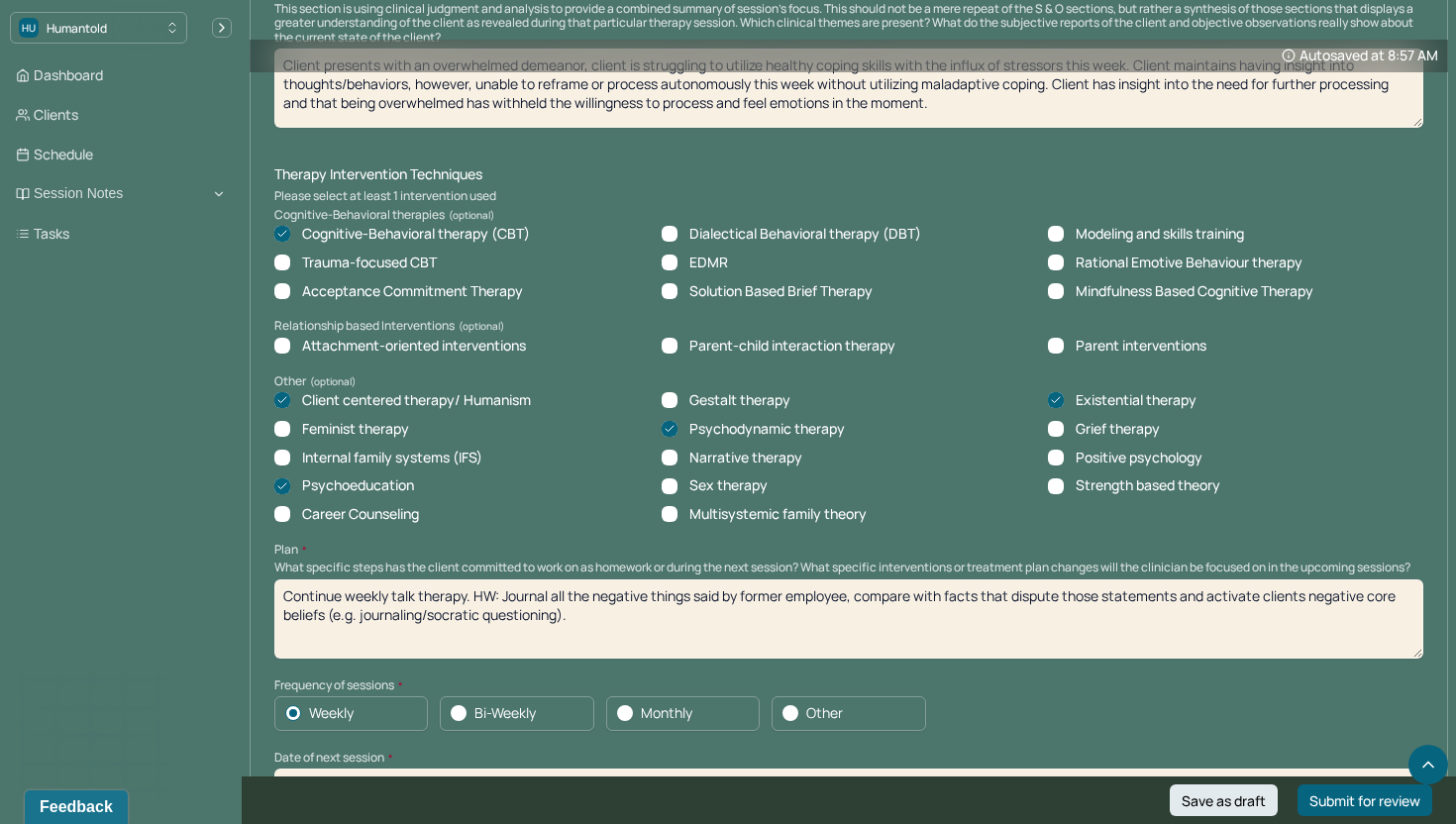 click on "Continue weekly talk therapy. HW: Journal all the negative things said by former employee, compare with facts that dispute those statements and activate clients negative core beliefs (e.g. journaling/socratic quetsionng)." at bounding box center (849, 619) 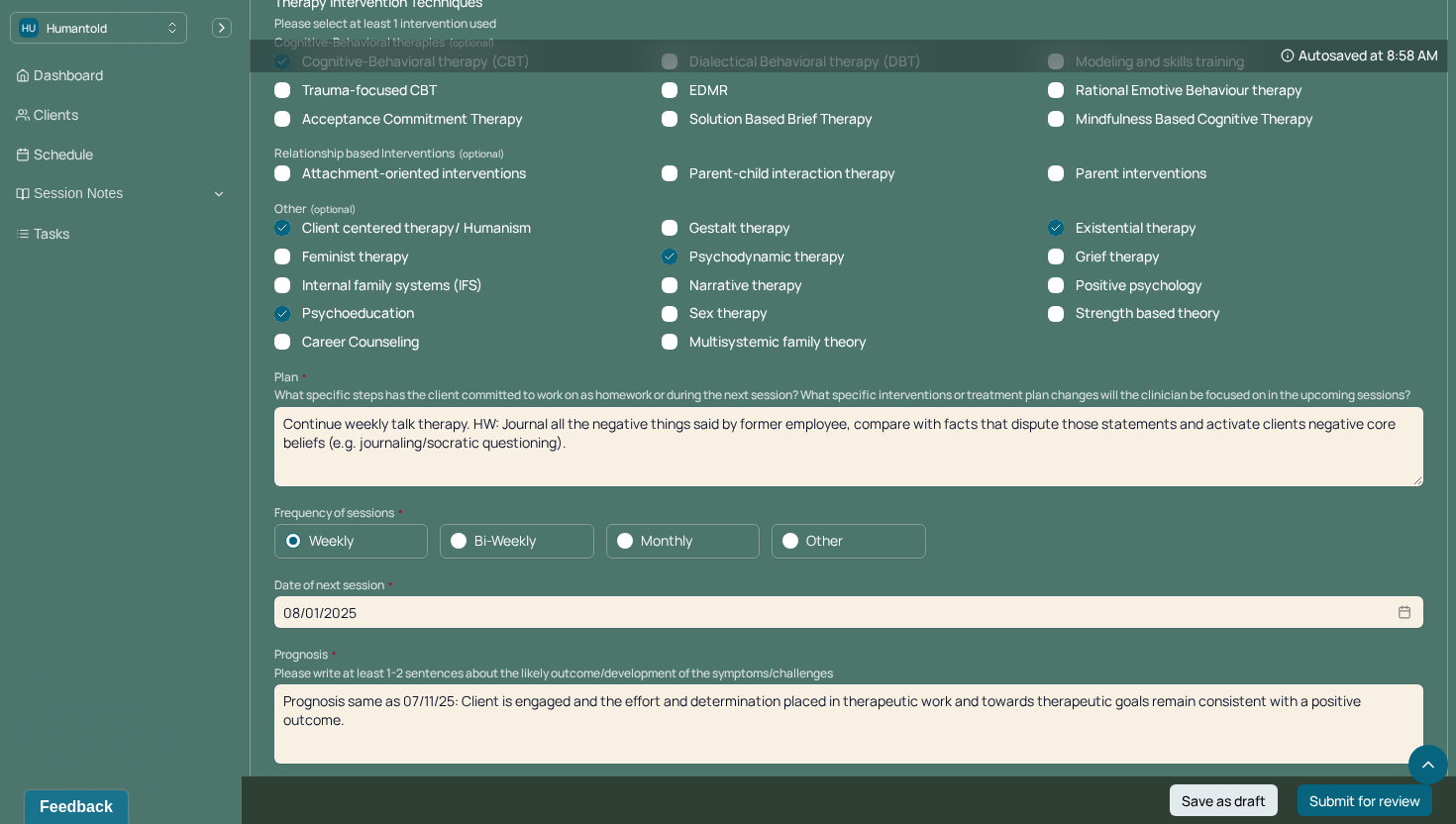 scroll, scrollTop: 1770, scrollLeft: 0, axis: vertical 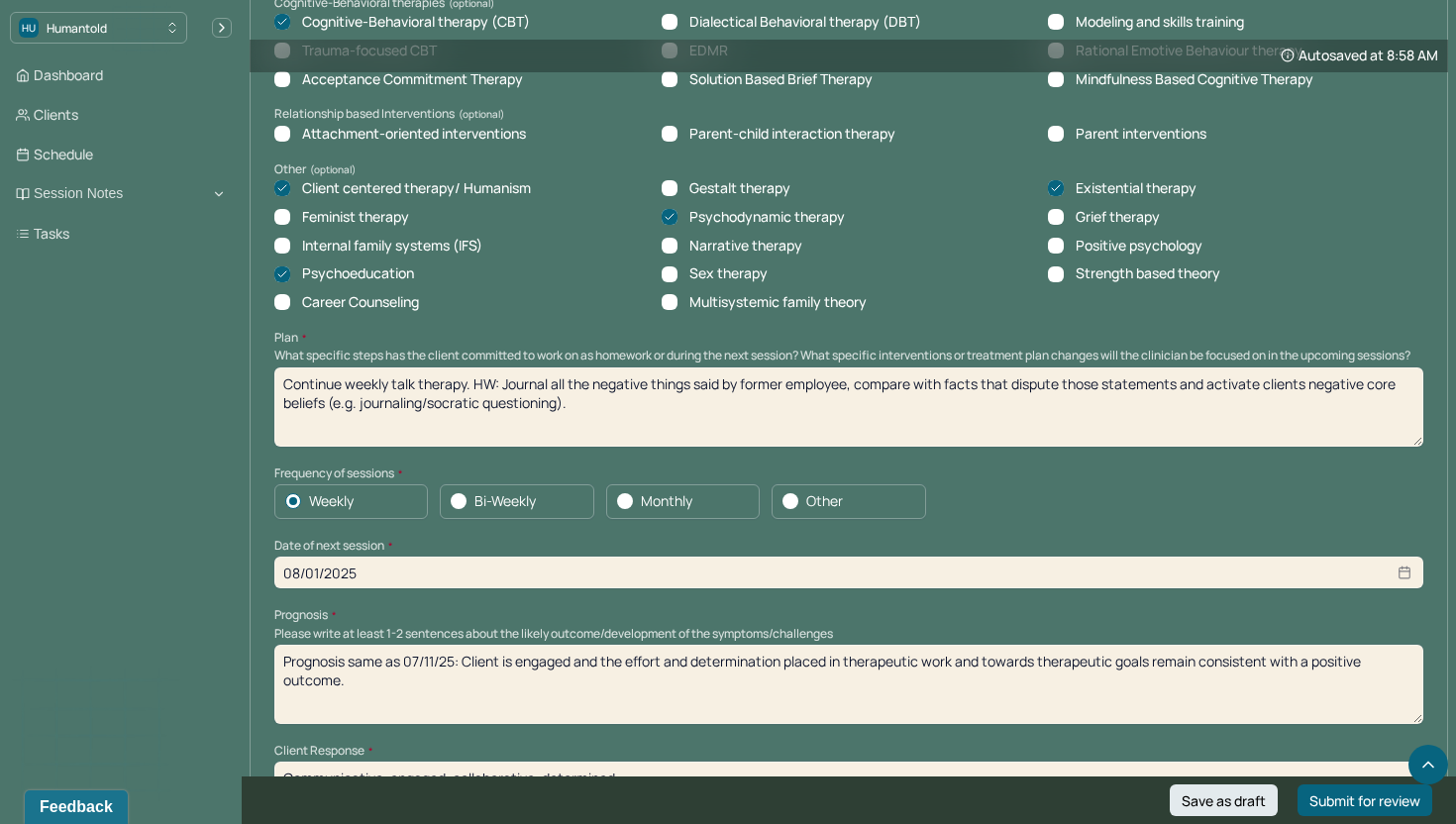 type on "Continue weekly talk therapy. HW: Journal all the negative things said by former employee, compare with facts that dispute those statements and activate clients negative core beliefs (e.g. journaling/socratic questioning)." 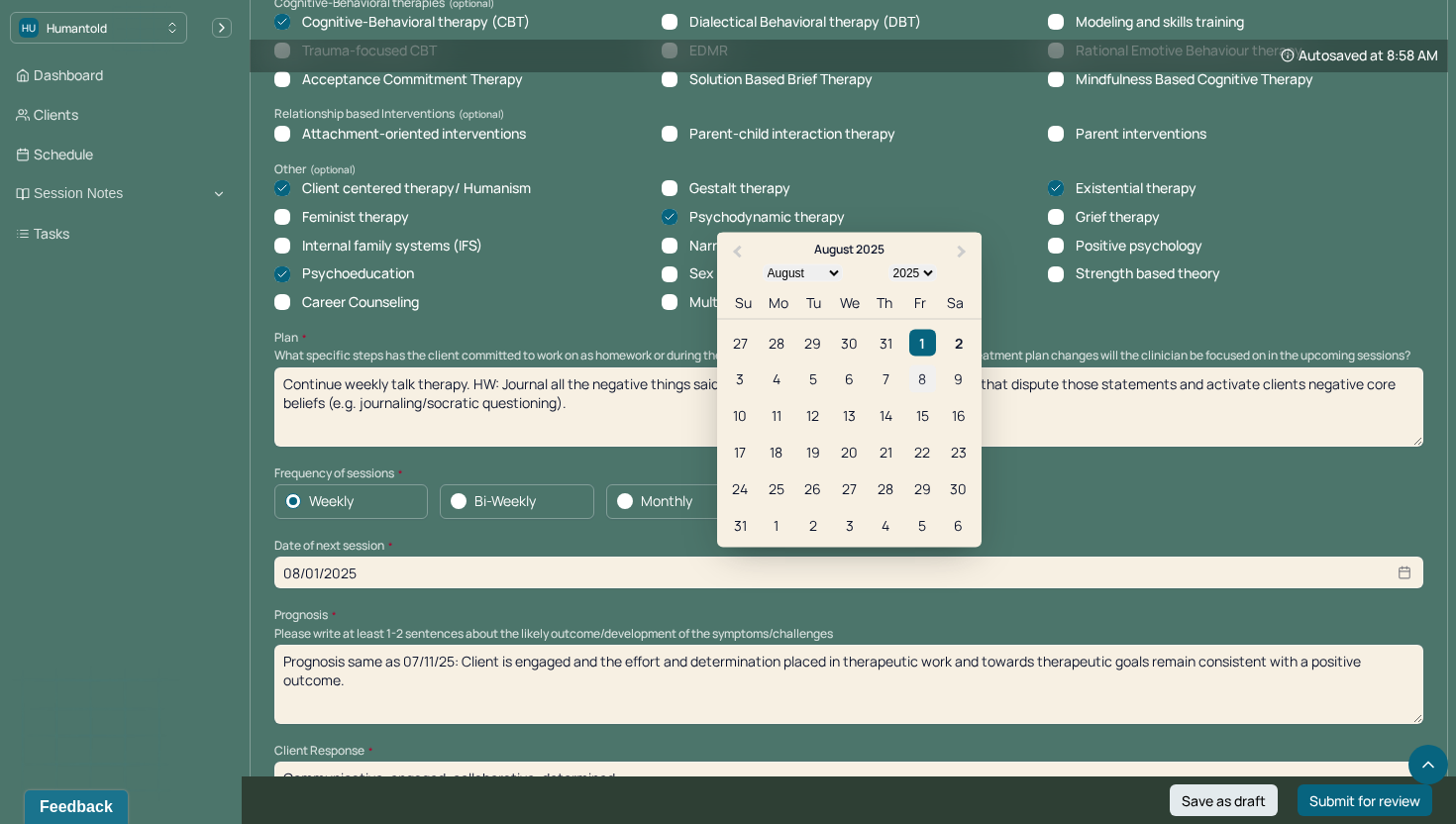click on "8" at bounding box center [922, 378] 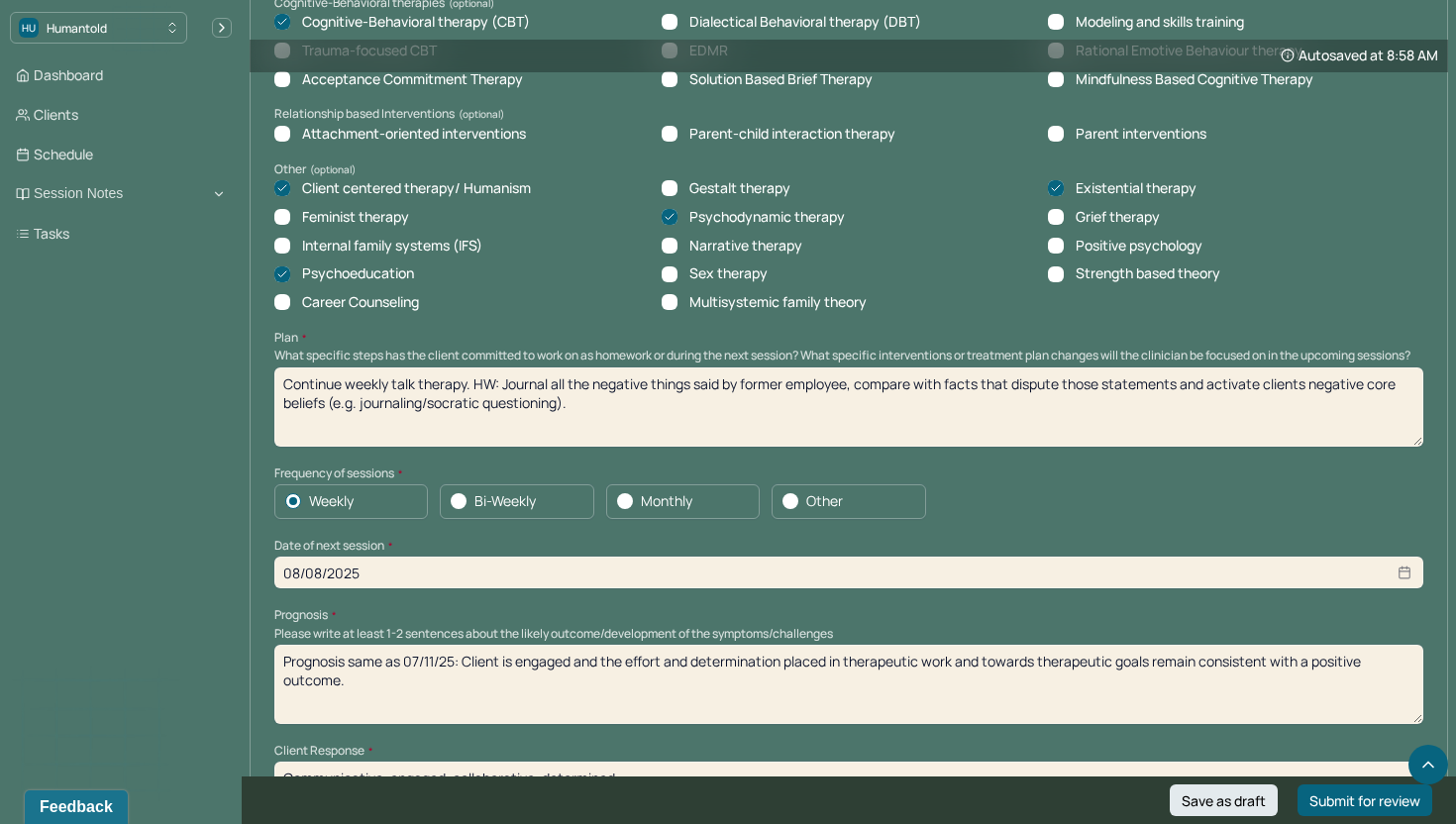 click on "Continue weekly talk therapy. HW: Journal all the negative things said by former employee, compare with facts that dispute those statements and activate clients negative core beliefs (e.g. journaling/socratic questioning)." at bounding box center [849, 407] 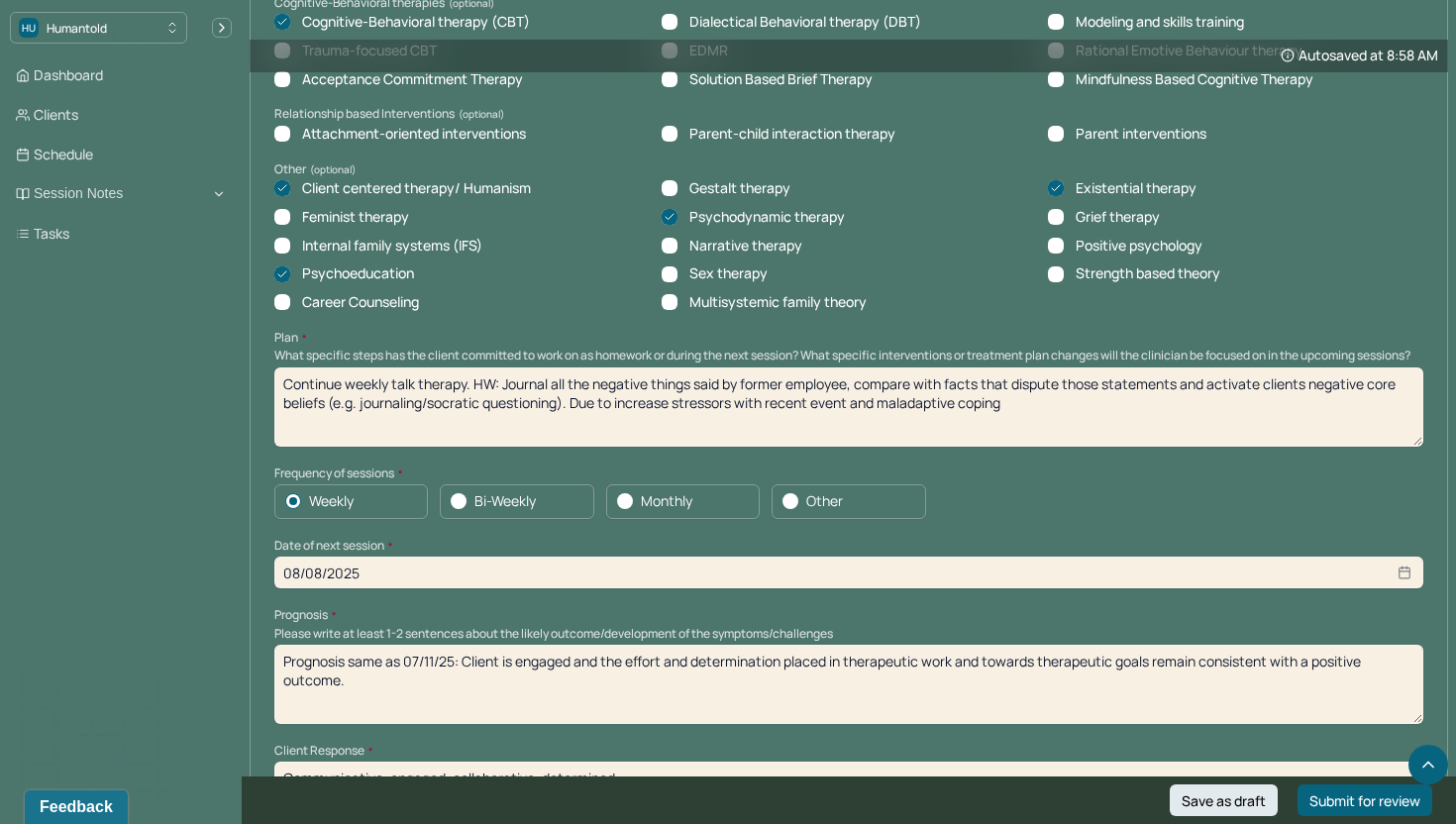 click on "Continue weekly talk therapy. HW: Journal all the negative things said by former employee, compare with facts that dispute those statements and activate clients negative core beliefs (e.g. journaling/socratic questioning). Due to increase stressors and maladaptive coping" at bounding box center [849, 407] 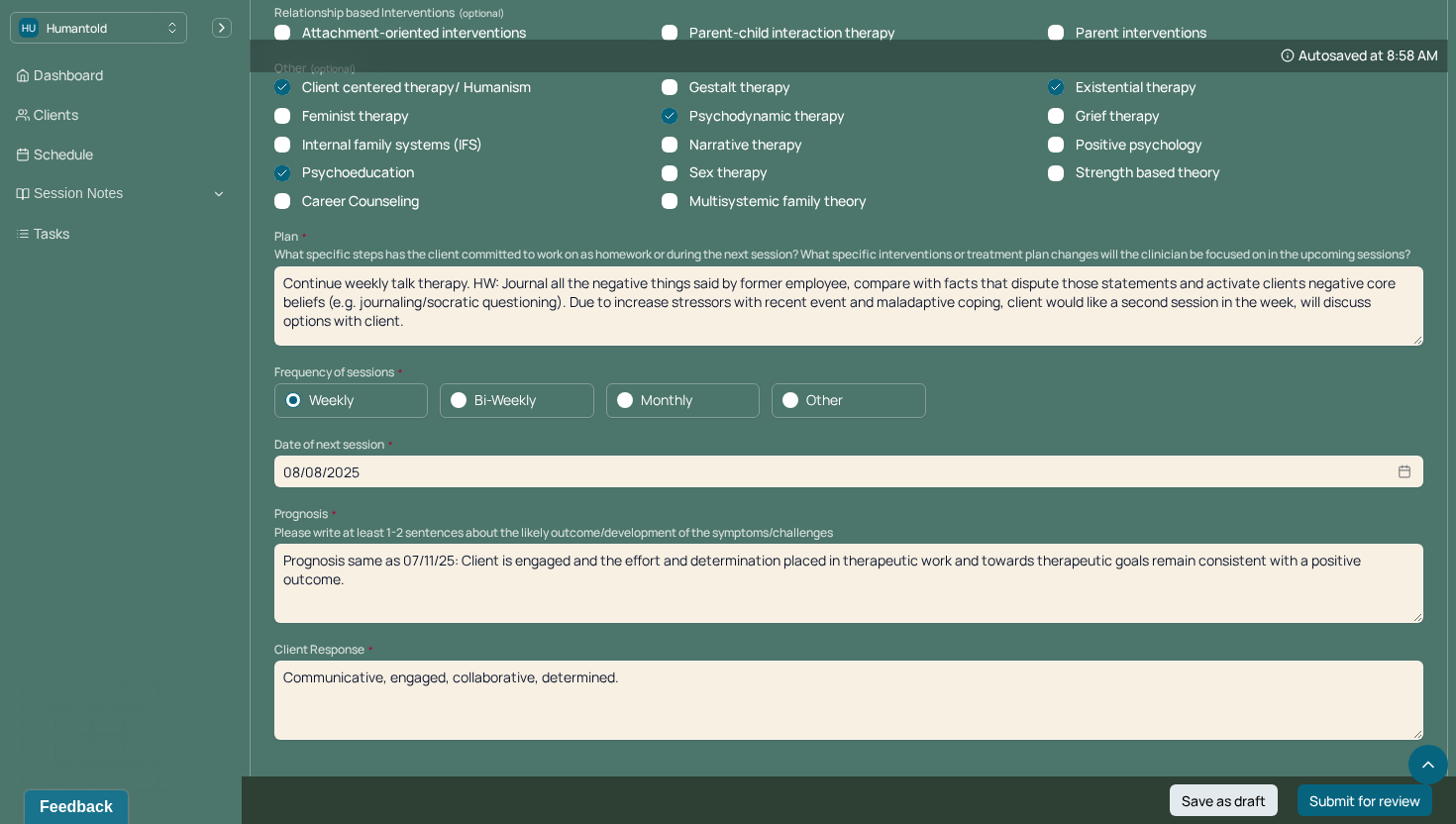 scroll, scrollTop: 1887, scrollLeft: 0, axis: vertical 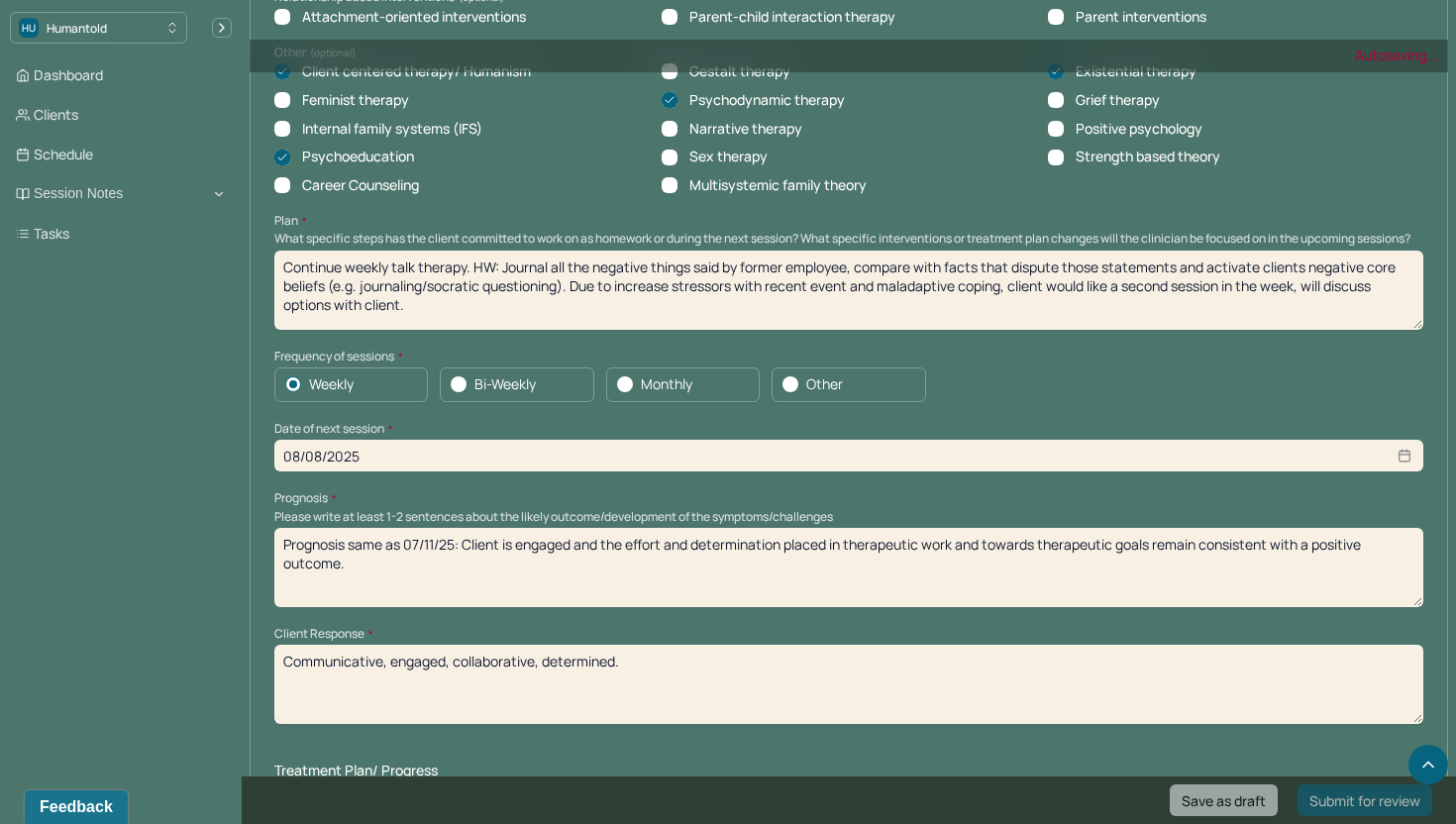 type on "Continue weekly talk therapy. HW: Journal all the negative things said by former employee, compare with facts that dispute those statements and activate clients negative core beliefs (e.g. journaling/socratic questioning). Due to increase stressors with recent event and maladaptive coping, client would like a second session in the week, will discuss options with client." 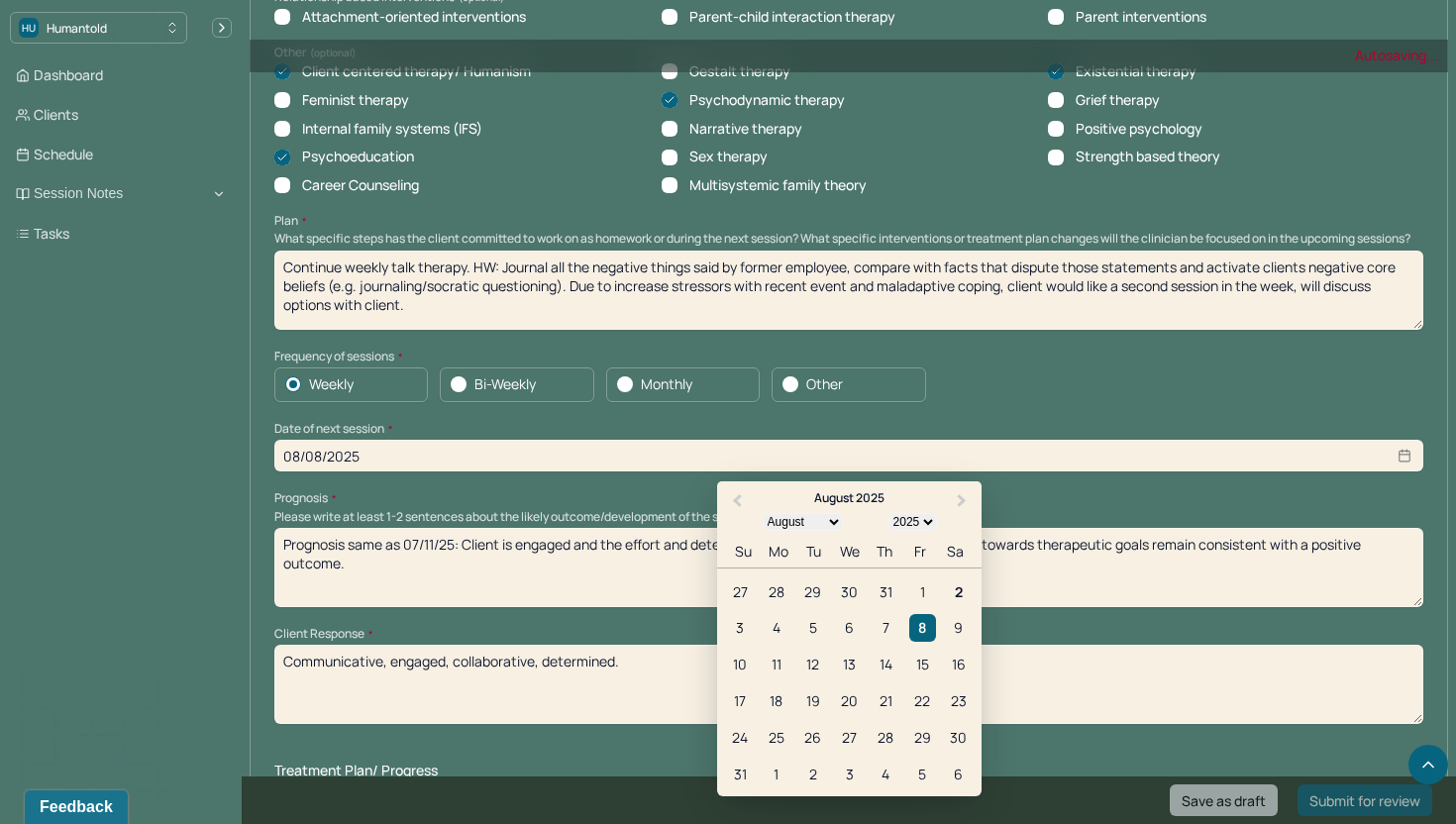 click on "Therapy Intervention Techniques Please select at least 1 intervention used Cognitive-Behavioral therapies Cognitive-Behavioral therapy (CBT) Dialectical Behavioral therapy (DBT) Modeling and skills training Trauma-focused CBT EDMR Rational Emotive Behaviour therapy Acceptance Commitment Therapy Solution Based Brief Therapy Mindfulness Based Cognitive Therapy Relationship based Interventions Attachment-oriented interventions Parent-child interaction therapy Parent interventions Other Client centered therapy/ Humanism Gestalt therapy Existential therapy Feminist therapy Psychodynamic therapy Grief therapy Internal family systems (IFS) Narrative therapy Positive psychology Psychoeducation Sex therapy Strength based theory Career Counseling Multisystemic family theory Plan What specific steps has the client committed to work on as homework or during the next session? What specific interventions or treatment plan changes will the clinician be focused on in the upcoming sessions? Frequency of sessions Weekly Other" at bounding box center (849, 281) 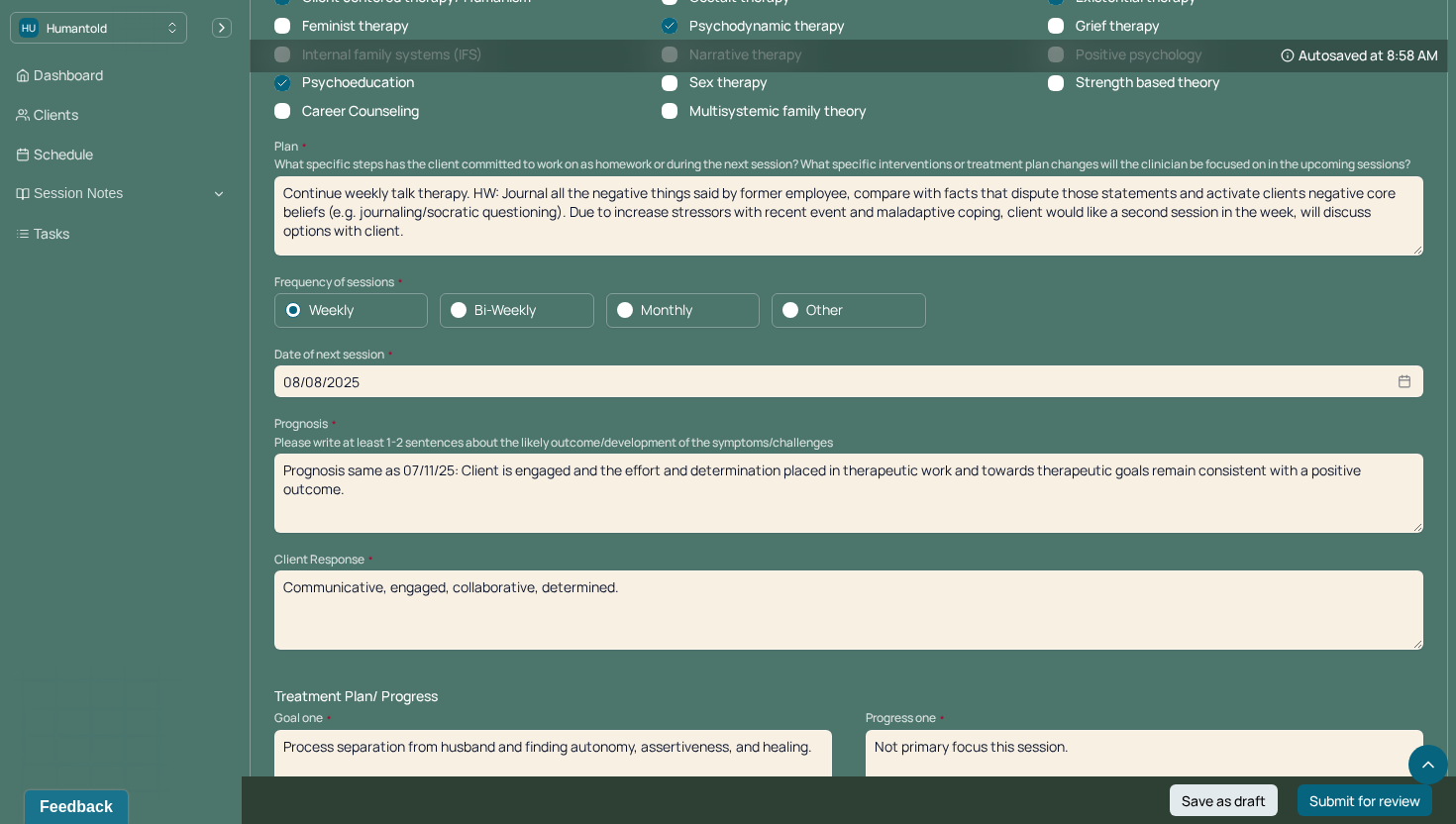 scroll, scrollTop: 1997, scrollLeft: 0, axis: vertical 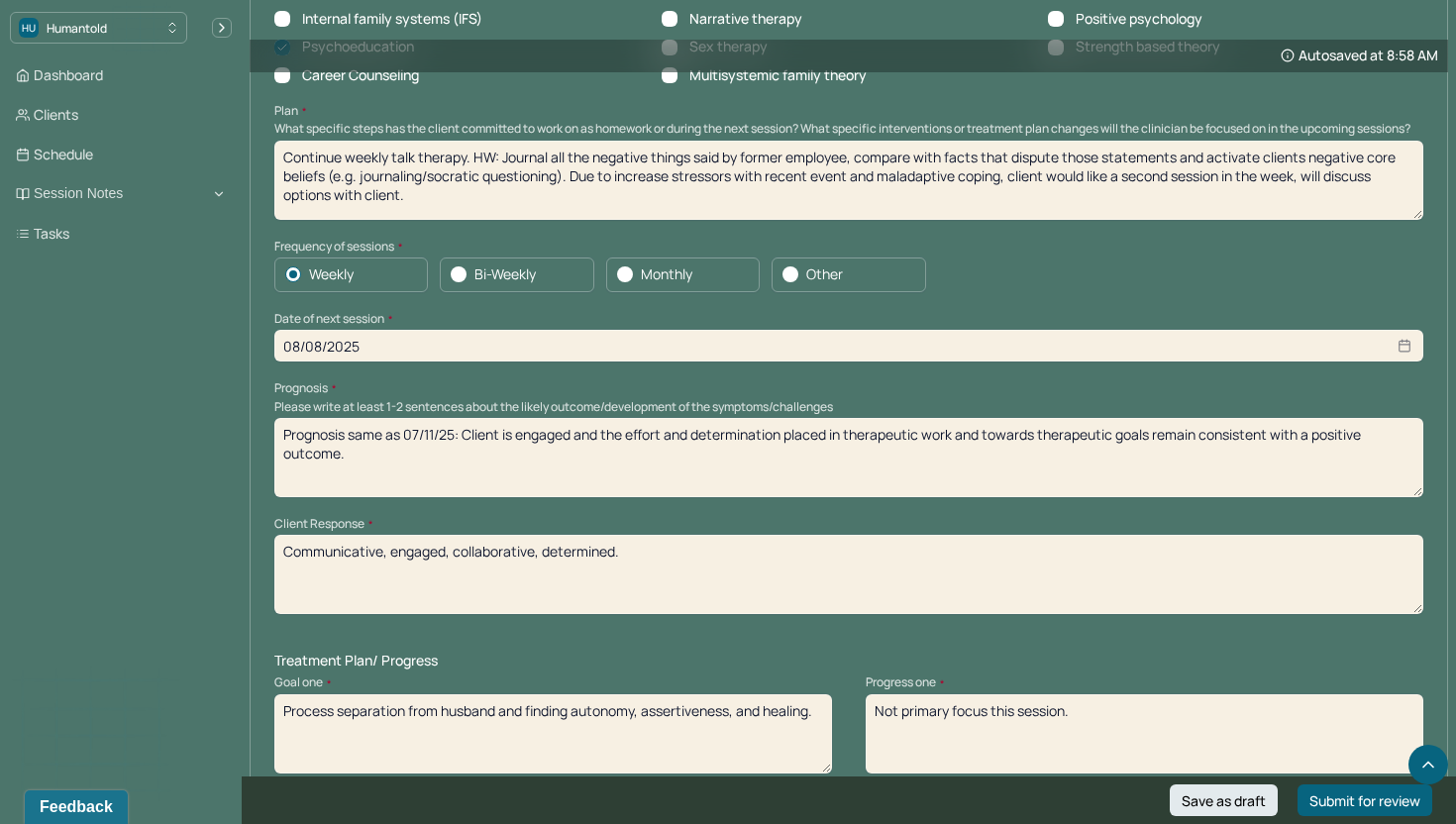 click on "Therapy Intervention Techniques Please select at least 1 intervention used Cognitive-Behavioral therapies Cognitive-Behavioral therapy (CBT) Dialectical Behavioral therapy (DBT) Modeling and skills training Trauma-focused CBT EDMR Rational Emotive Behaviour therapy Acceptance Commitment Therapy Solution Based Brief Therapy Mindfulness Based Cognitive Therapy Relationship based Interventions Attachment-oriented interventions Parent-child interaction therapy Parent interventions Other Client centered therapy/ Humanism Gestalt therapy Existential therapy Feminist therapy Psychodynamic therapy Grief therapy Internal family systems (IFS) Narrative therapy Positive psychology Psychoeducation Sex therapy Strength based theory Career Counseling Multisystemic family theory Plan What specific steps has the client committed to work on as homework or during the next session? What specific interventions or treatment plan changes will the clinician be focused on in the upcoming sessions? Frequency of sessions Weekly Other" at bounding box center (849, 171) 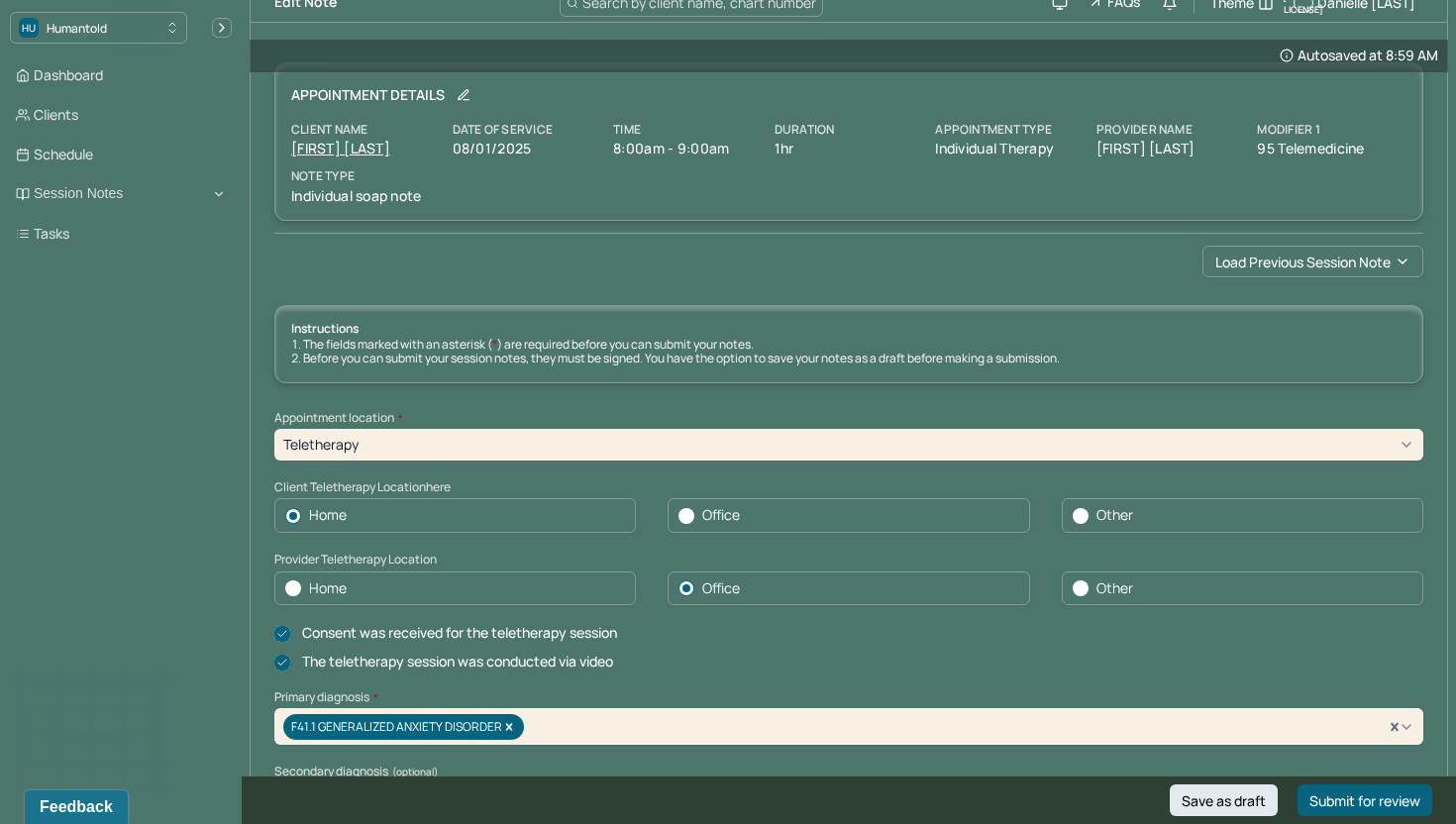 scroll, scrollTop: 0, scrollLeft: 0, axis: both 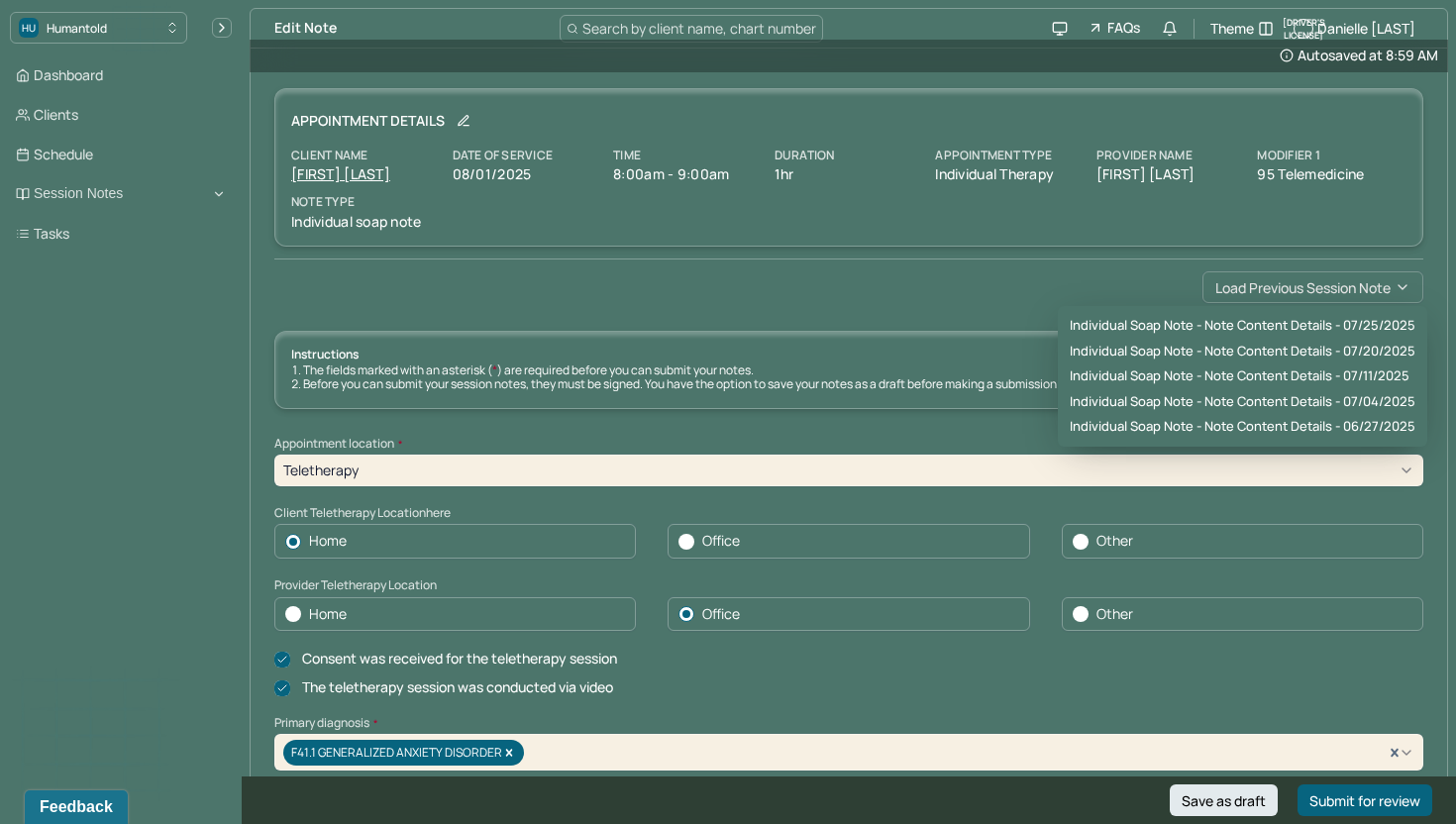 click on "Load previous session note" at bounding box center [1312, 287] 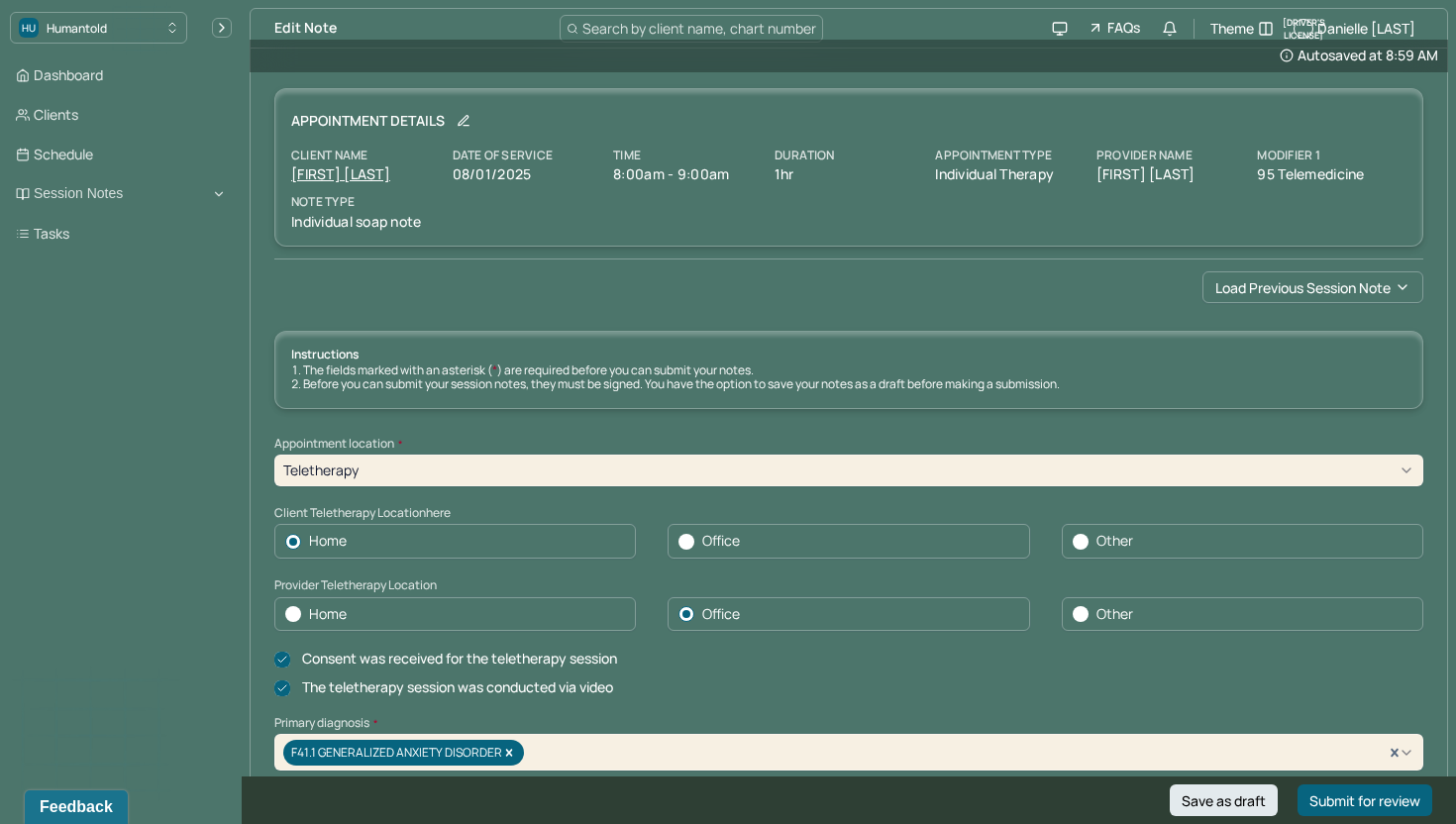 click on "Appointment Details Client name [NAME] Date of service [DATE] Time [TIME] - [TIME] Duration 1hr Appointment type individual therapy Provider name [NAME] Modifier 1 95 Telemedicine Note type Individual soap note" at bounding box center [849, 173] 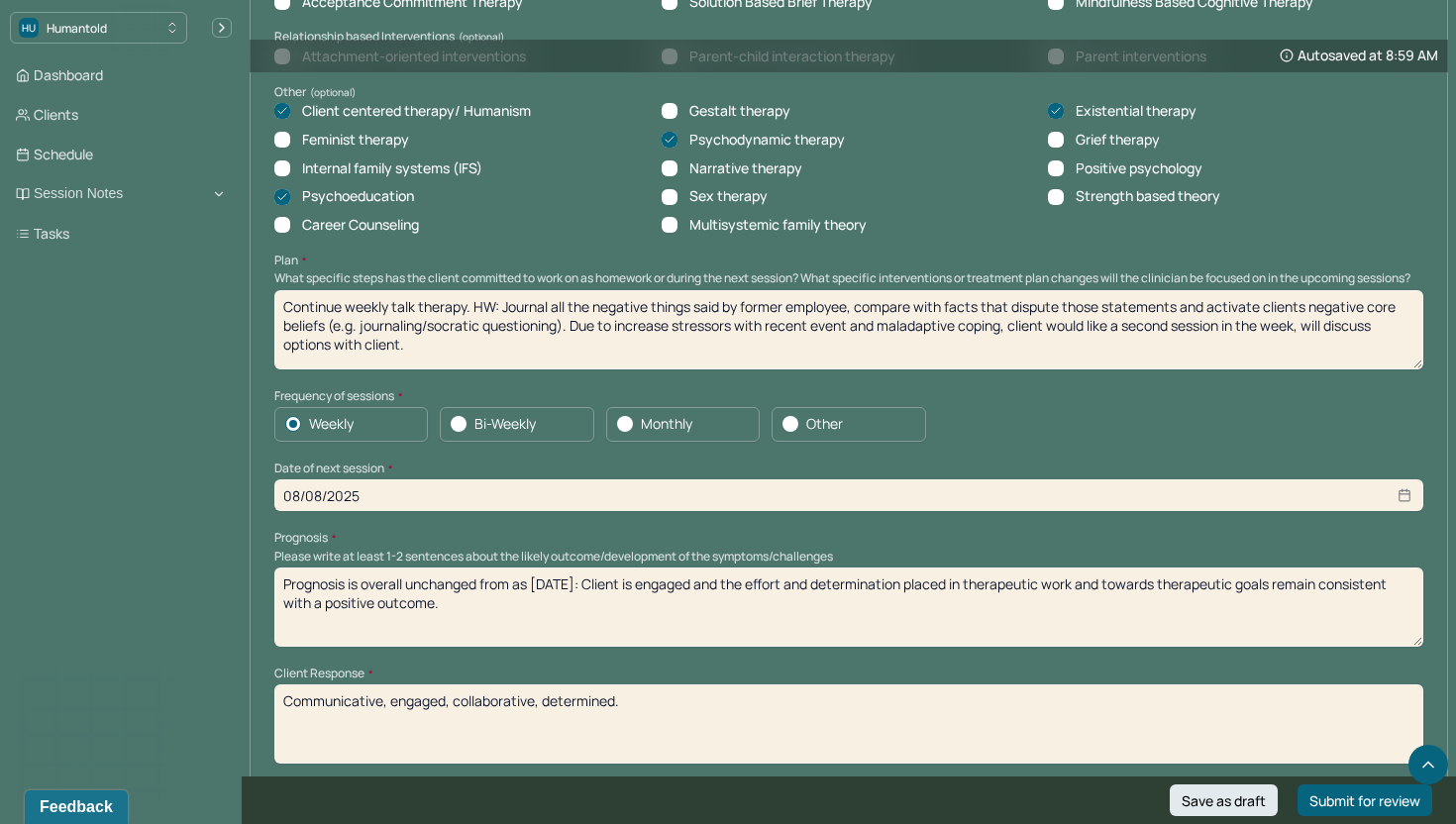scroll, scrollTop: 1866, scrollLeft: 0, axis: vertical 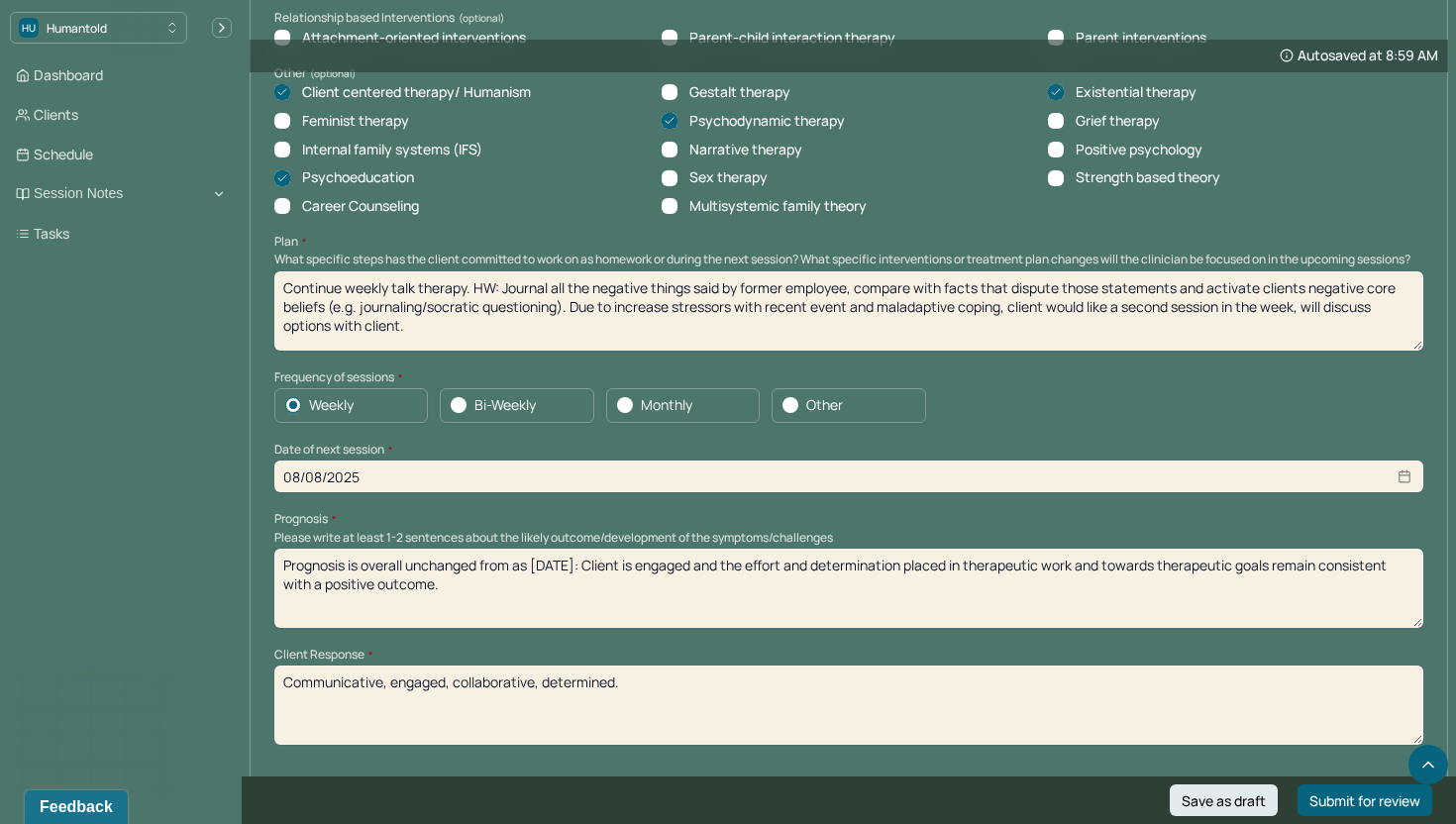 click on "Prognosis is overall unchanged from as [DATE]: Client is engaged and the effort and determination placed in therapeutic work and towards therapeutic goals remain consistent with a positive outcome." at bounding box center (849, 588) 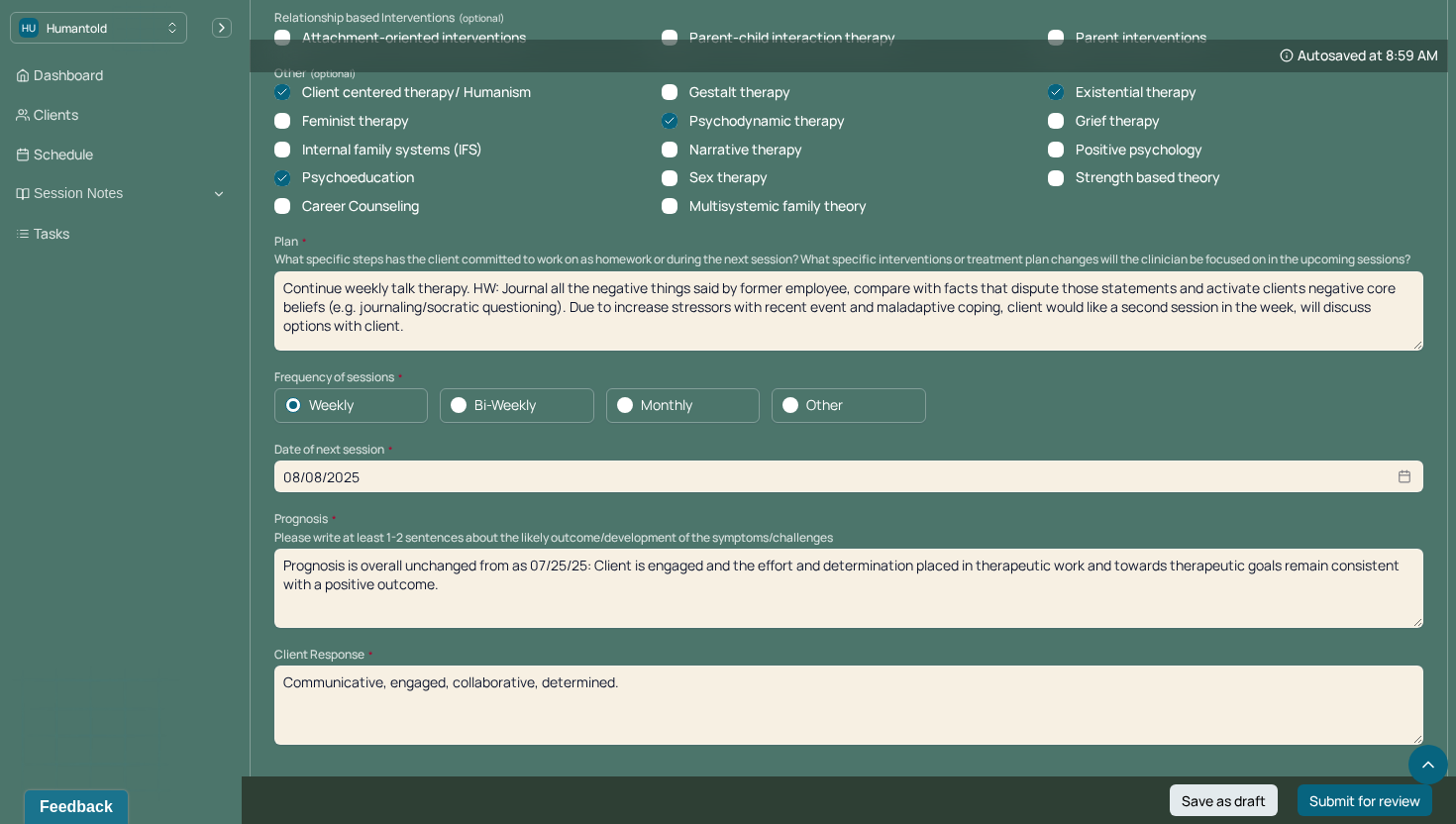 click on "Prognosis is overall unchanged from as [DATE]: Client is engaged and the effort and determination placed in therapeutic work and towards therapeutic goals remain consistent with a positive outcome." at bounding box center (849, 588) 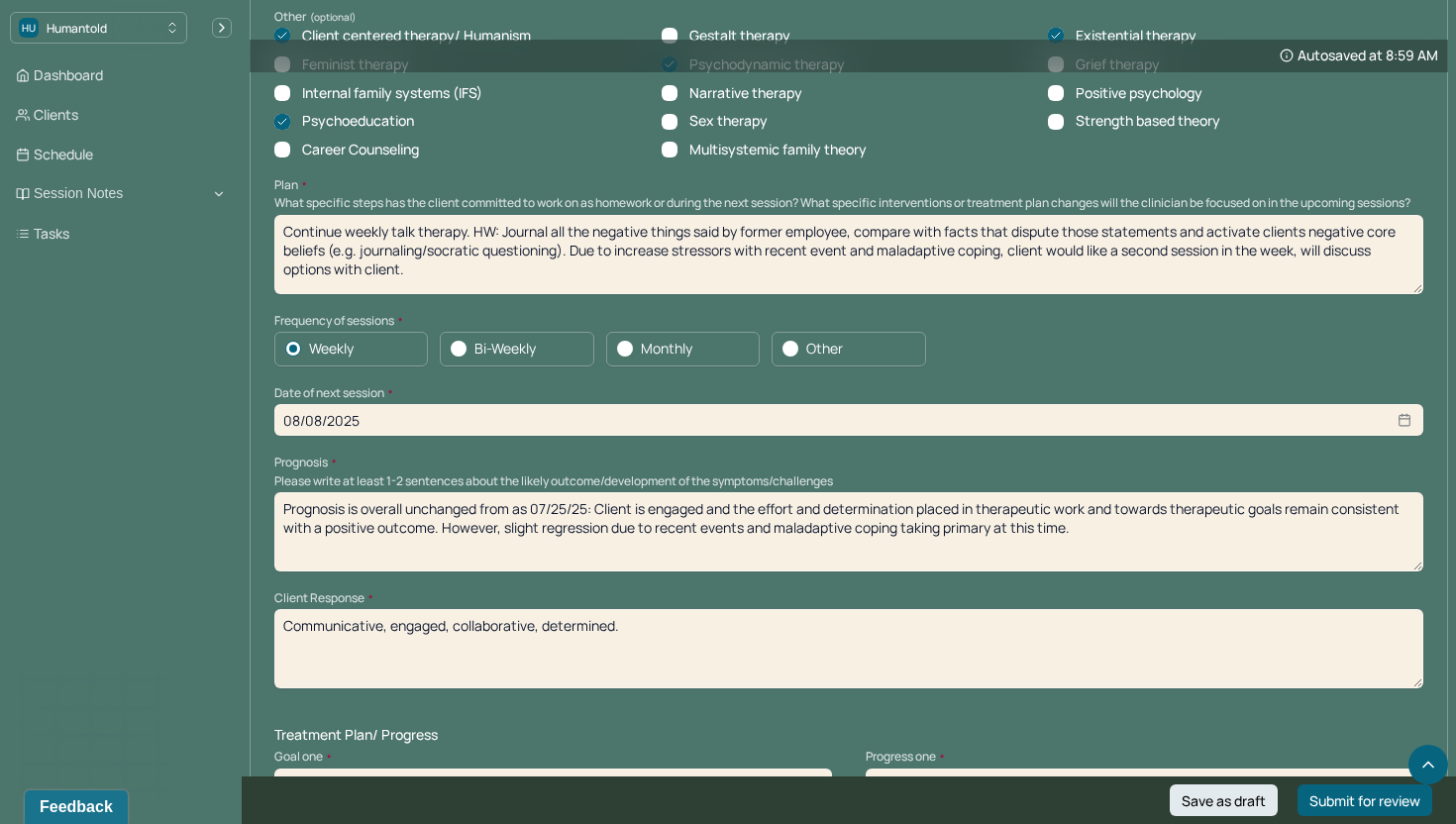 scroll, scrollTop: 2026, scrollLeft: 0, axis: vertical 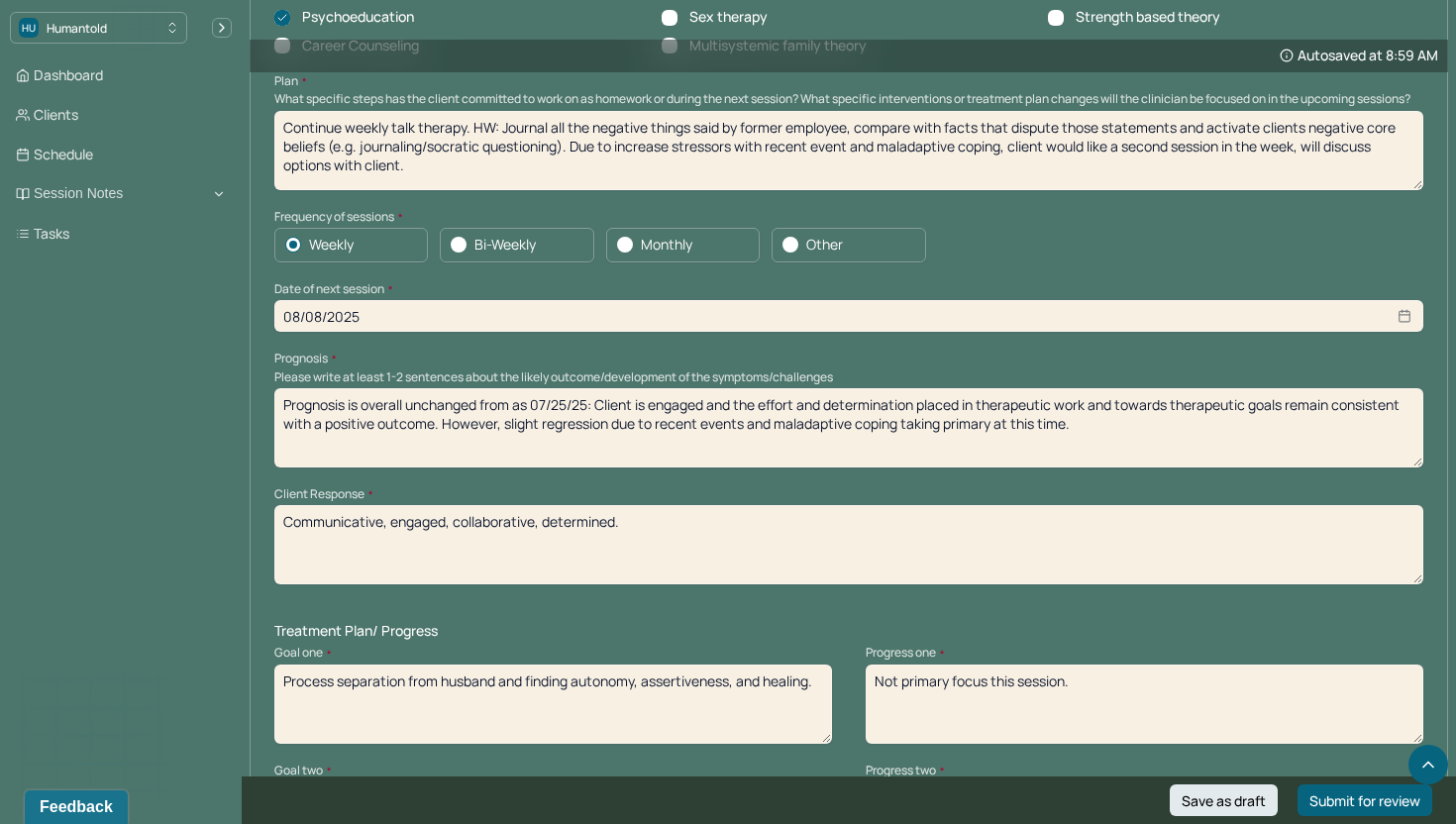 type on "Prognosis is overall unchanged from as 07/25/25: Client is engaged and the effort and determination placed in therapeutic work and towards therapeutic goals remain consistent with a positive outcome. However, slight regression due to recent events and maladaptive coping taking primary at this time." 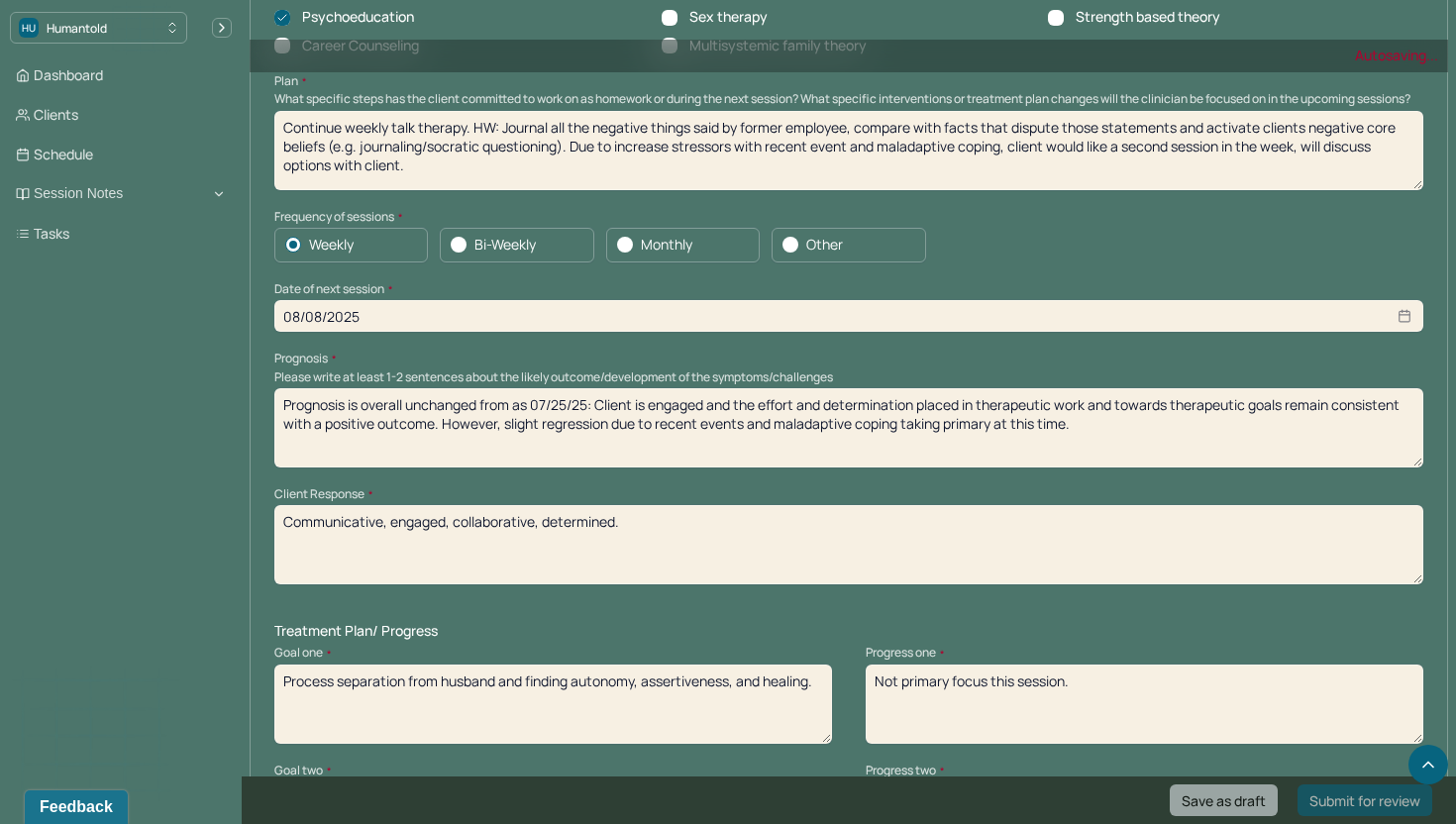 click on "Communicative, engaged, collaborative, determined." at bounding box center [849, 545] 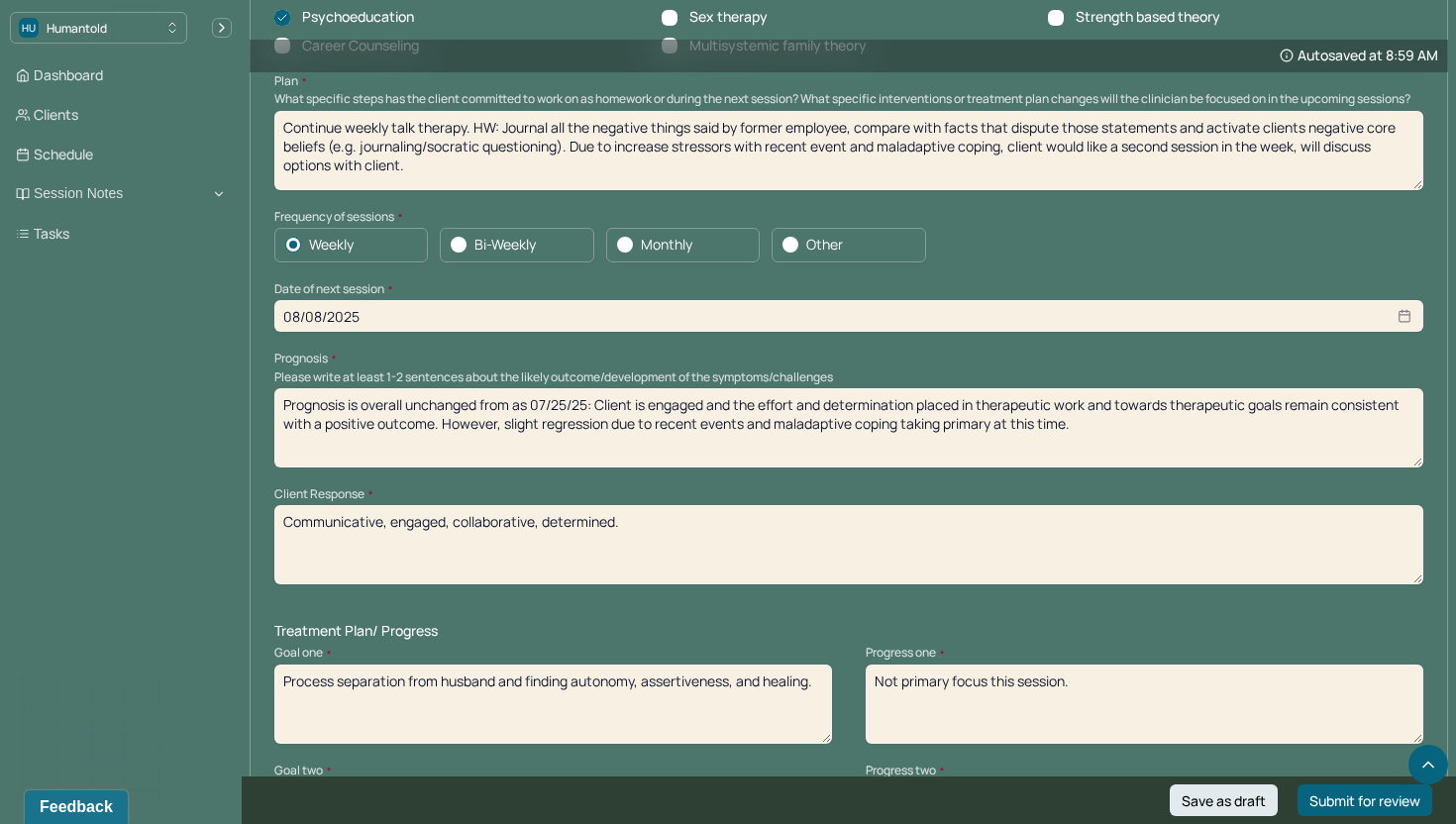 type on "U" 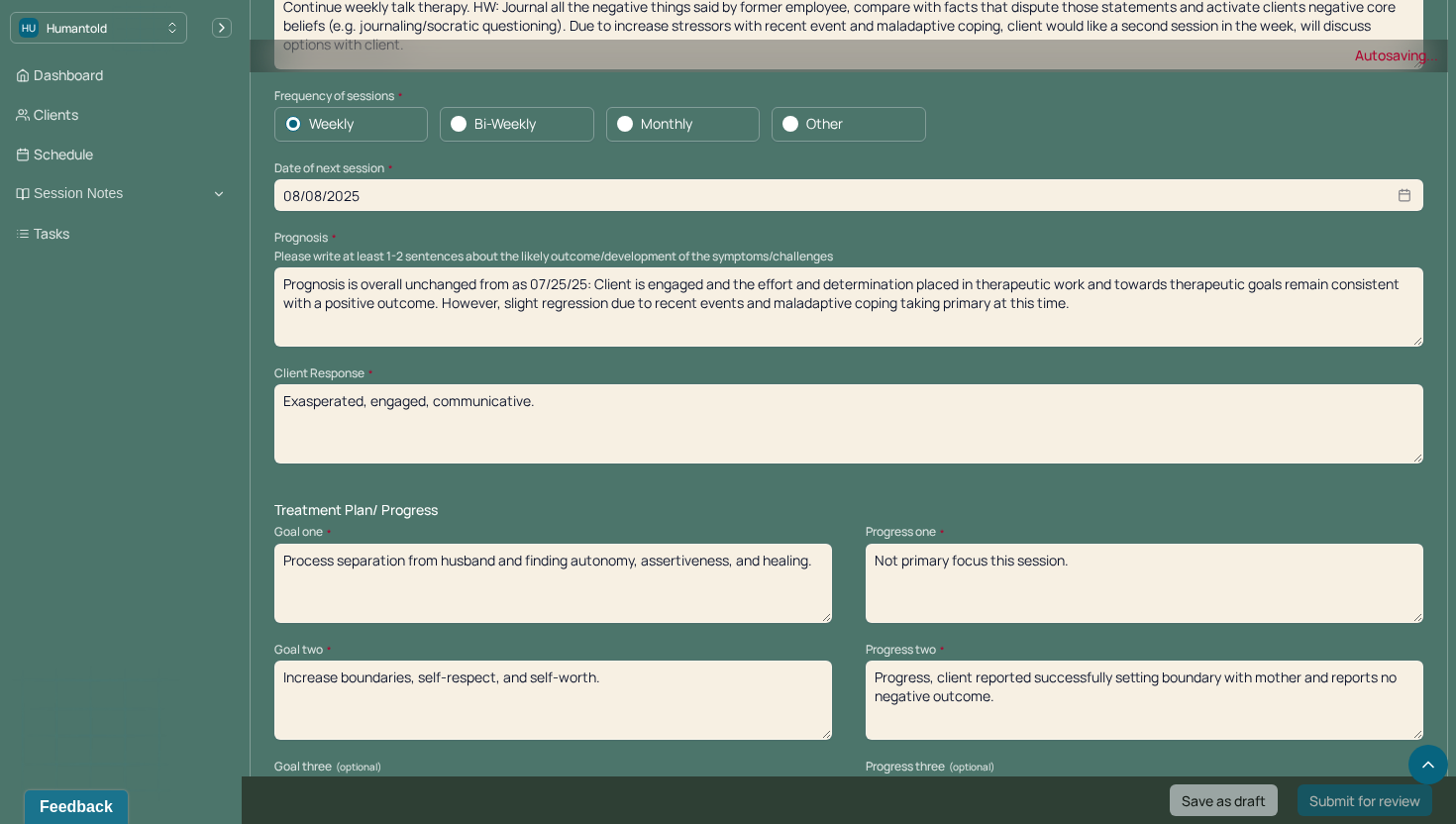 type on "Exasperated, engaged, communicative." 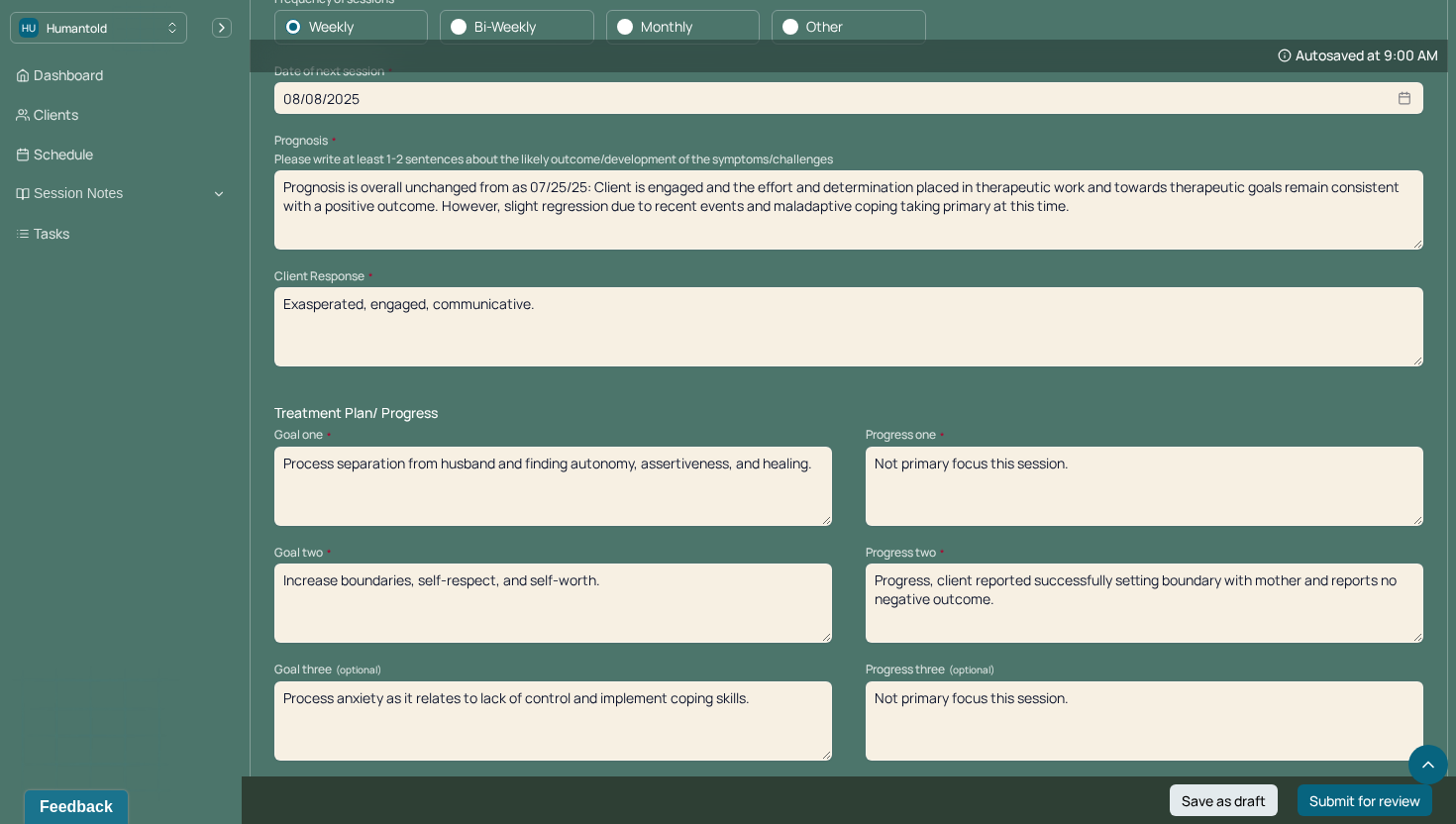 scroll, scrollTop: 2261, scrollLeft: 0, axis: vertical 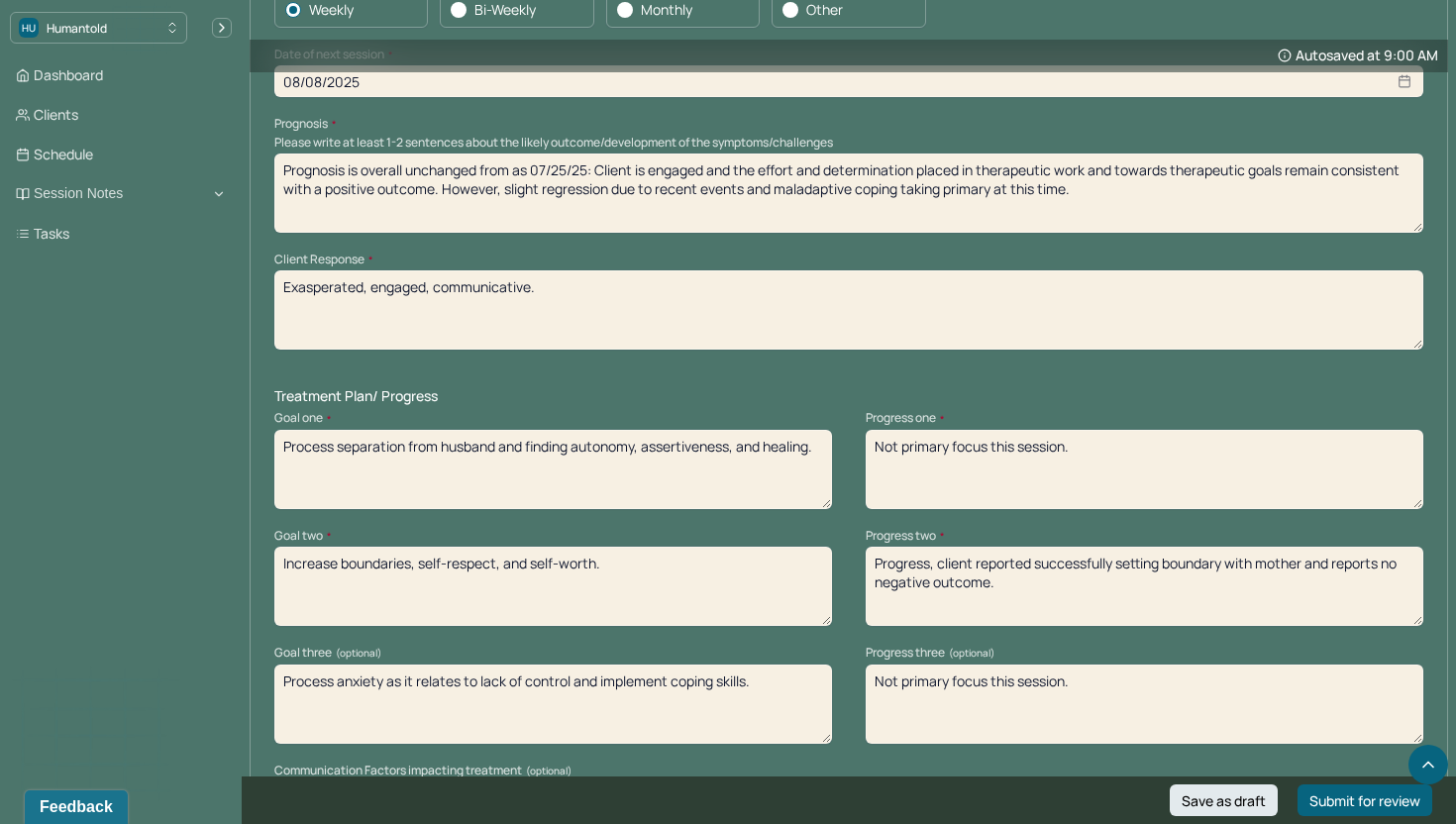 click on "Progress, client reported successfully setting boundary with mother and reports no negative outcome." at bounding box center [1144, 586] 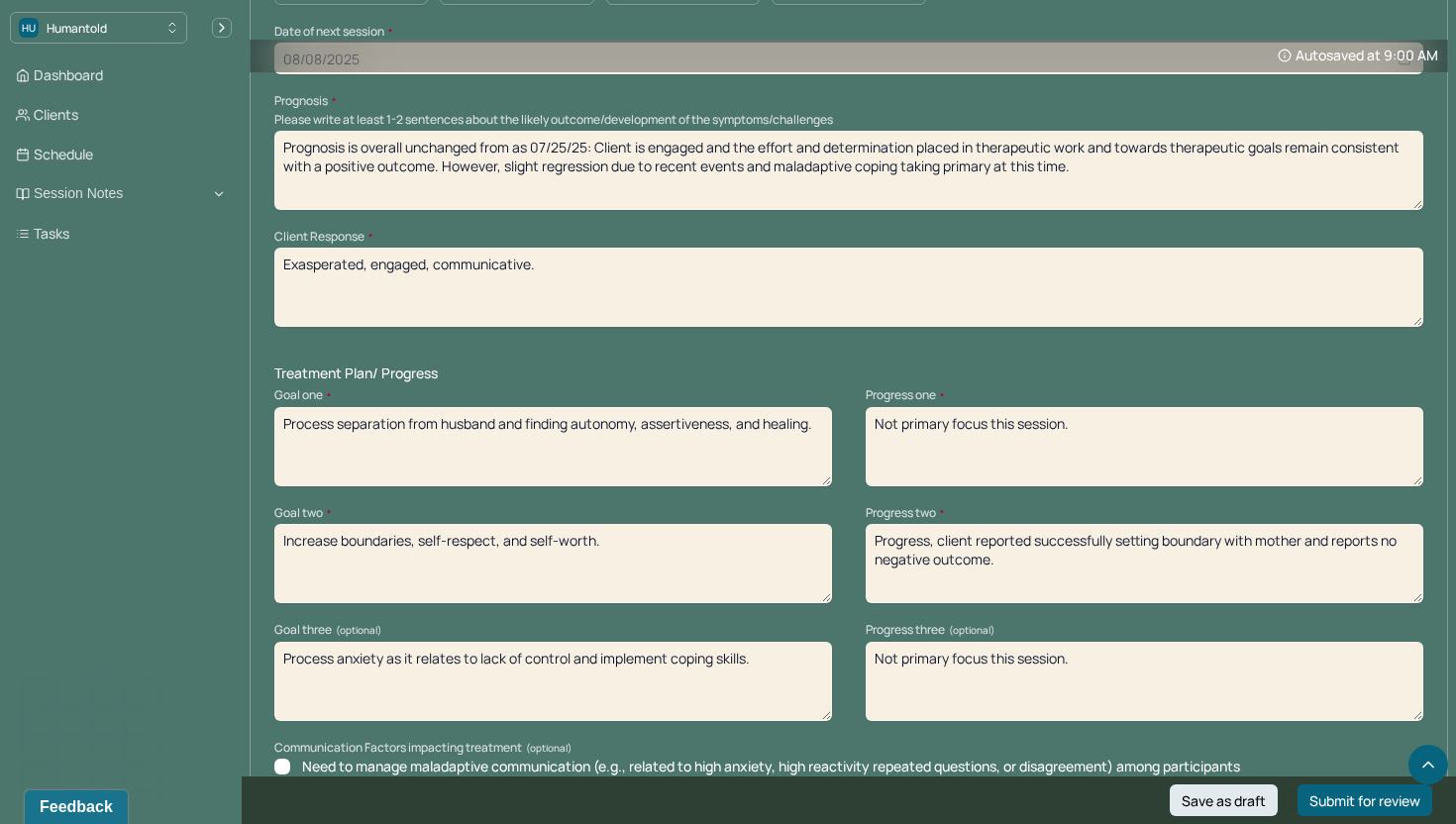 scroll, scrollTop: 2288, scrollLeft: 0, axis: vertical 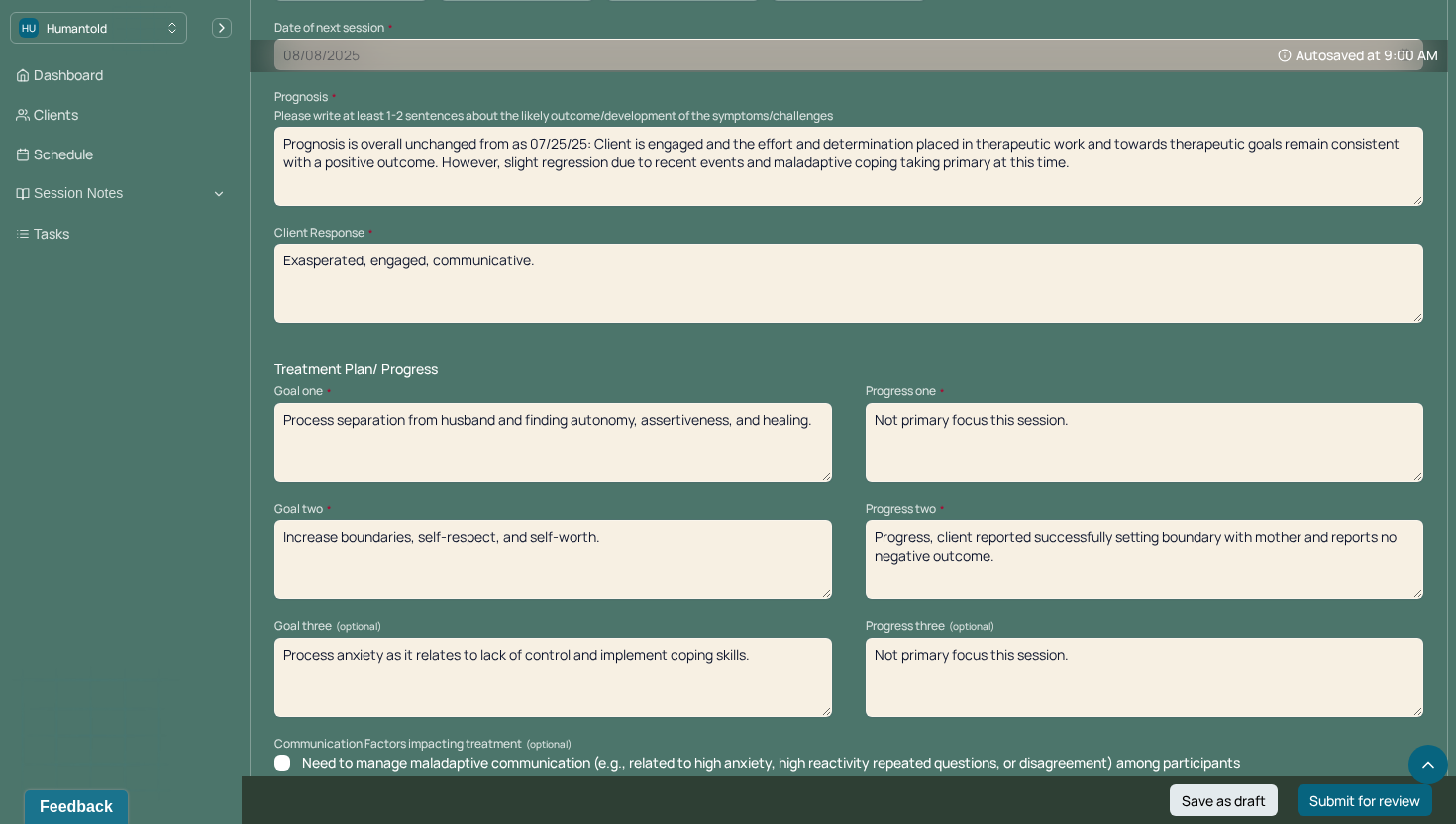 click on "Progress, client reported successfully setting boundary with mother and reports no negative outcome." at bounding box center [1144, 560] 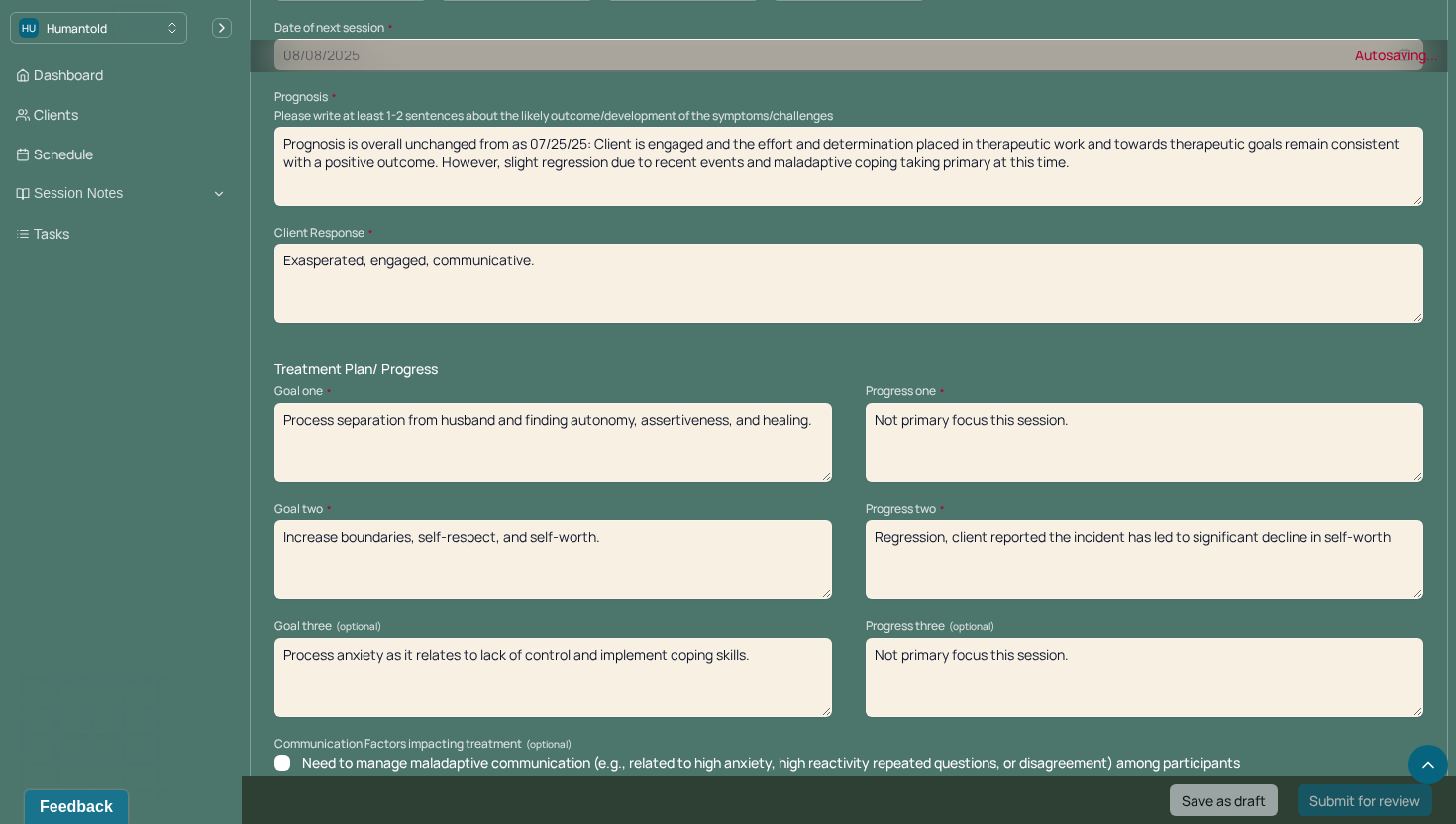 click on "Regression, client reported the incident has led to" at bounding box center (1144, 560) 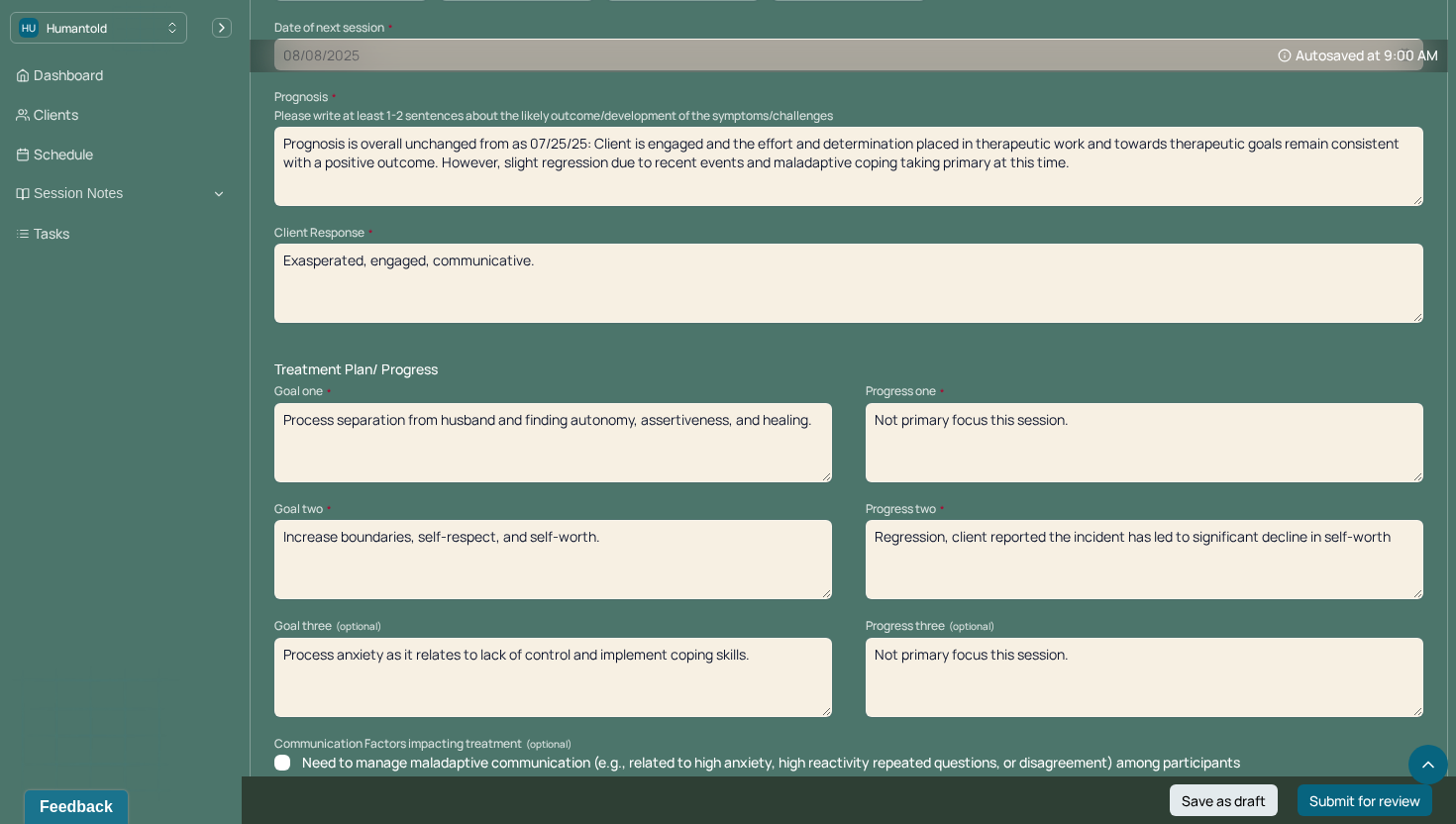 click on "Regression, client reported the incident has led to" at bounding box center [1144, 560] 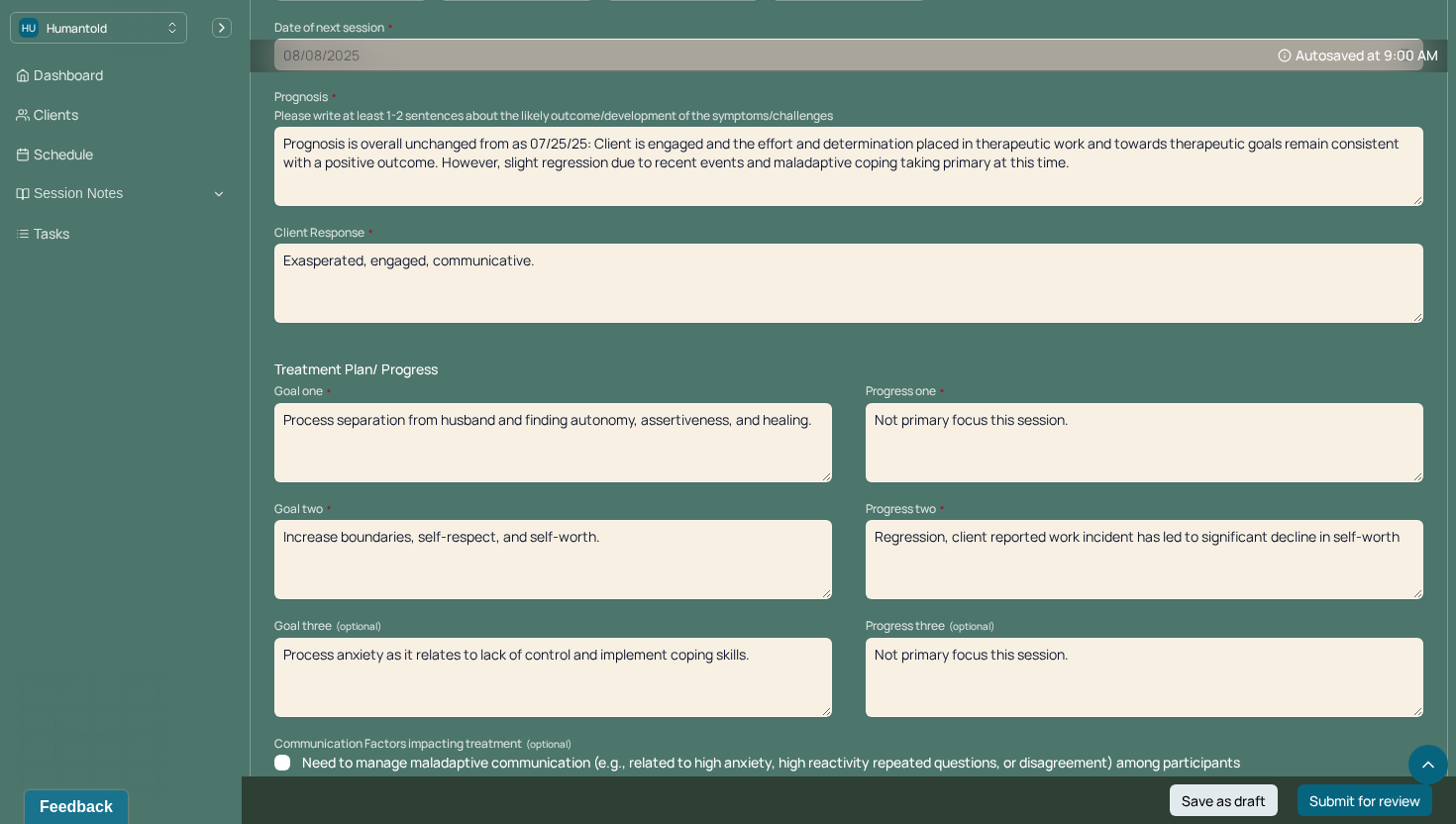 click on "Regression, client reported the incident has led to significant decline in self-worth" at bounding box center (1144, 560) 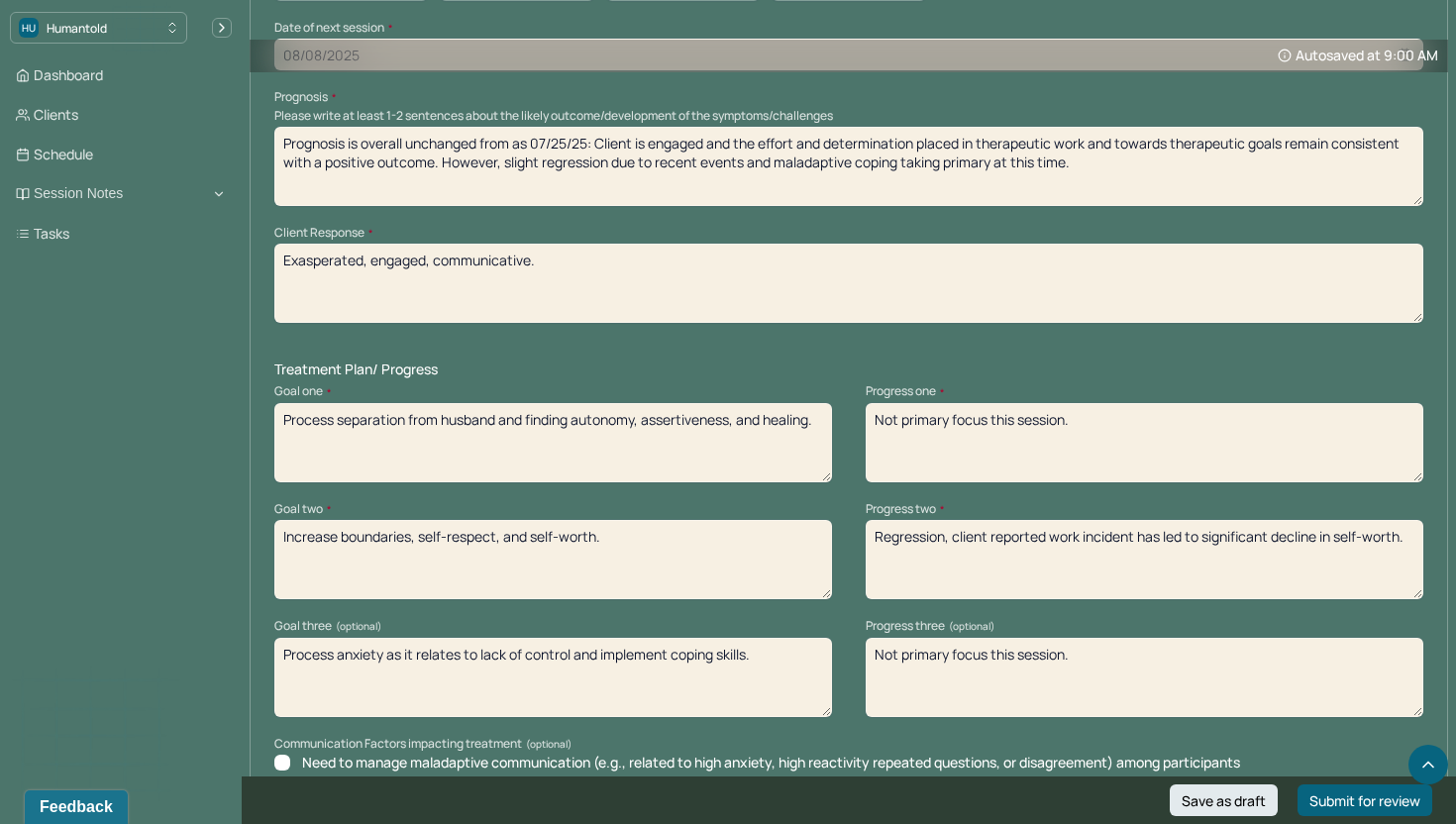 type on "Regression, client reported work incident has led to significant decline in self-worth." 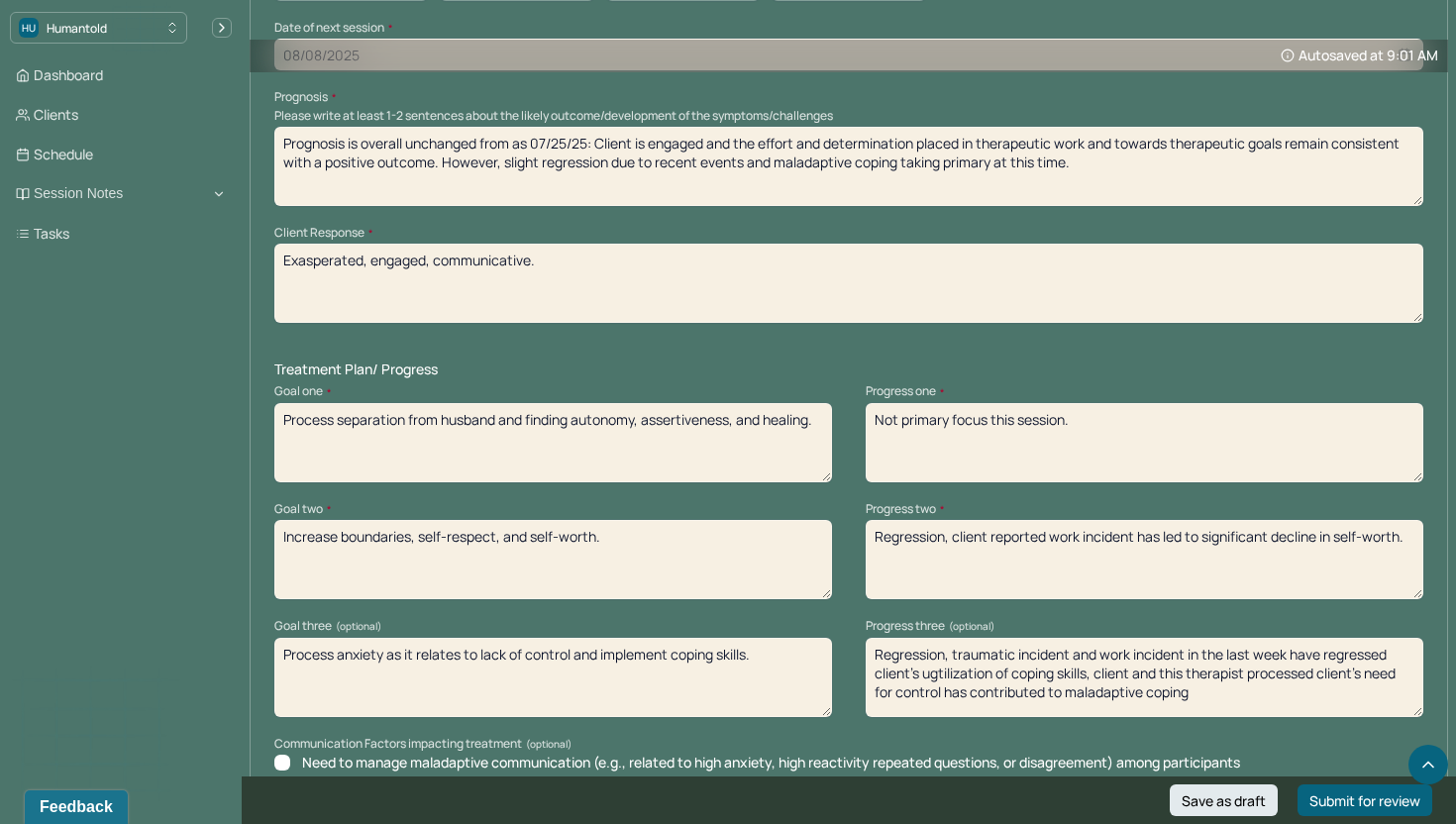 click on "Regression, traumatic incident and work incident in the last week have regressed client's ugtilization of coping skills, client and this therapist processed client's need for control has contributed to maldaptive coping" at bounding box center [1144, 677] 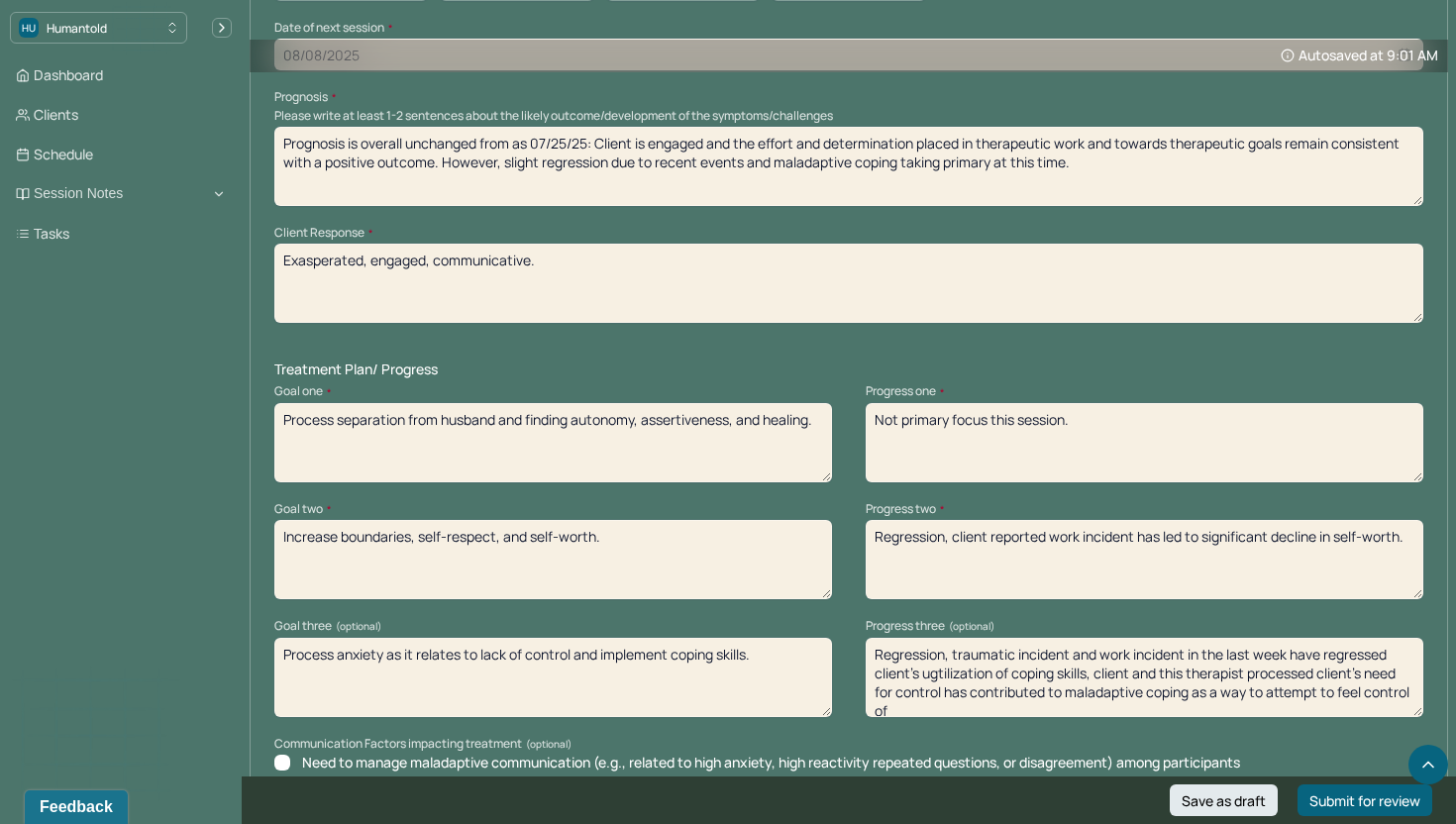 scroll, scrollTop: 3, scrollLeft: 0, axis: vertical 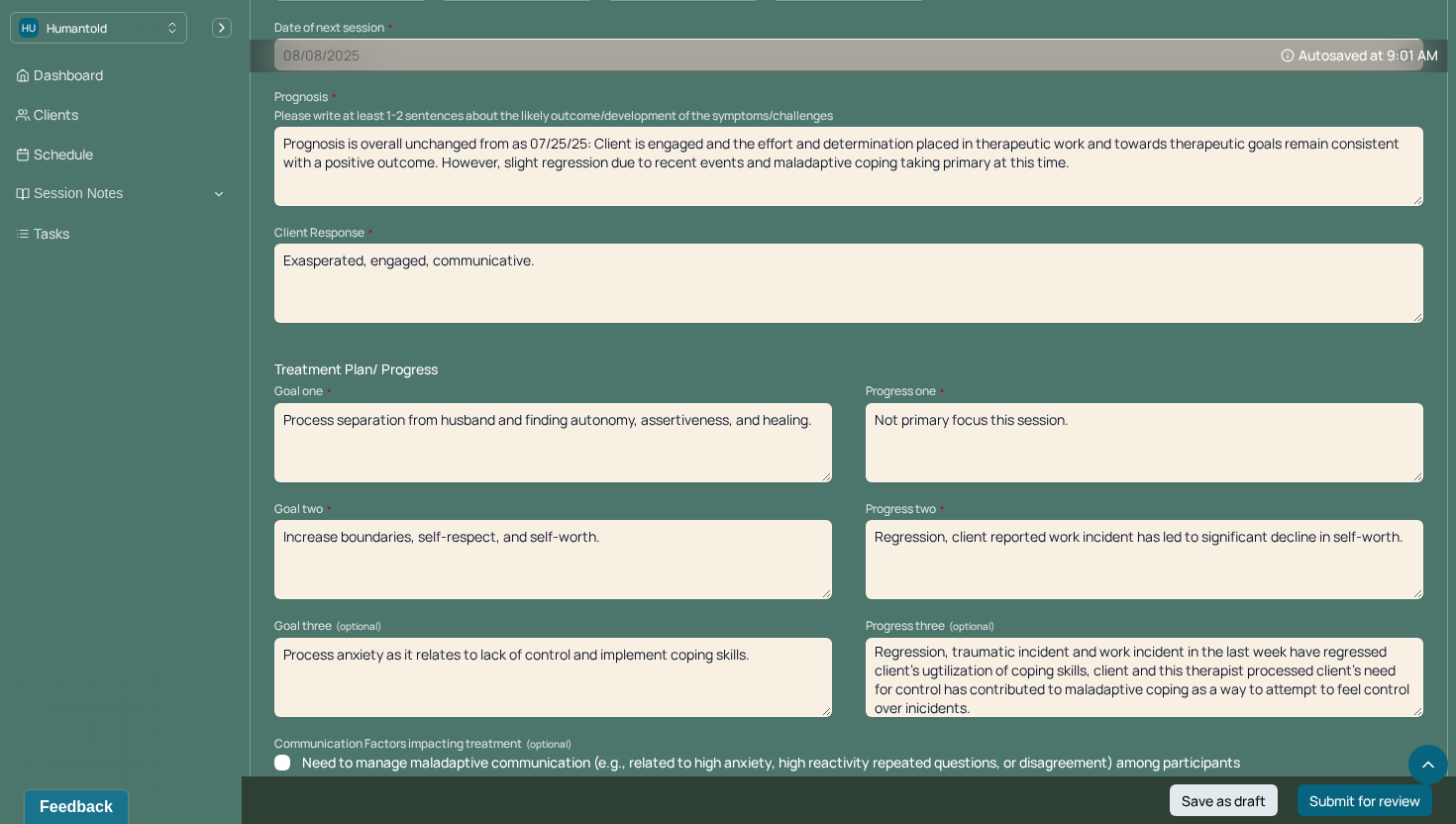 click on "Treatment Plan/ Progress Goal one * Process separation from husband and finding autonomy, assertiveness, and healing. Progress one * Not primary focus this session. Goal two * Increase boundaries, self-respect, and self-worth. Progress two * Regression, client reported work incident has led to significant decline in self-worth. Goal three (optional) Process anxiety as it relates to lack of control and implement coping skills. Progress three (optional) Regression, traumatic incident and work incident in the last week have regressed client's ugtilization of coping skills, client and this therapist processed client's need for control has contributed to maldaptive coping Communication Factors impacting treatment Need to manage maladaptive communication (e.g., related to high anxiety, high reactivity repeated questions, or disagreement) among participants Caregiver emotions or behaviors interfered with the caregiver's understanding and ability Details around communication factors impacting treatment" at bounding box center [849, 696] 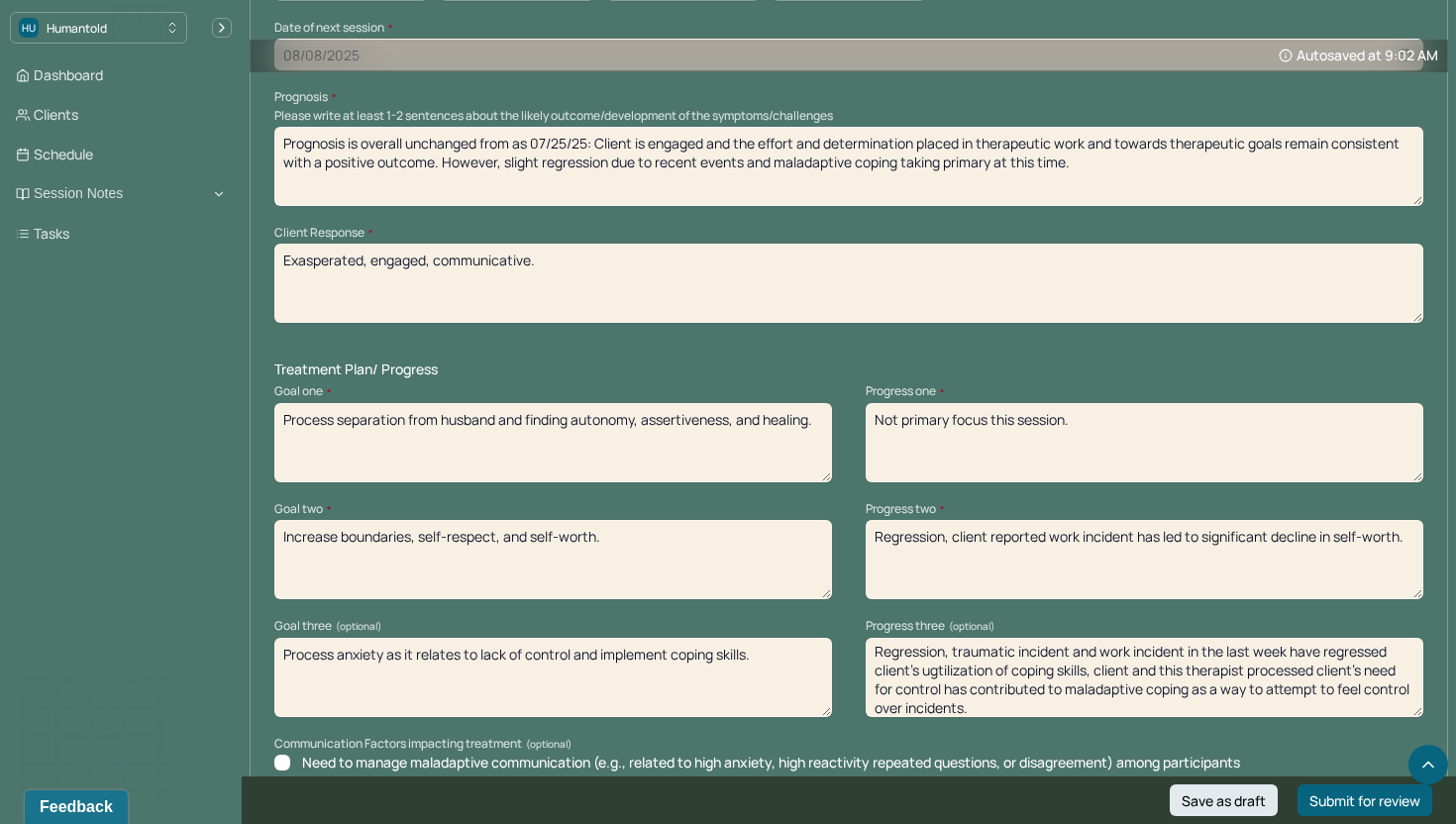 click on "Regression, traumatic incident and work incident in the last week have regressed client's ugtilization of coping skills, client and this therapist processed client's need for control has contributed to maladaptive coping as a way to attempt to feel control over inicidents." at bounding box center (1144, 677) 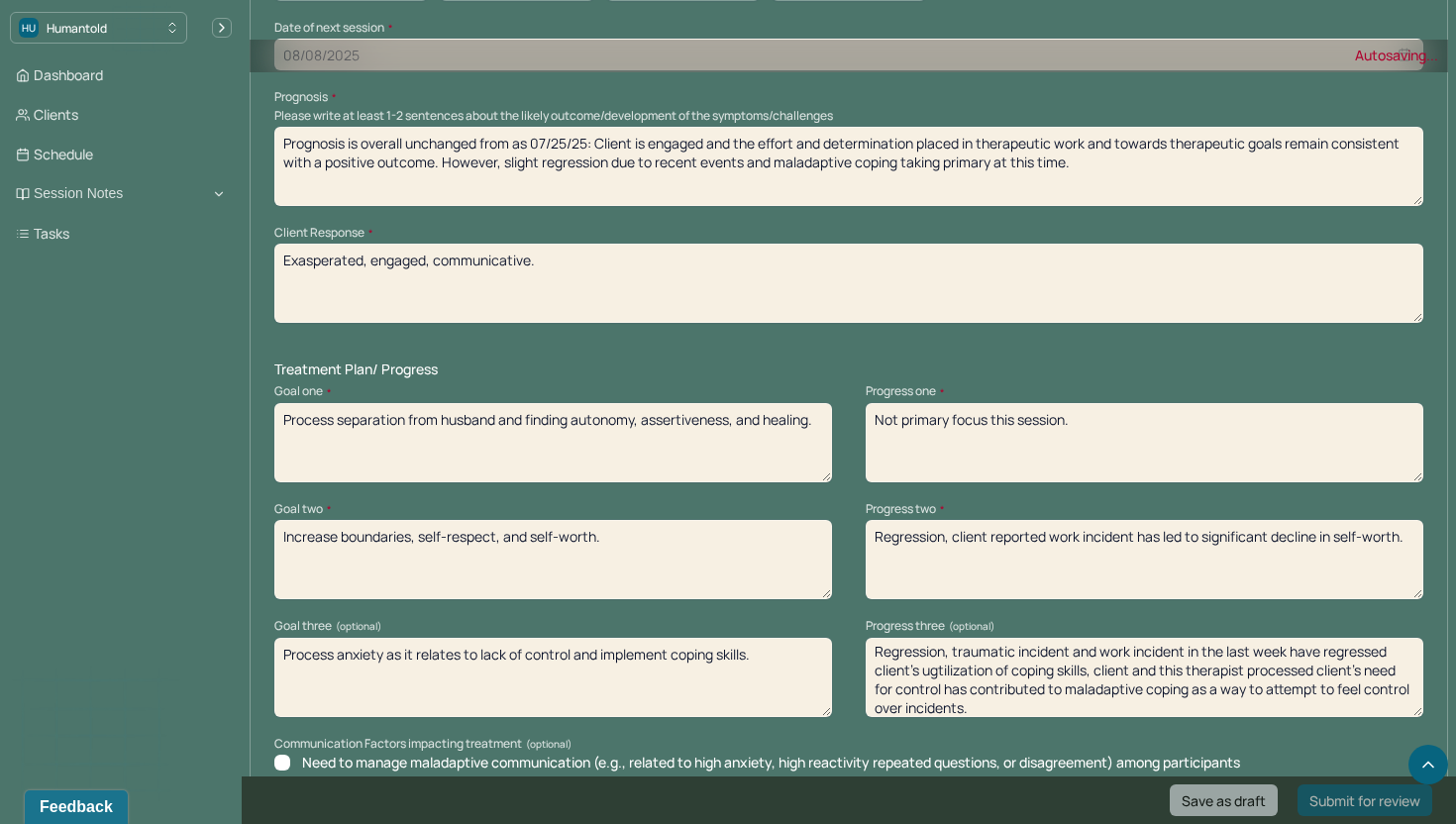 click on "Regression, traumatic incident and work incident in the last week have regressed client's ugtilization of coping skills, client and this therapist processed client's need for control has contributed to maladaptive coping as a way to attempt to feel control over inicidents." at bounding box center [1144, 677] 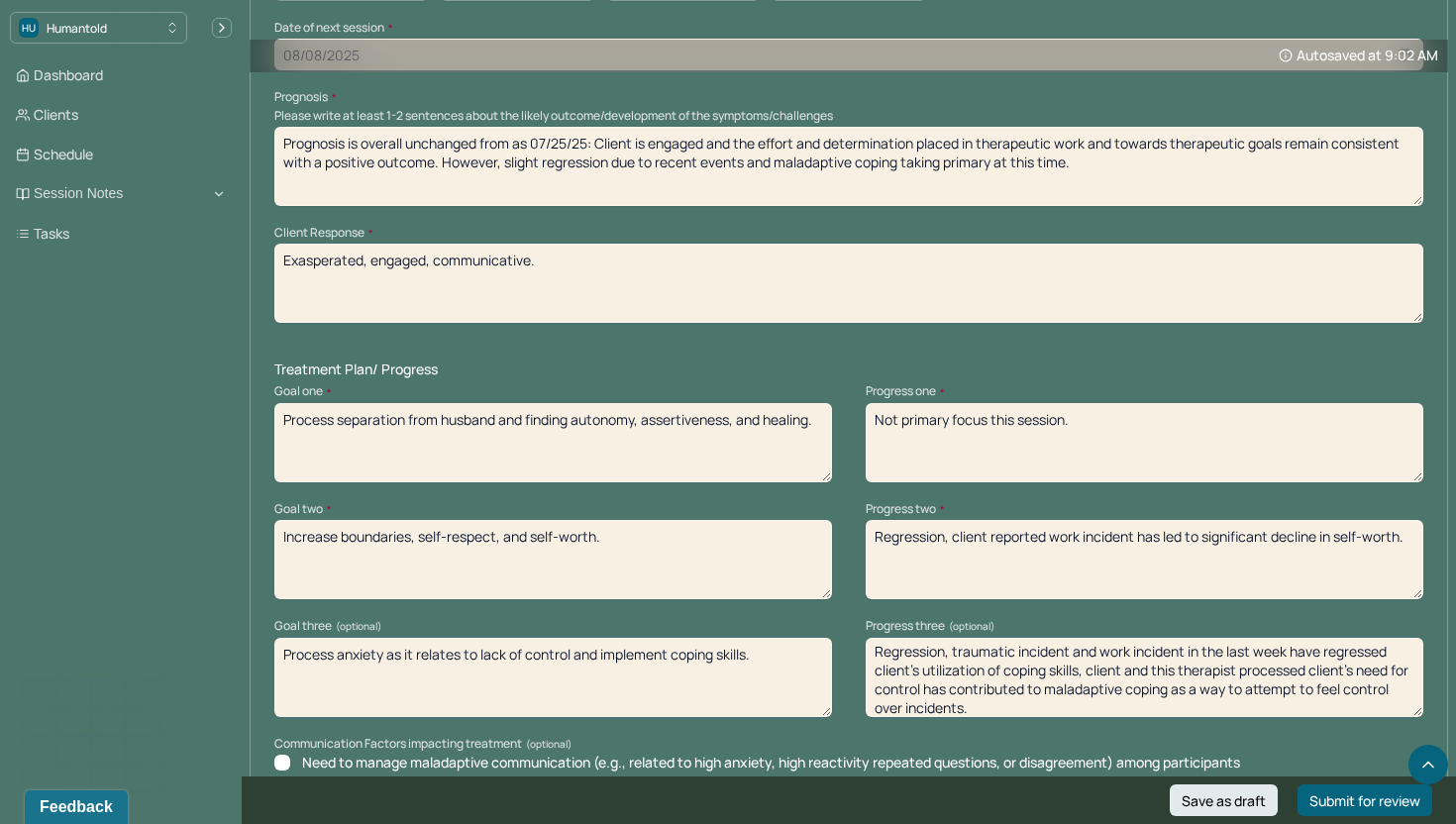 click on "Regression, traumatic incident and work incident in the last week have regressed client's ugtilization of coping skills, client and this therapist processed client's need for control has contributed to maladaptive coping as a way to attempt to feel control over incidents." at bounding box center (1144, 677) 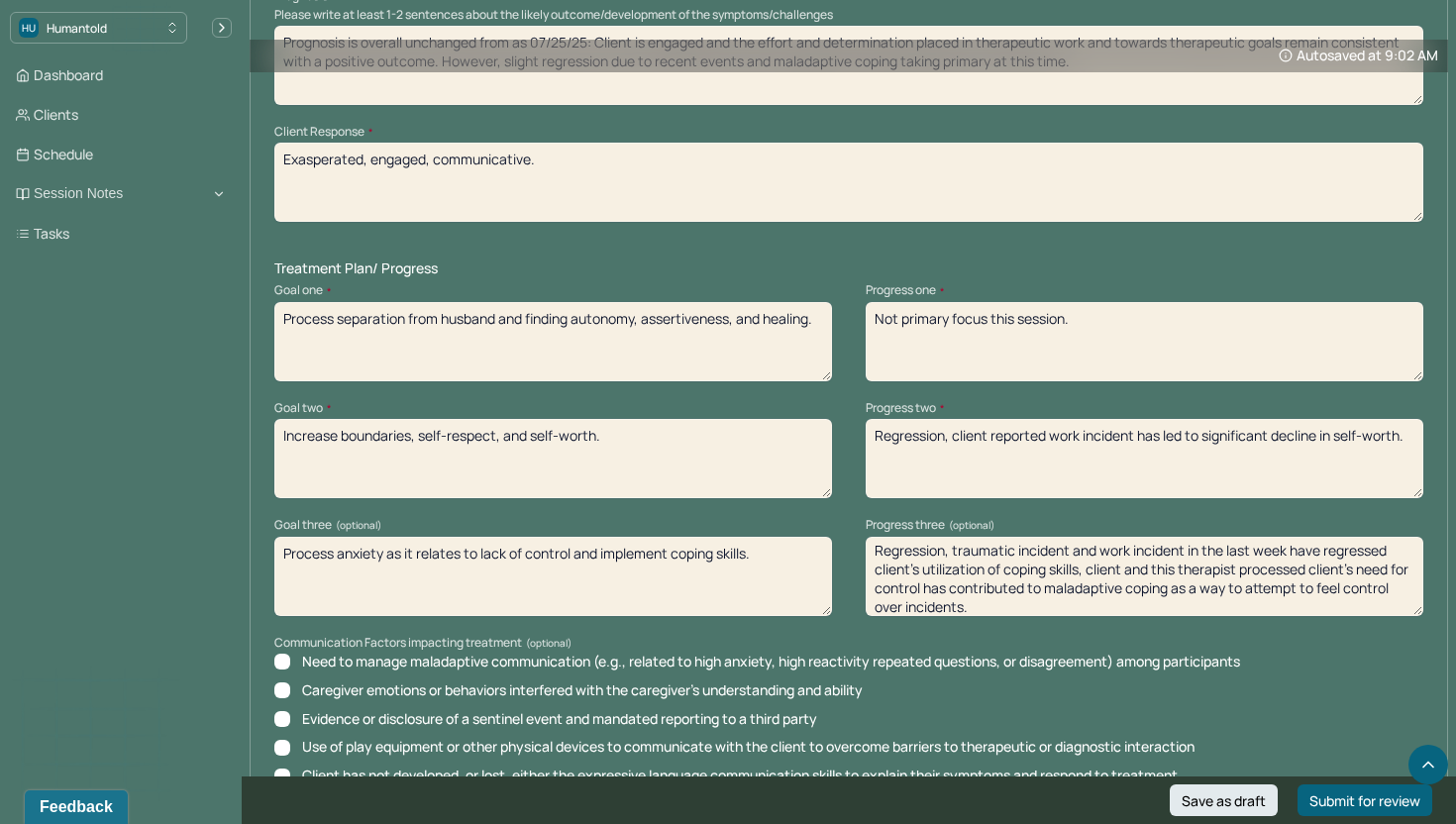 type on "Regression, traumatic incident and work incident in the last week have regressed client's utilization of coping skills, client and this therapist processed client's need for control has contributed to maladaptive coping as a way to attempt to feel control over incidents." 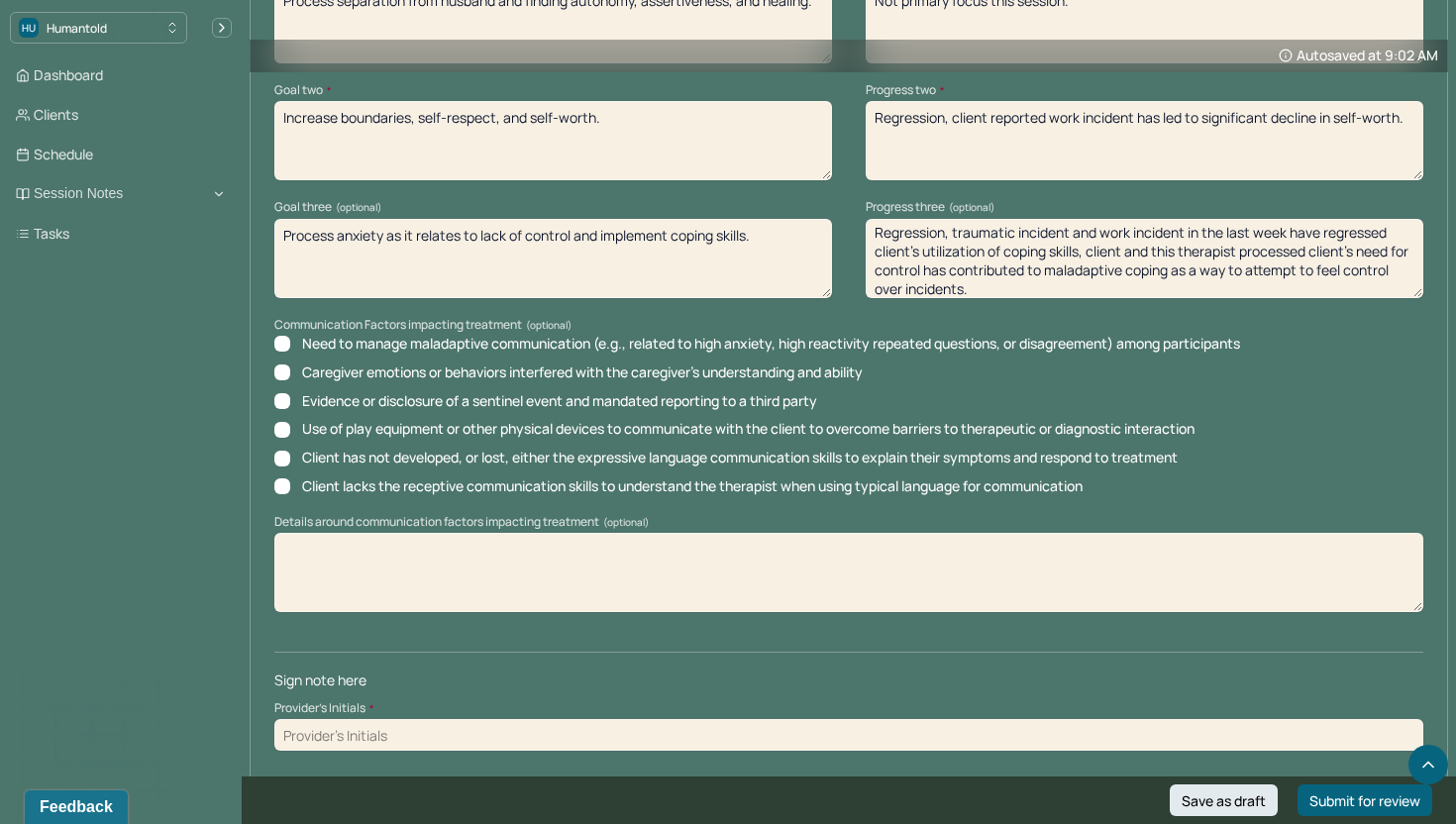 scroll, scrollTop: 2716, scrollLeft: 0, axis: vertical 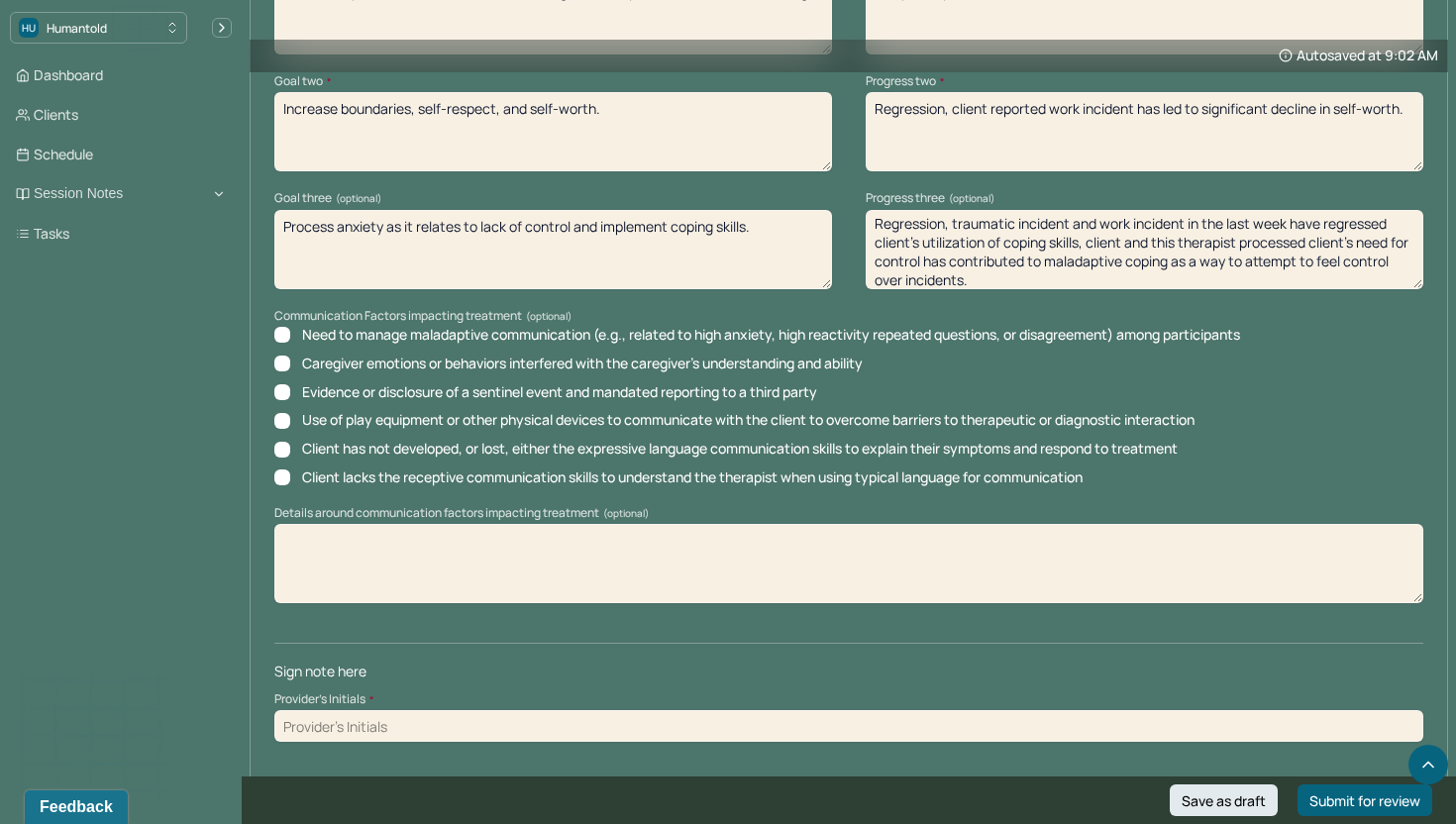 click on "Provider's Initials *" at bounding box center (849, 699) 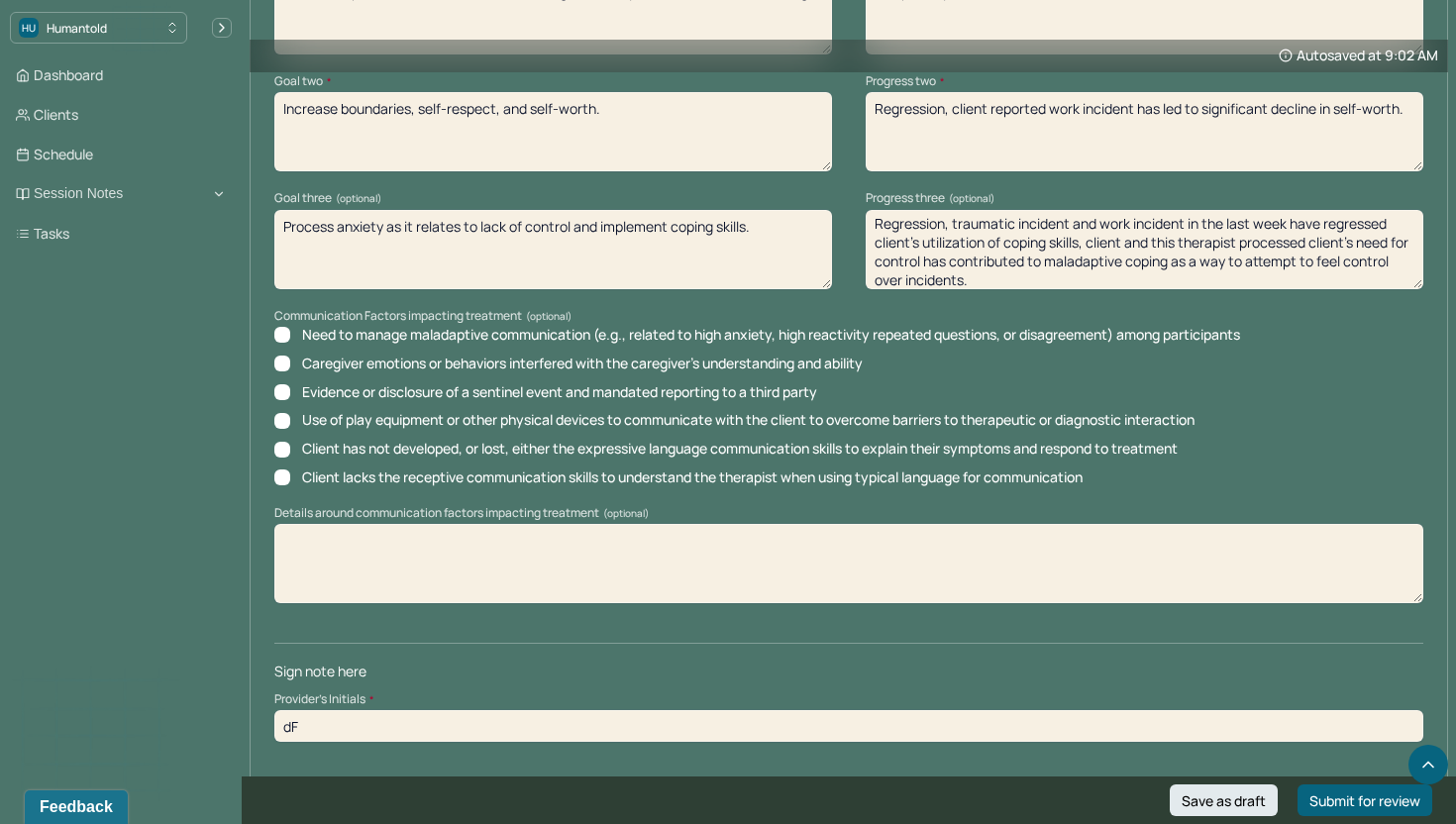 type on "d" 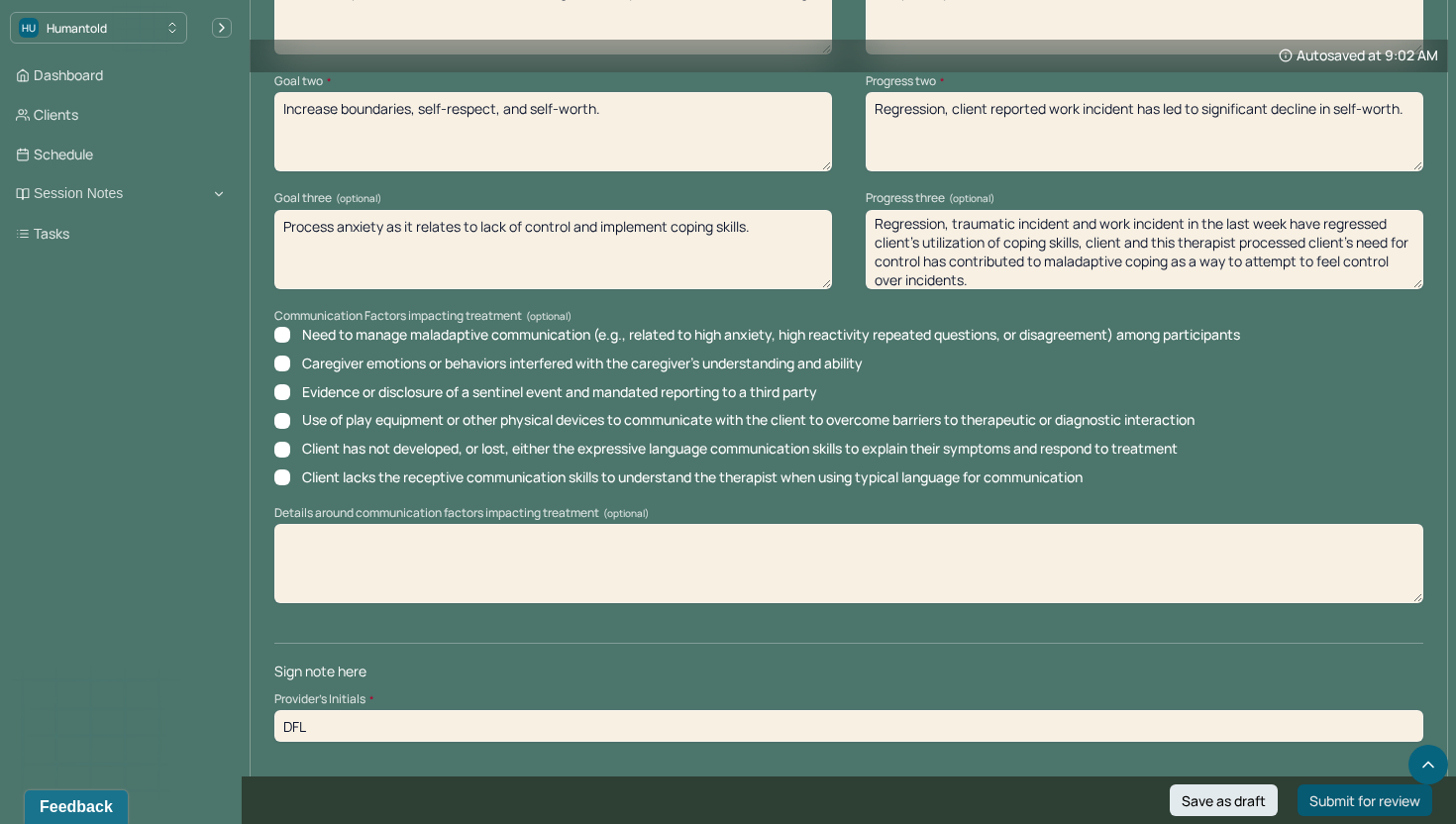 type on "DFL" 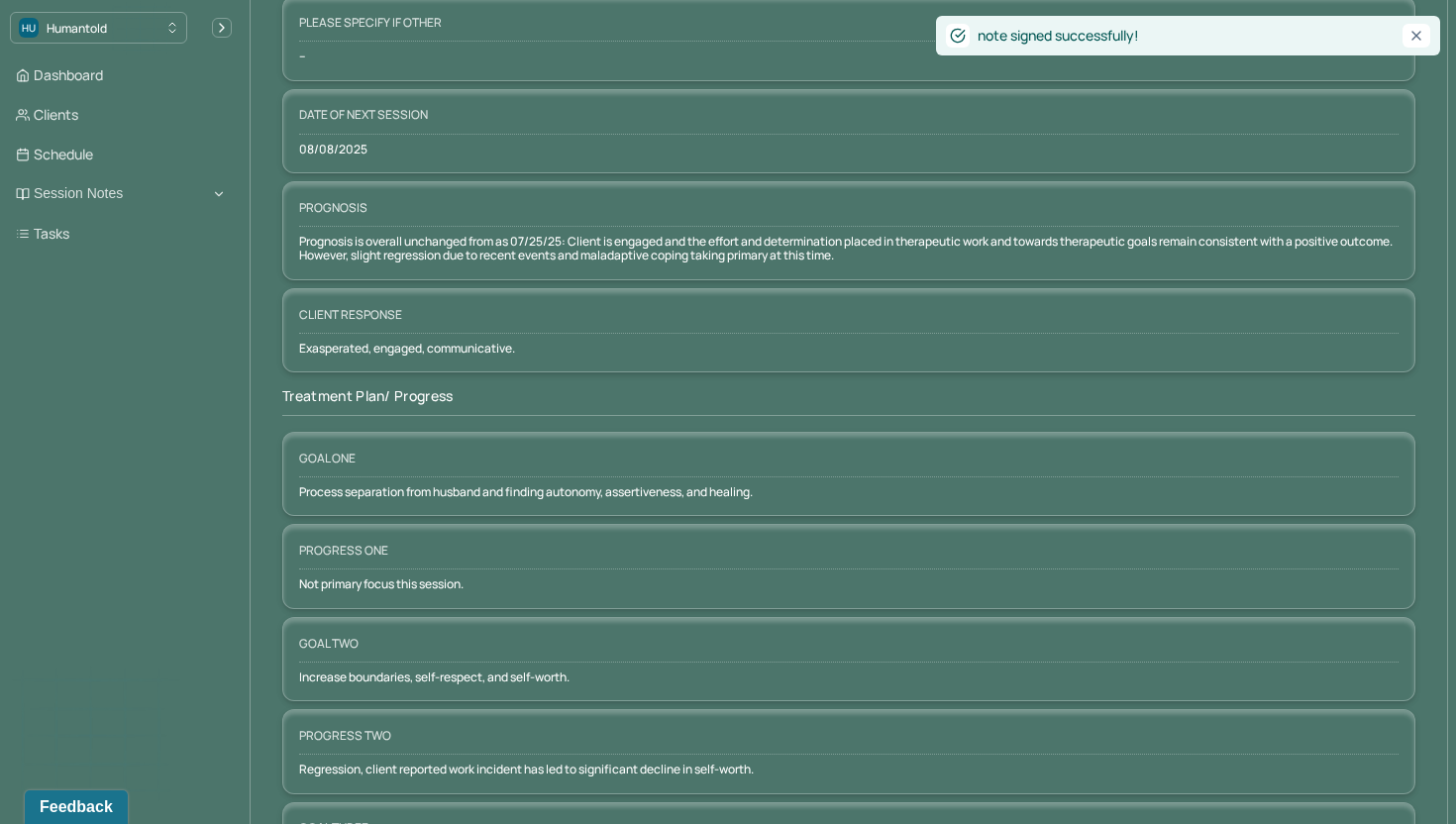 scroll, scrollTop: 0, scrollLeft: 0, axis: both 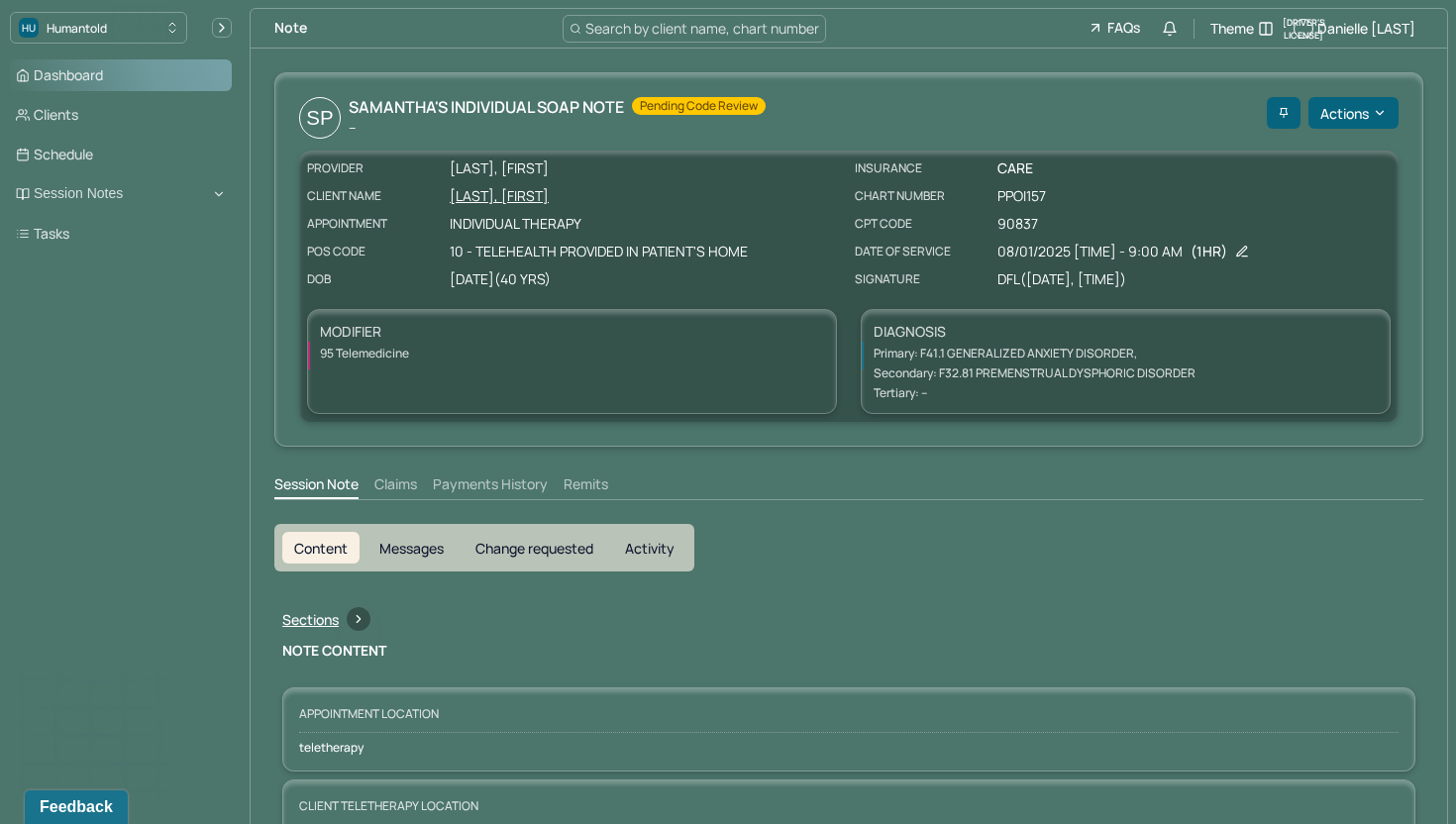 click on "Dashboard" at bounding box center (121, 75) 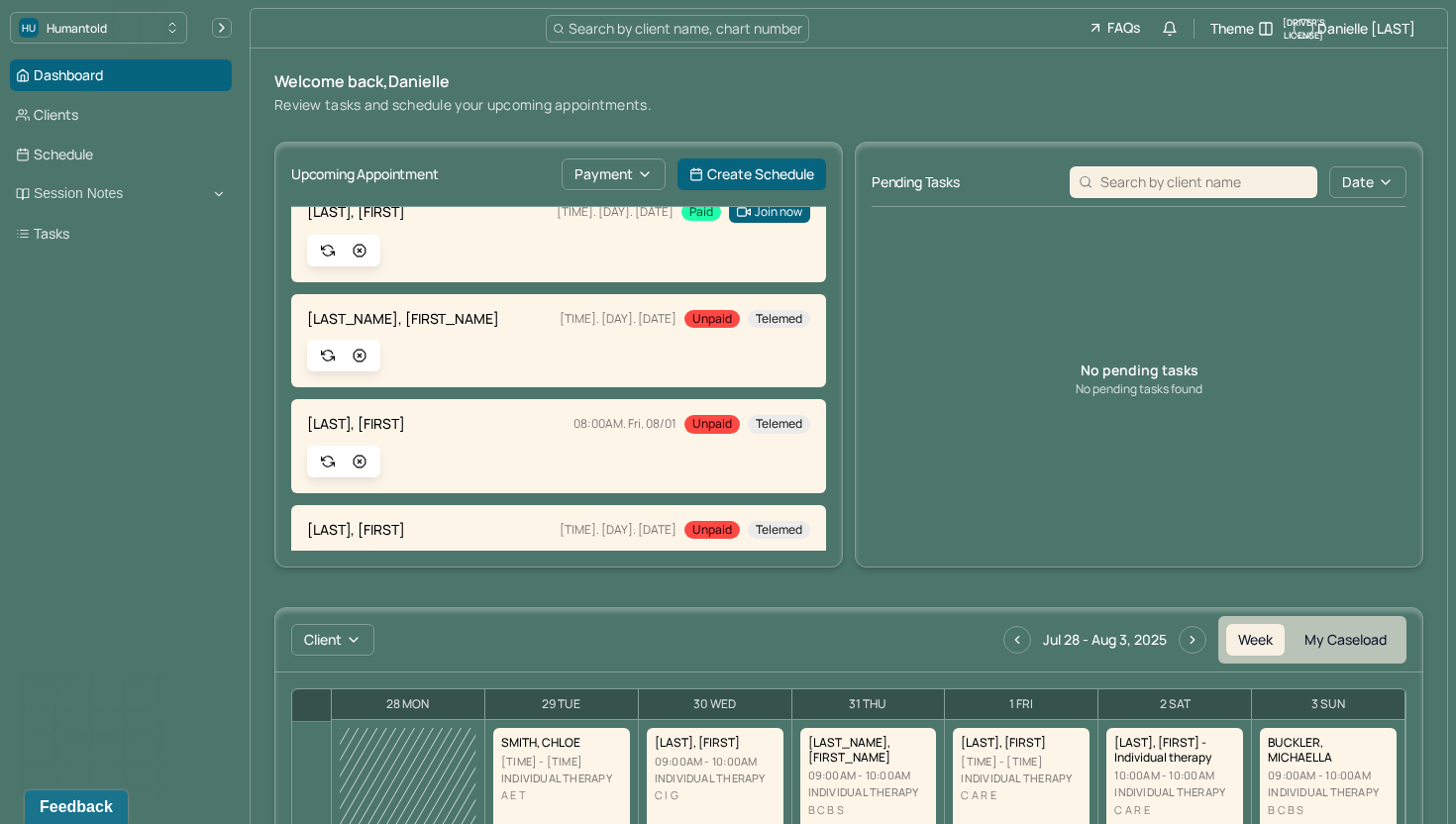 scroll, scrollTop: 255, scrollLeft: 0, axis: vertical 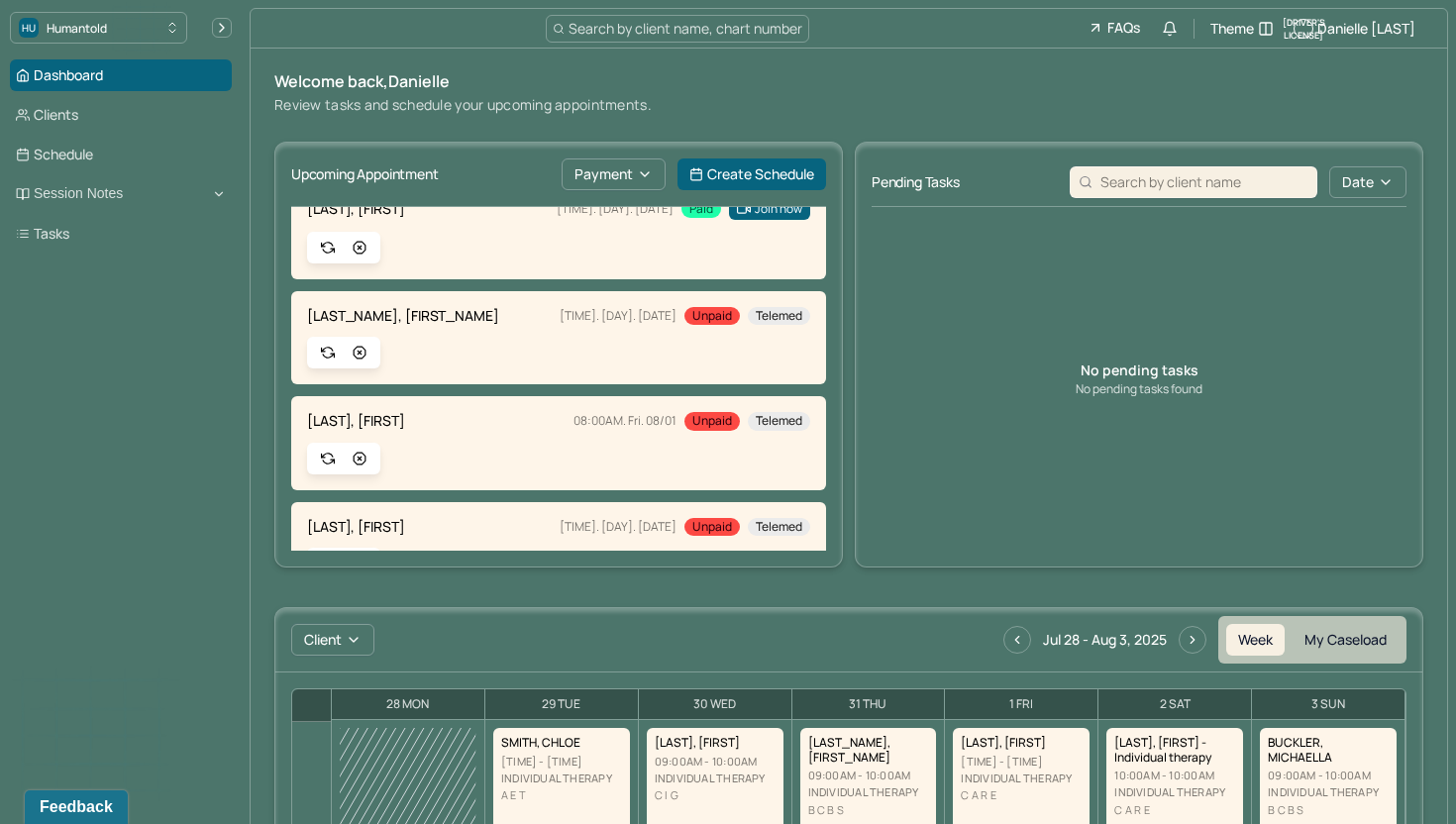click on "Dashboard Clients Schedule Session Notes Tasks" at bounding box center (121, 154) 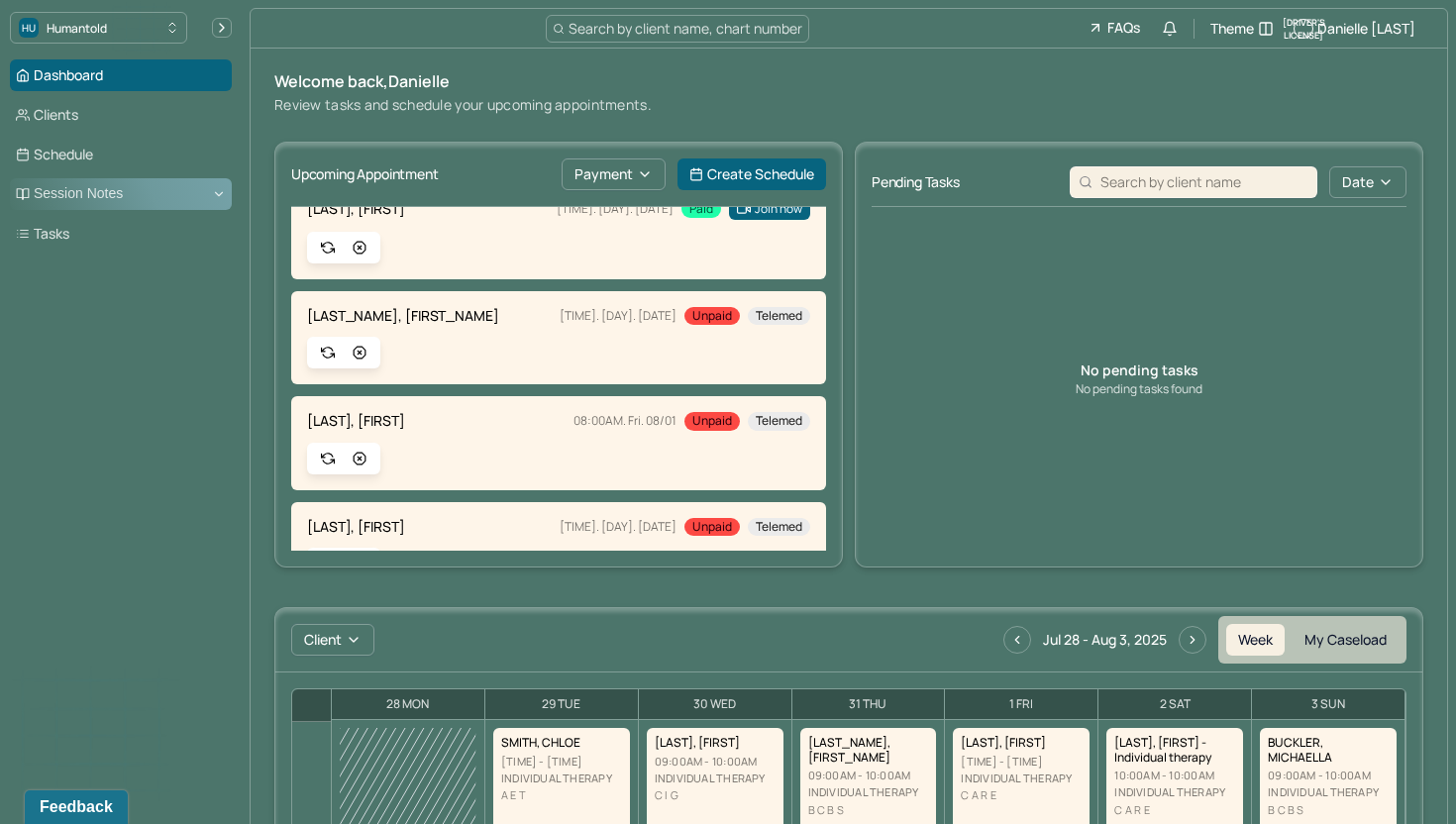 click on "Session Notes" at bounding box center [121, 194] 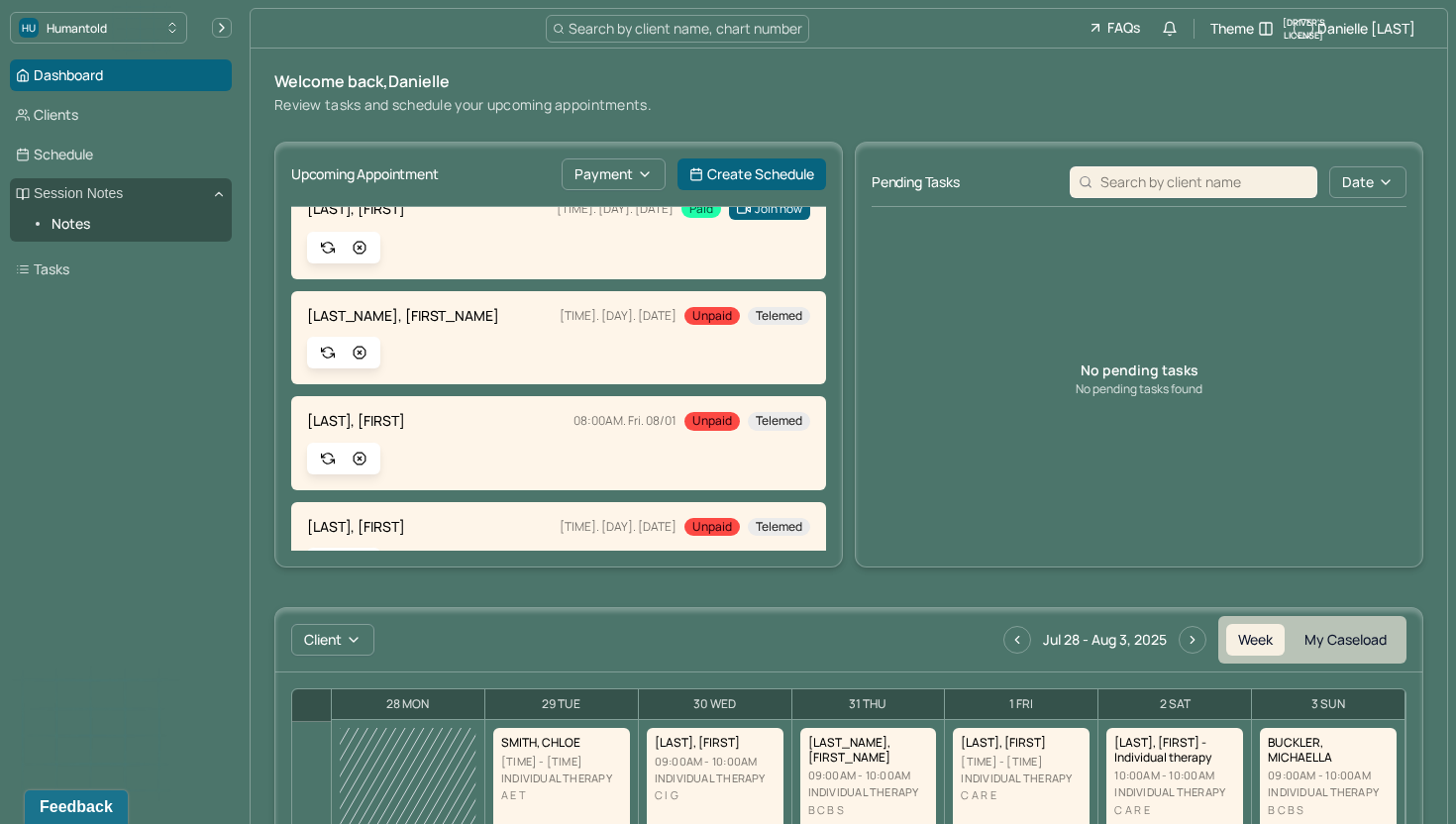 click on "Notes" at bounding box center [121, 226] 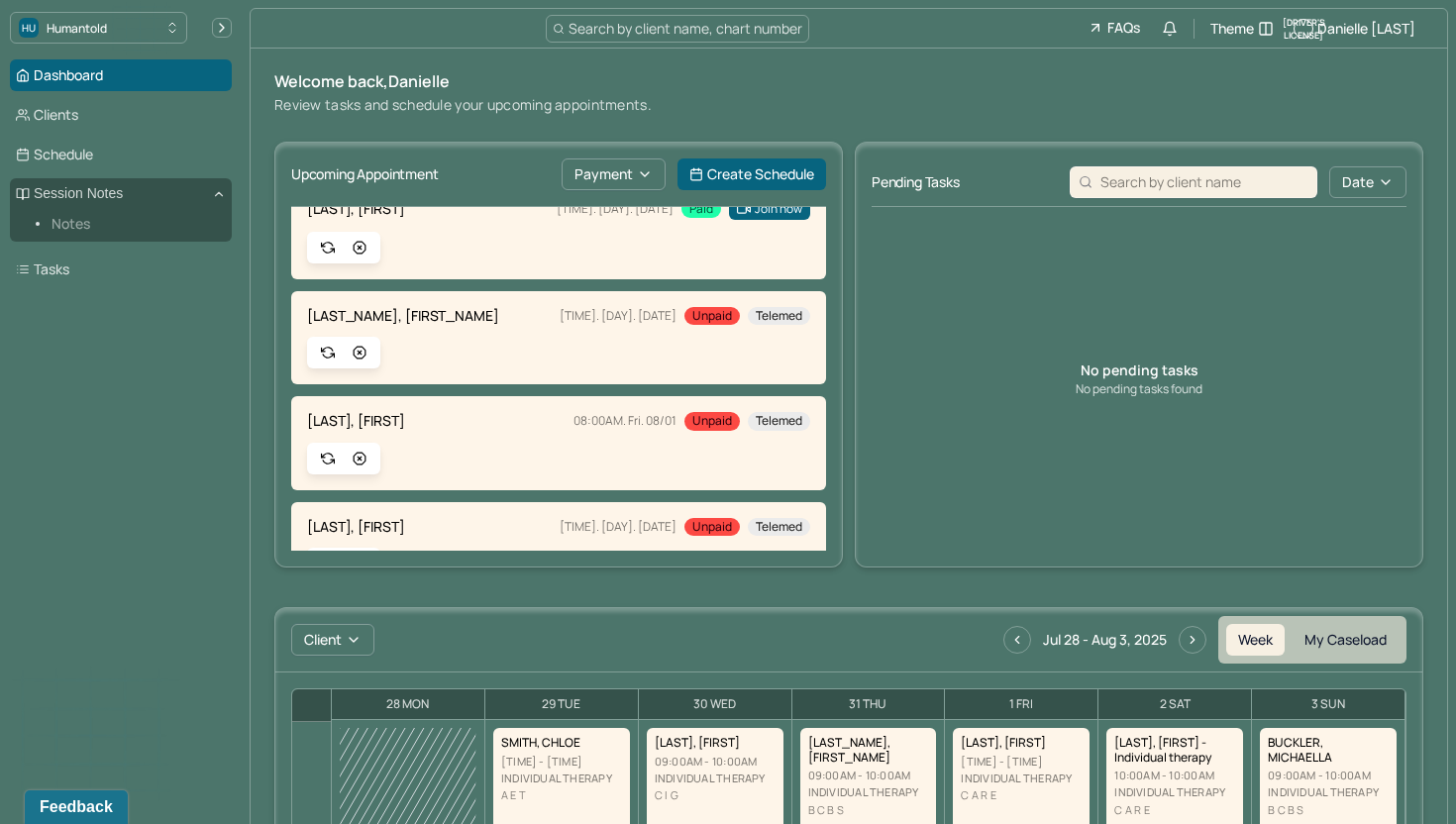 click on "Notes" at bounding box center [134, 224] 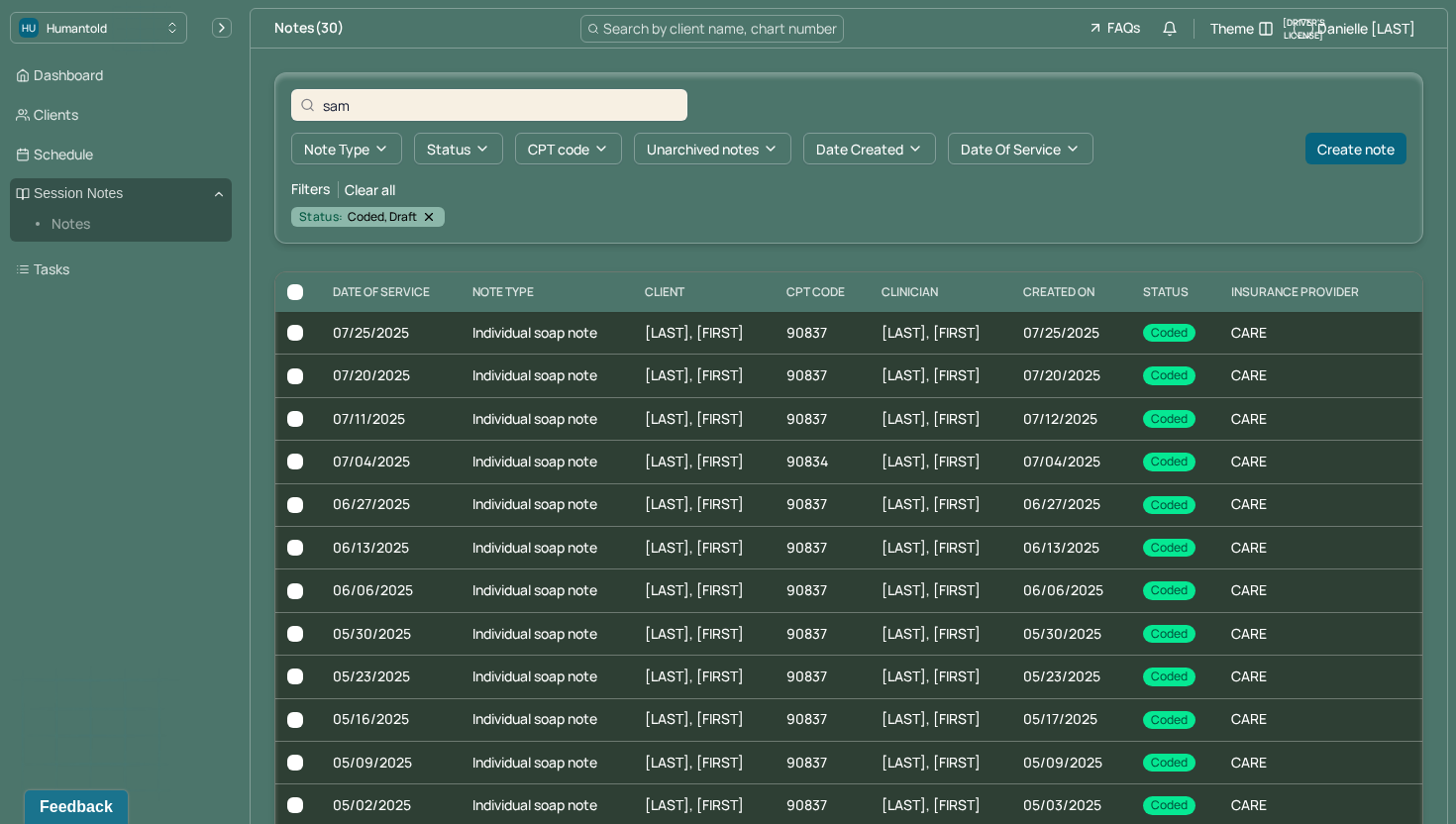 click on "sam" at bounding box center (500, 105) 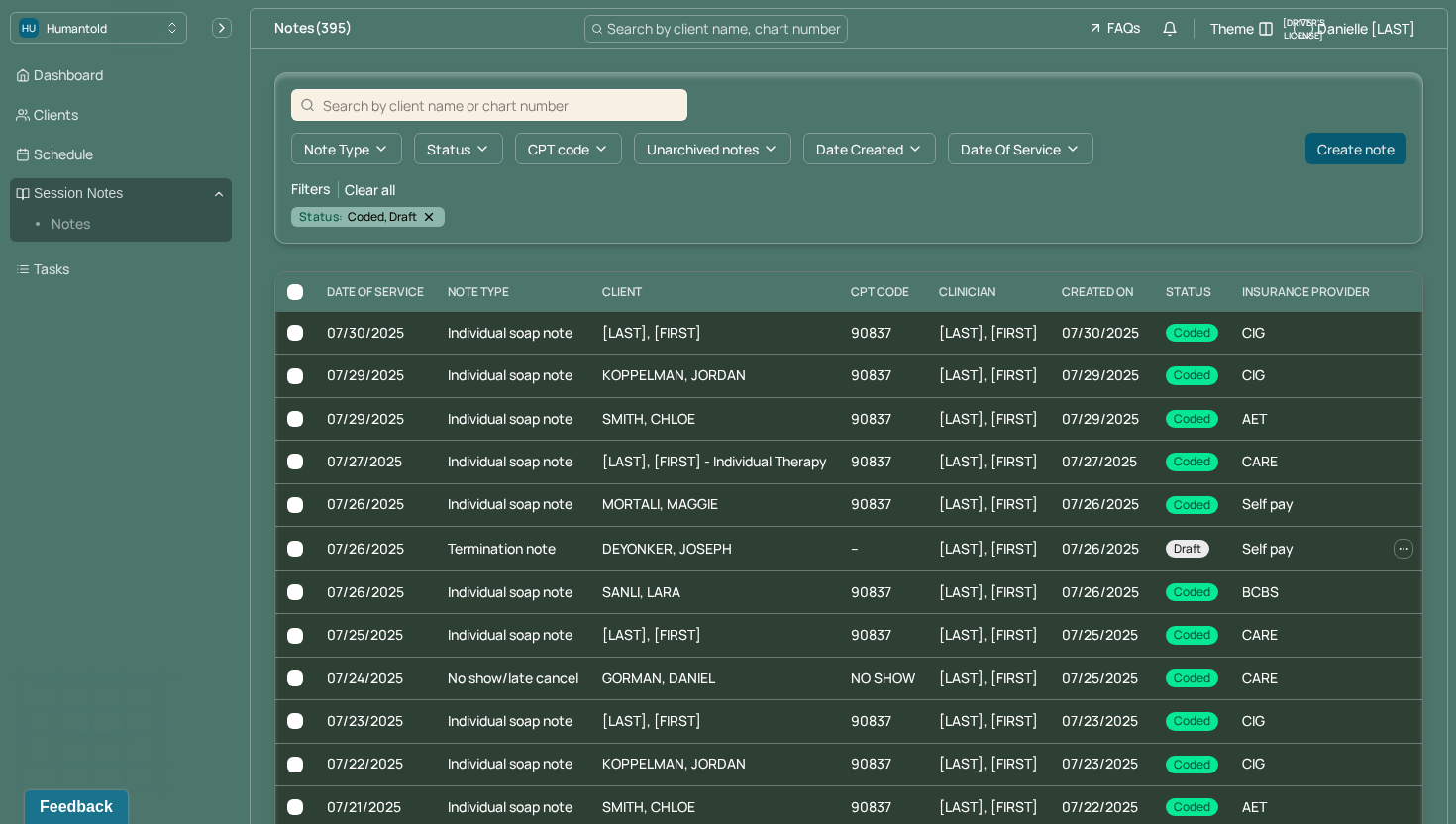 type 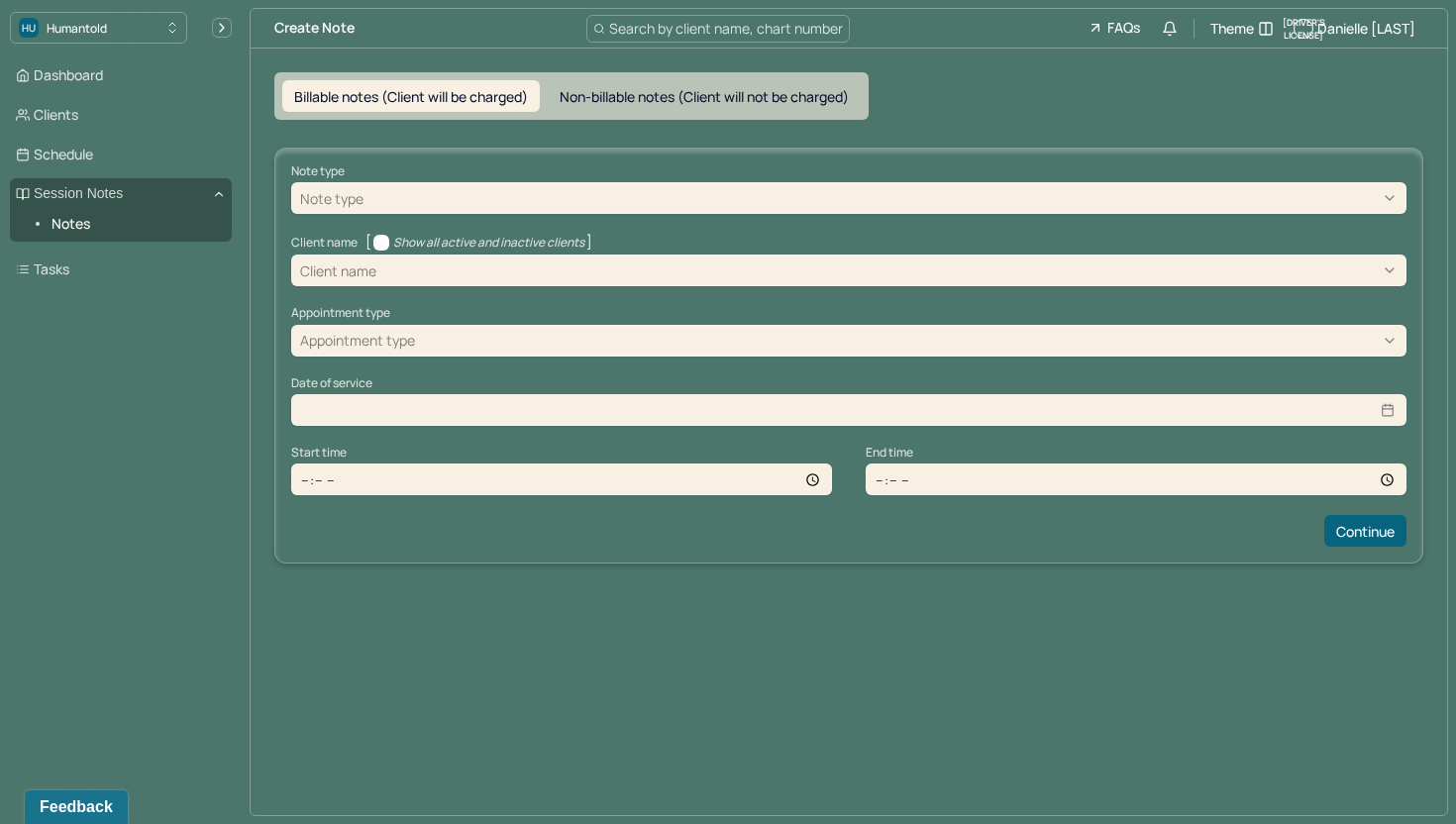 click at bounding box center [883, 198] 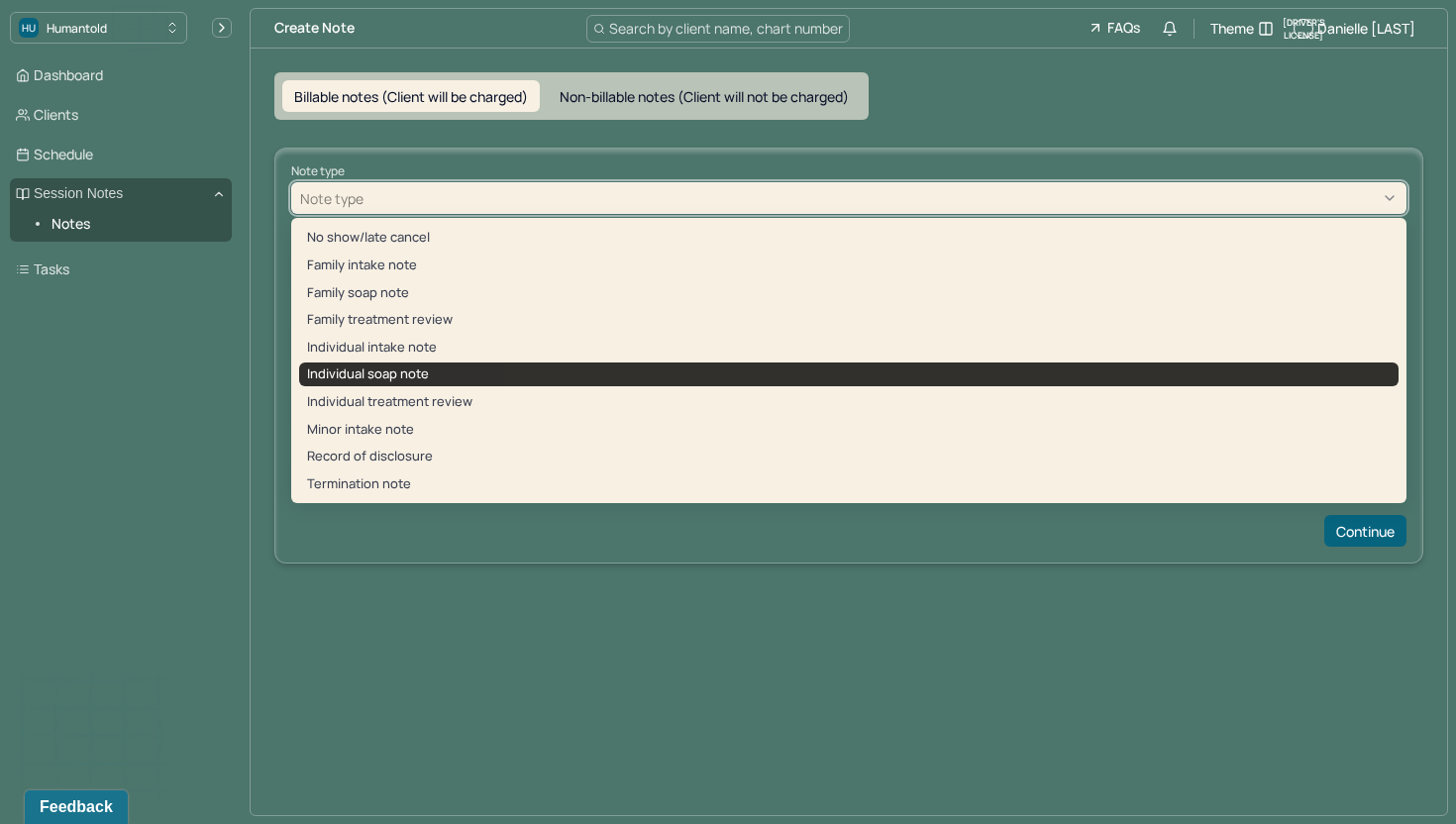 click on "Individual soap note" at bounding box center (849, 374) 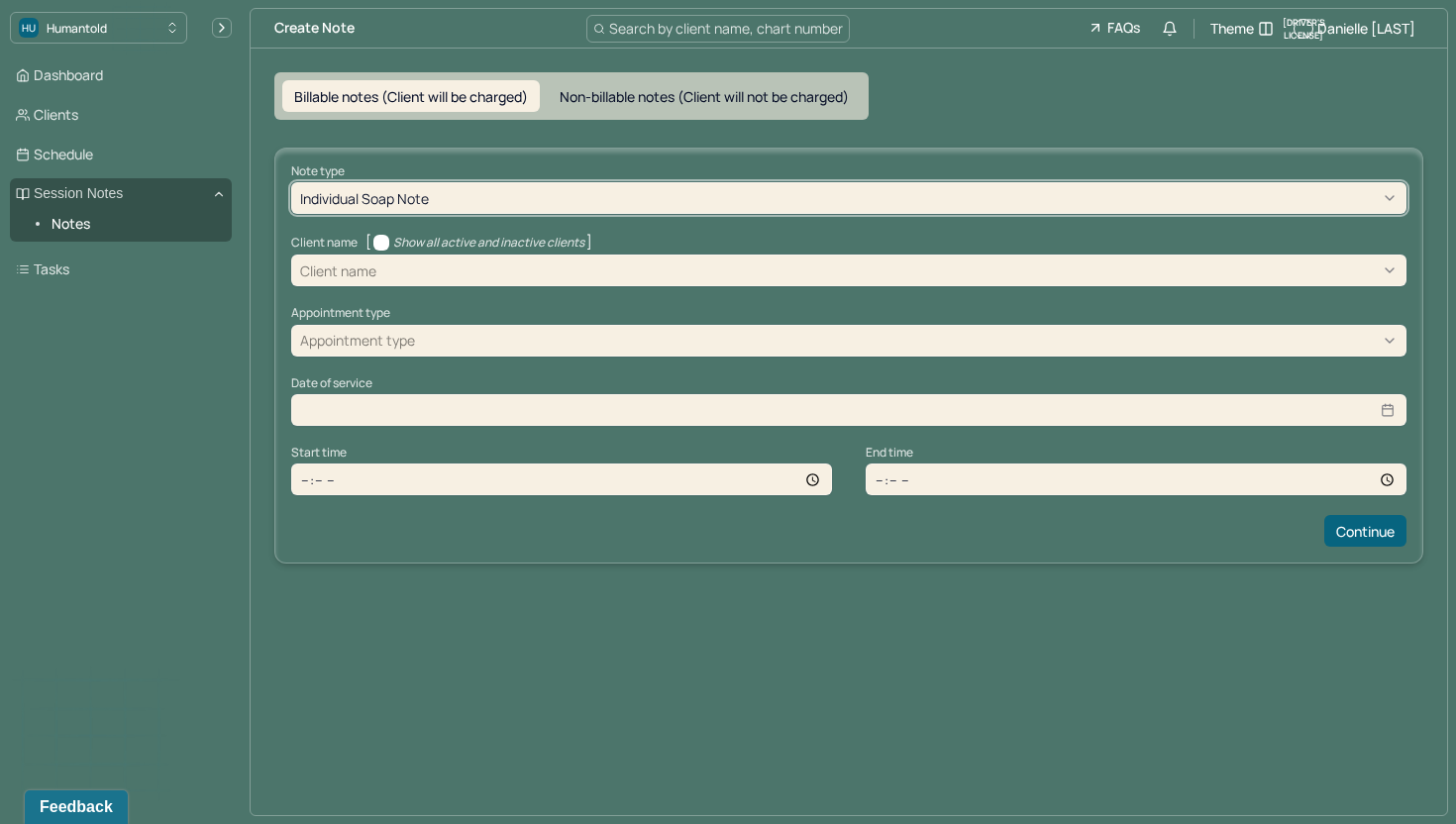 click at bounding box center [888, 270] 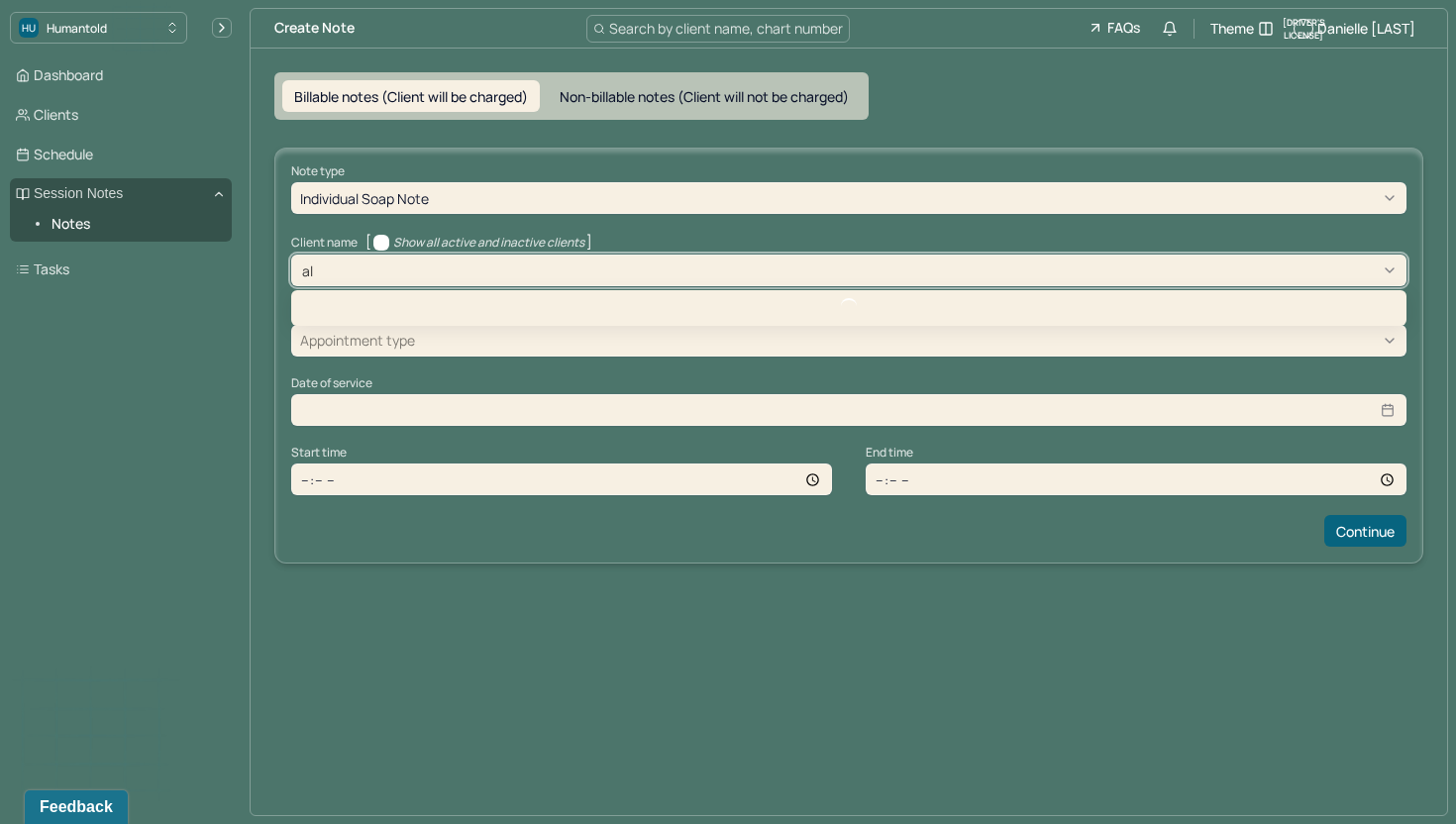 type on "all" 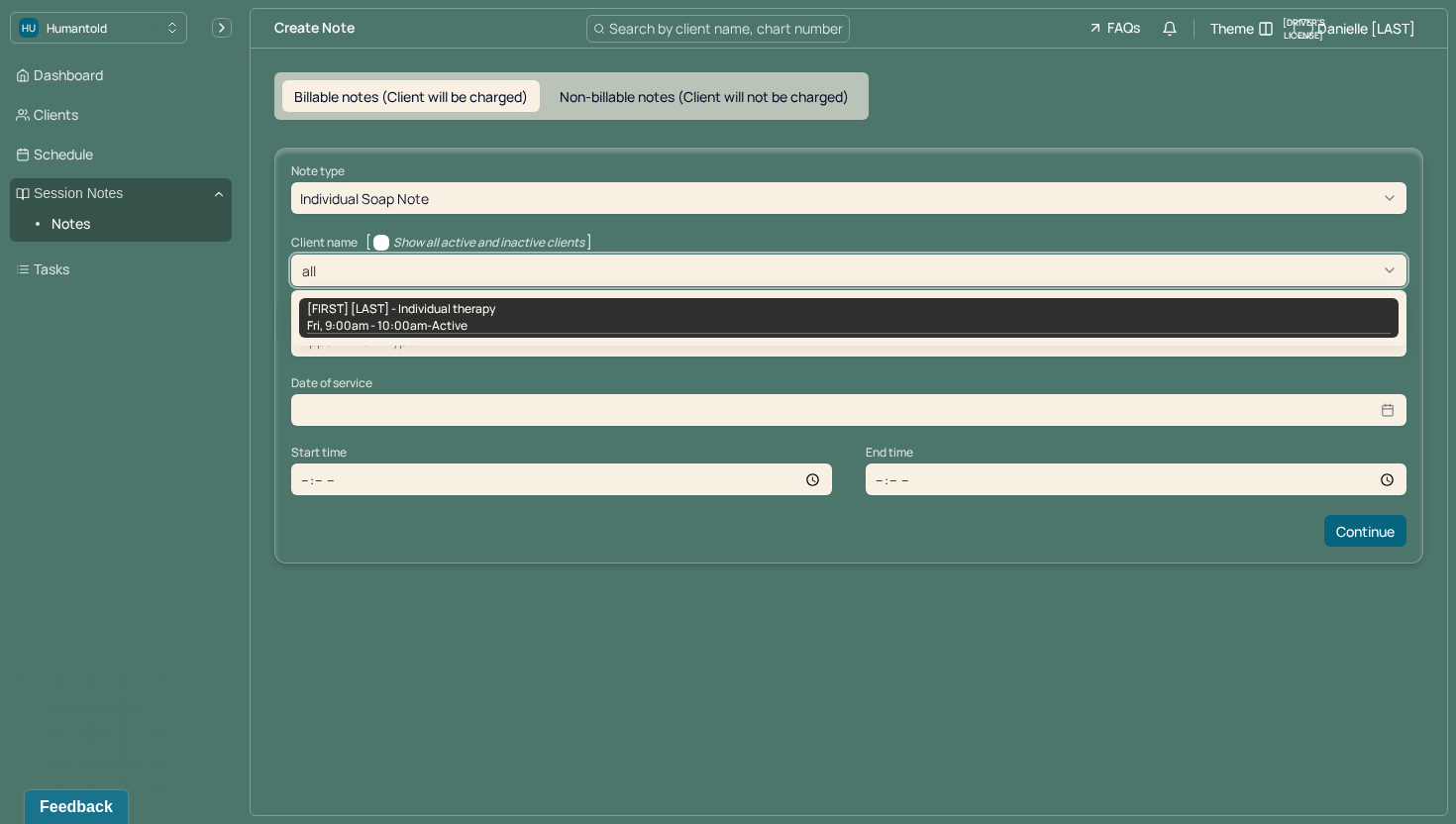 click on "[FIRST] [LAST] - Individual therapy" at bounding box center (849, 309) 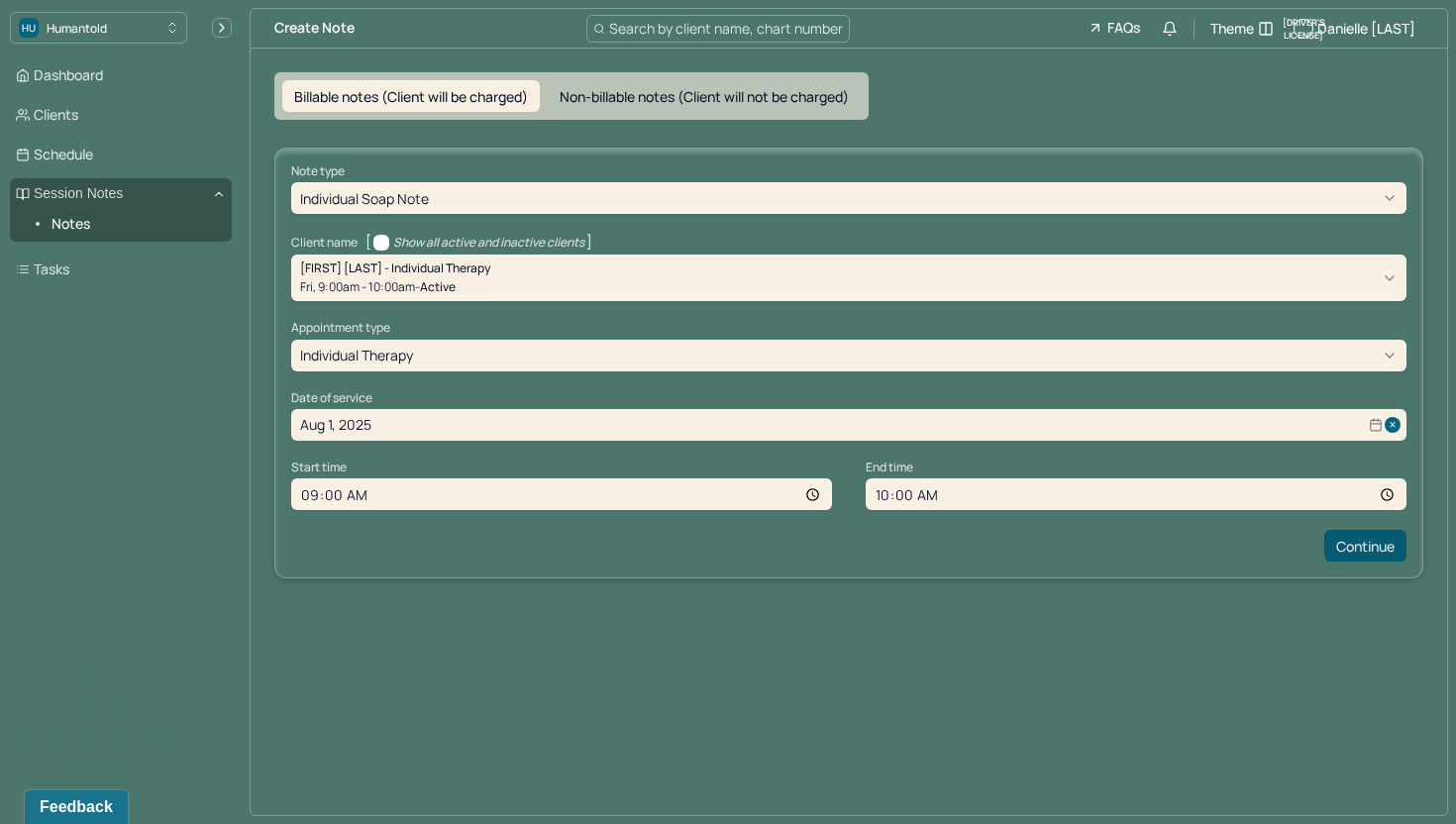 click on "Continue" at bounding box center (1365, 546) 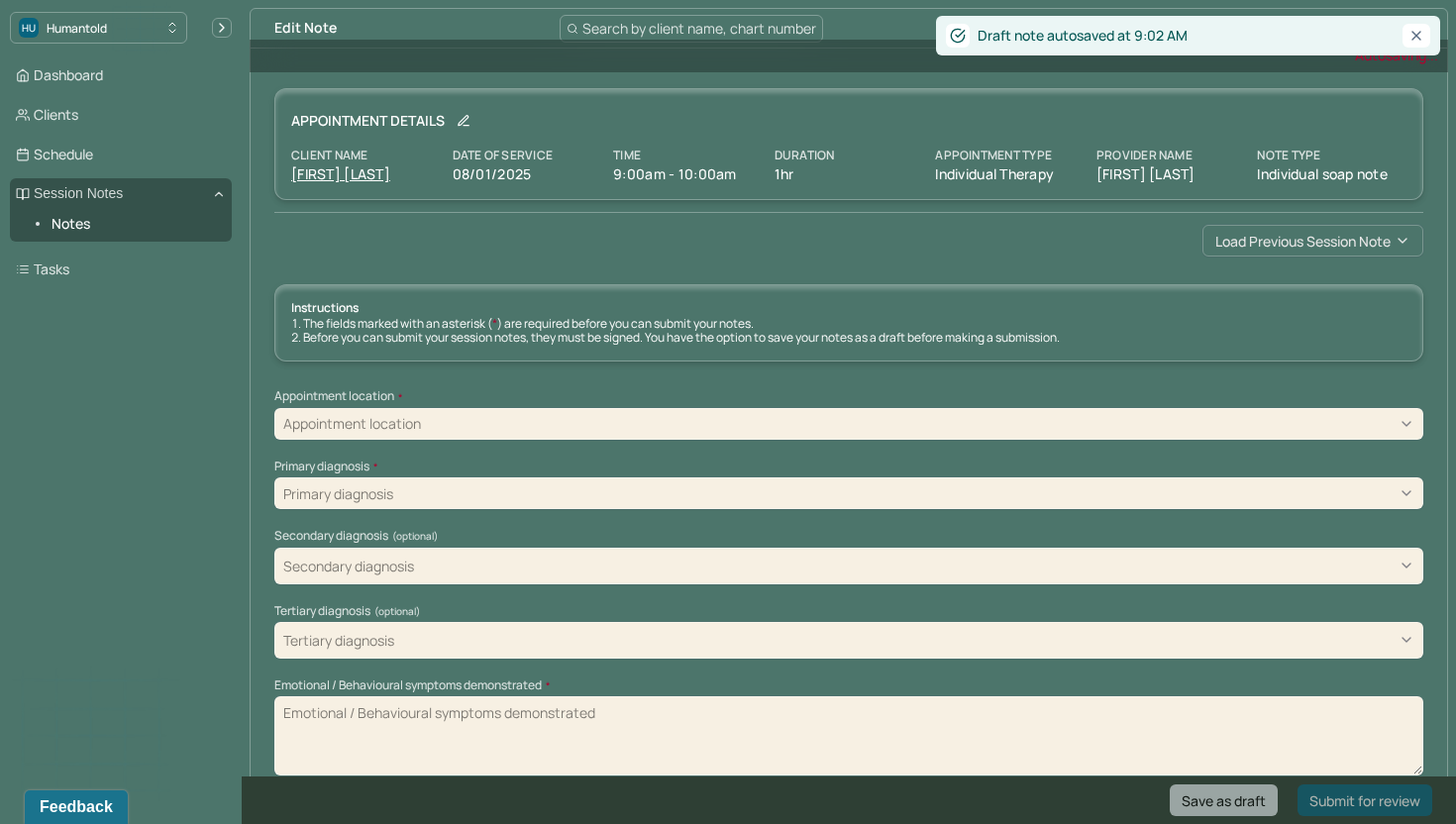 click on "Load previous session note" at bounding box center [1312, 241] 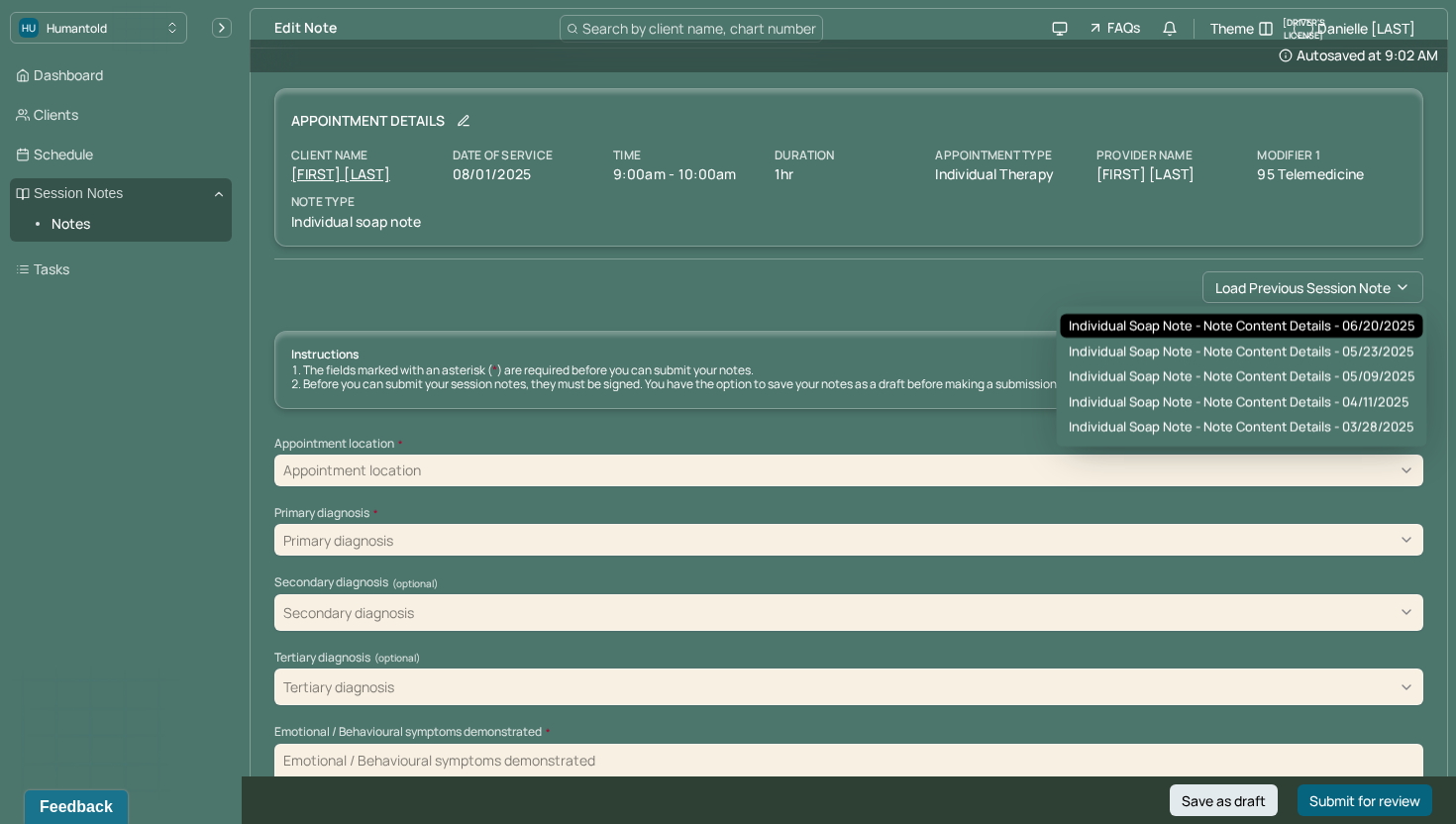 click on "Individual soap note   - Note content Details -   06/20/2025" at bounding box center (1242, 326) 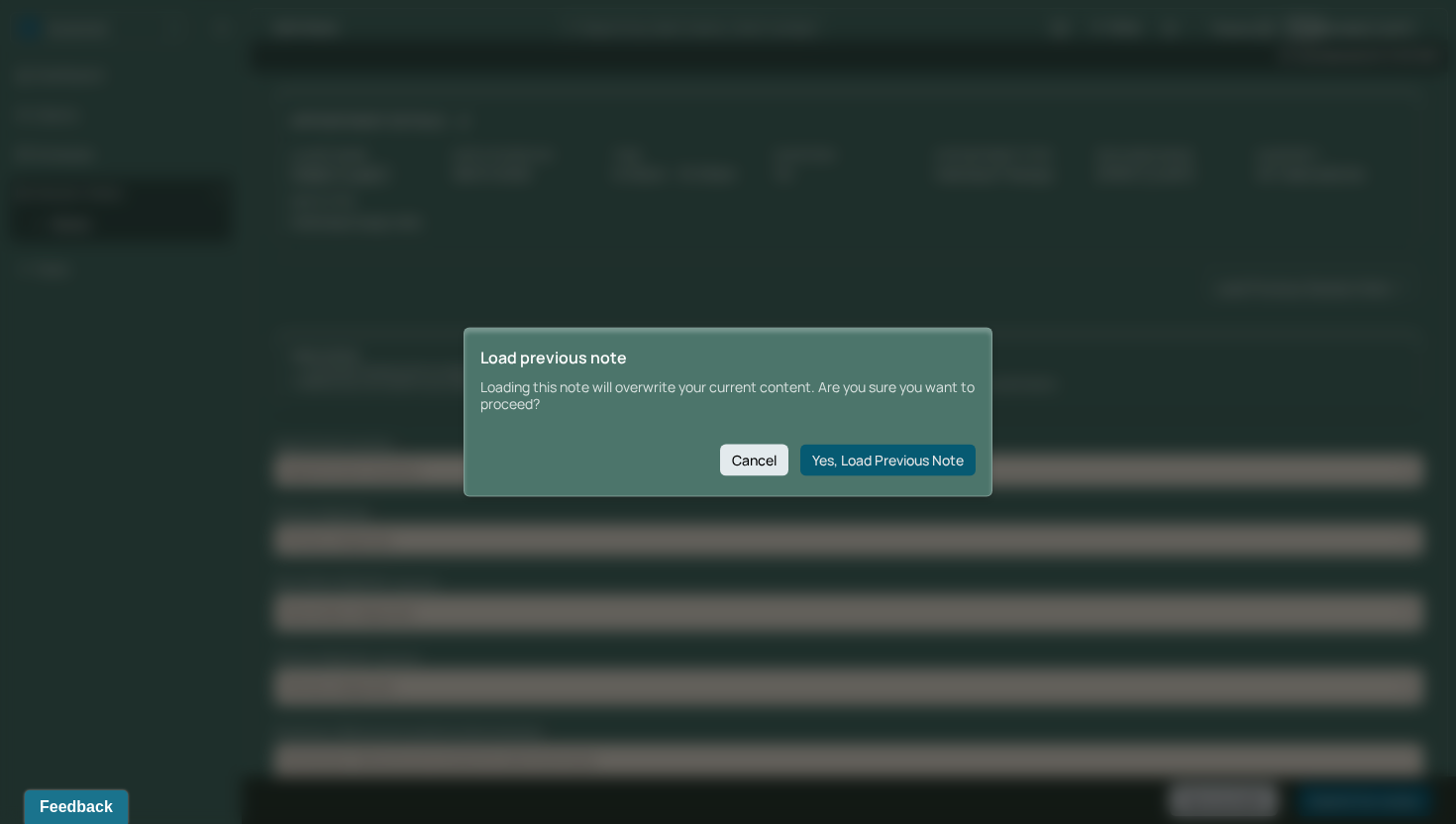 click on "Yes, Load Previous Note" at bounding box center [887, 460] 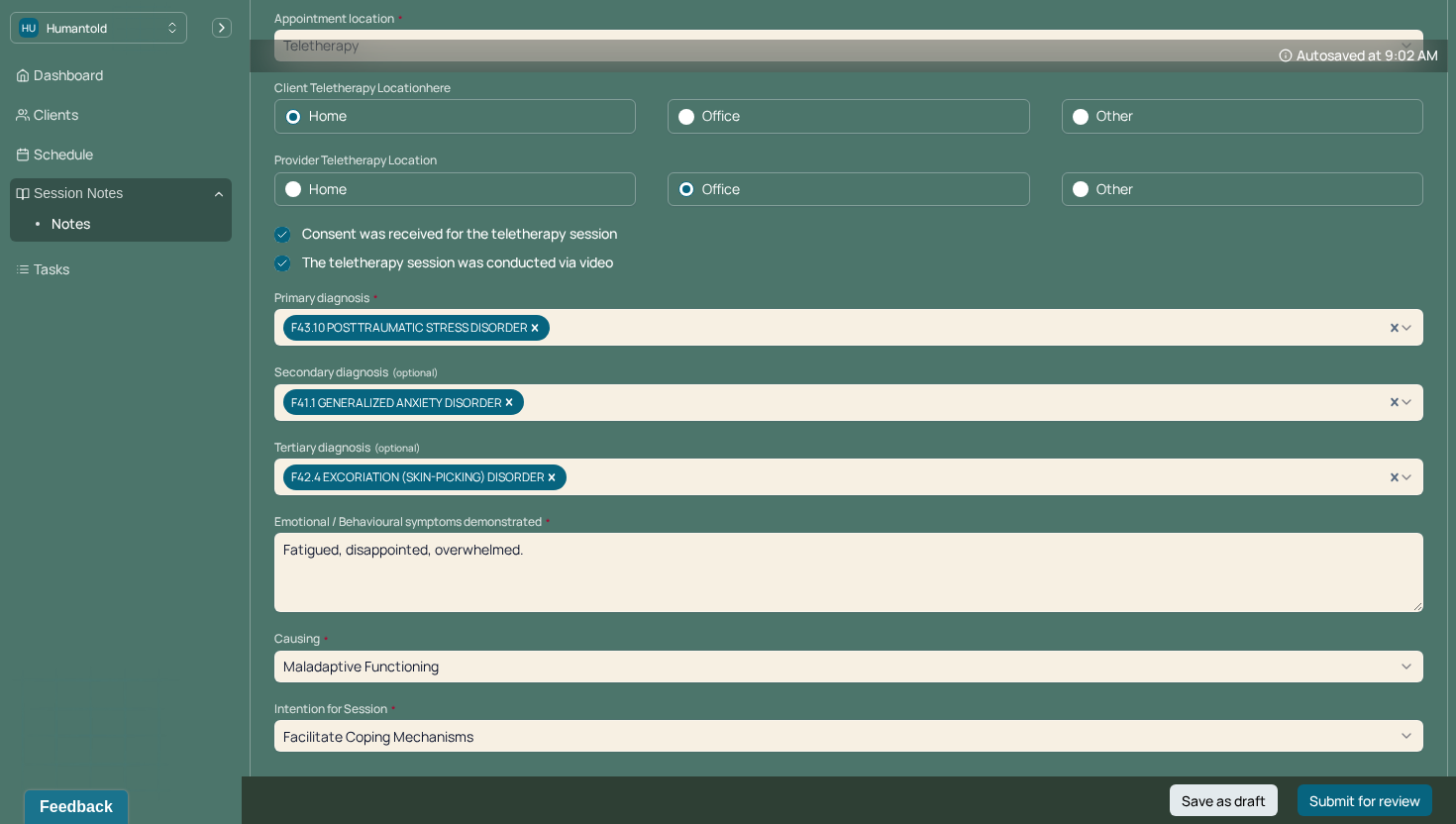 scroll, scrollTop: 436, scrollLeft: 0, axis: vertical 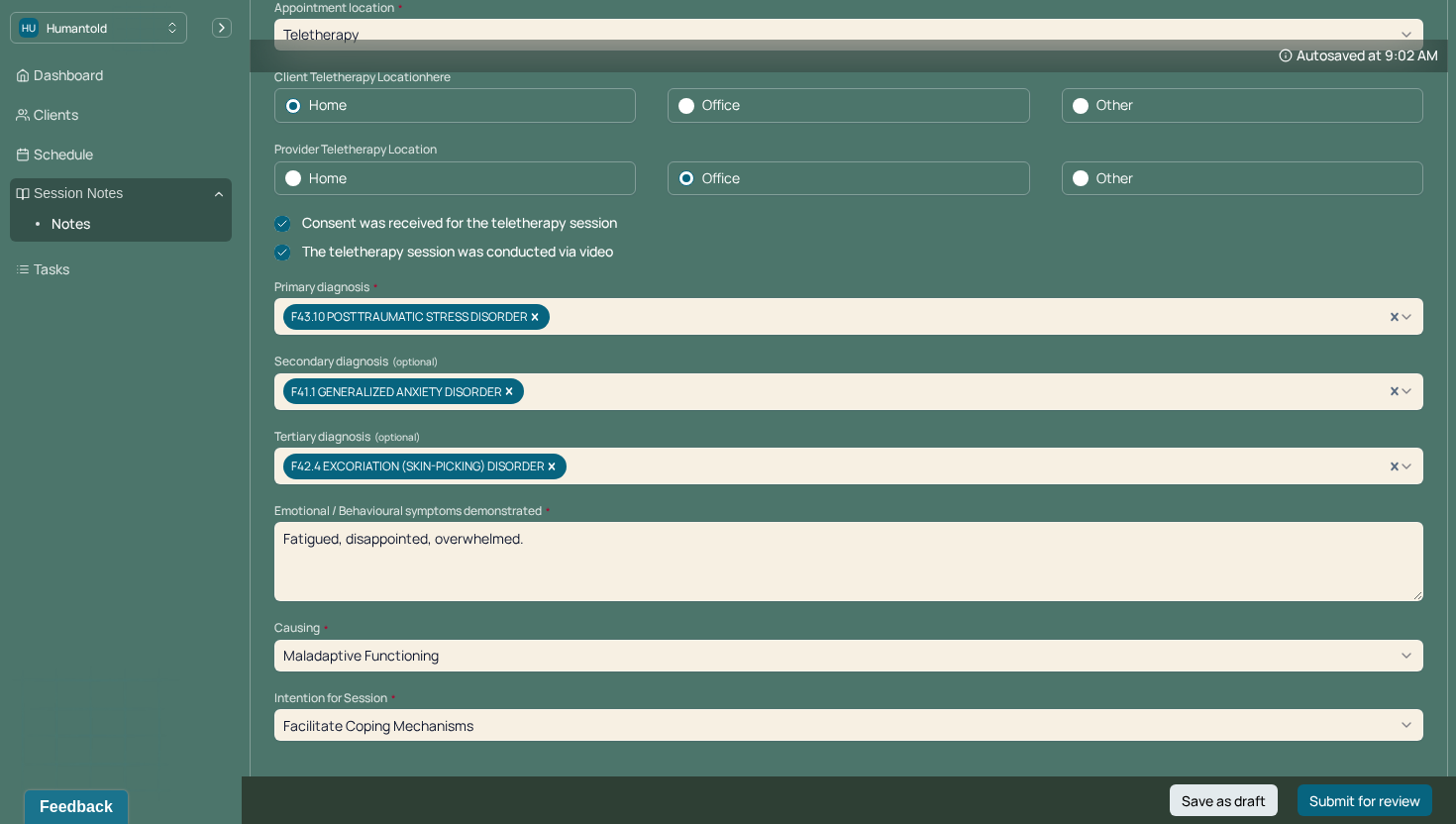 click on "Fatigued, disappointed, overwhelmed." at bounding box center (849, 562) 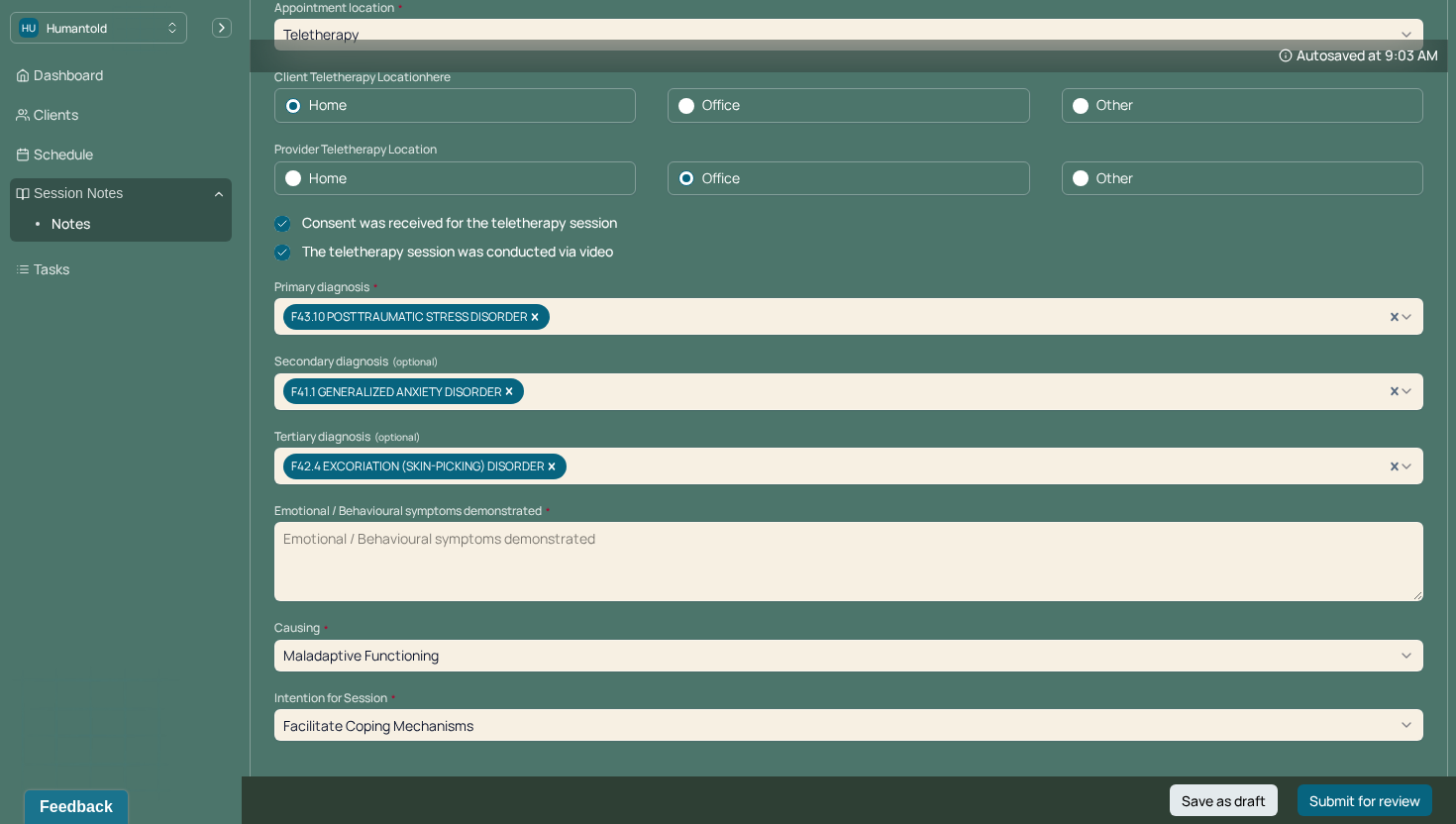type on "F" 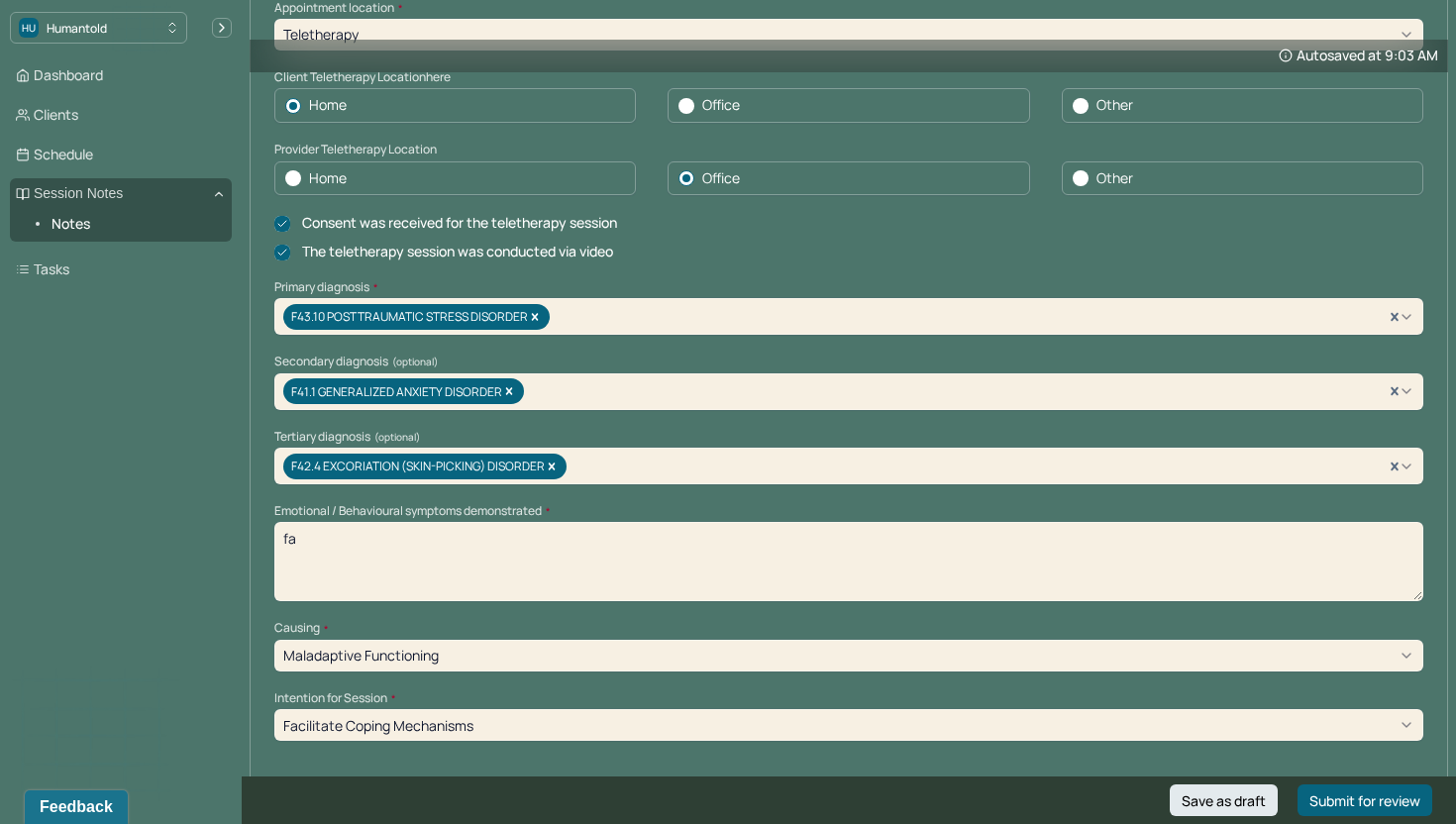 type on "f" 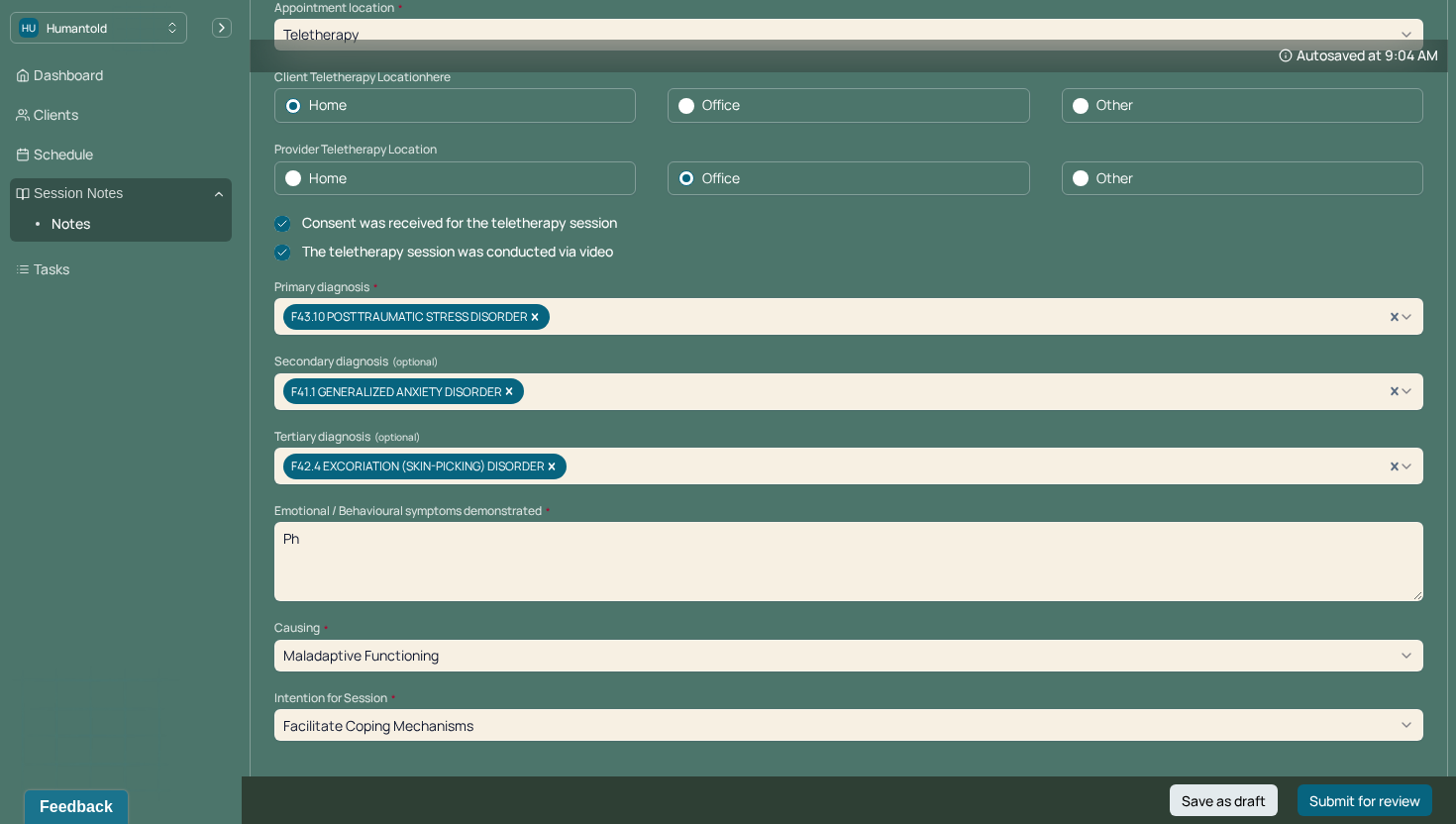 type on "P" 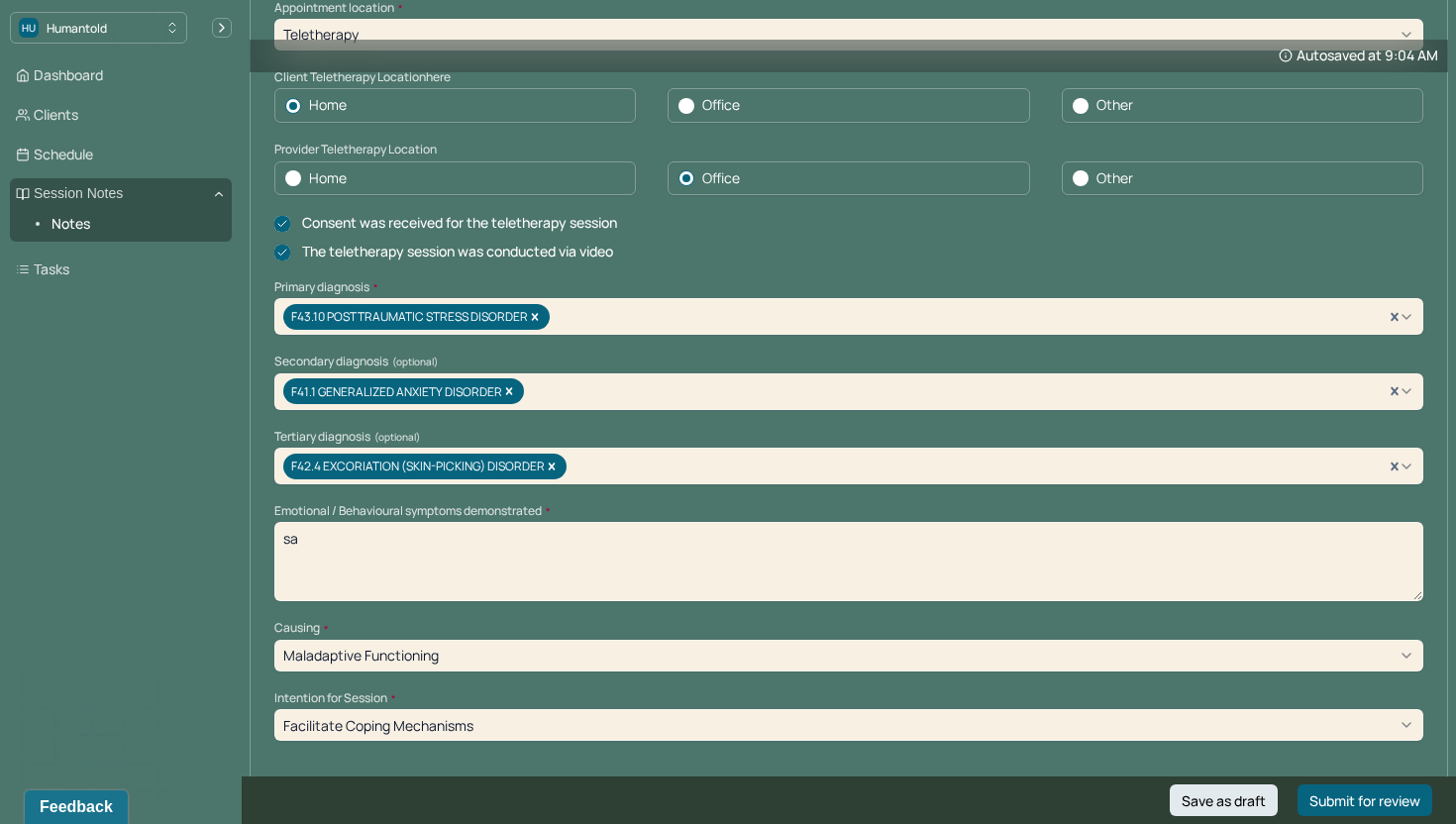 type on "s" 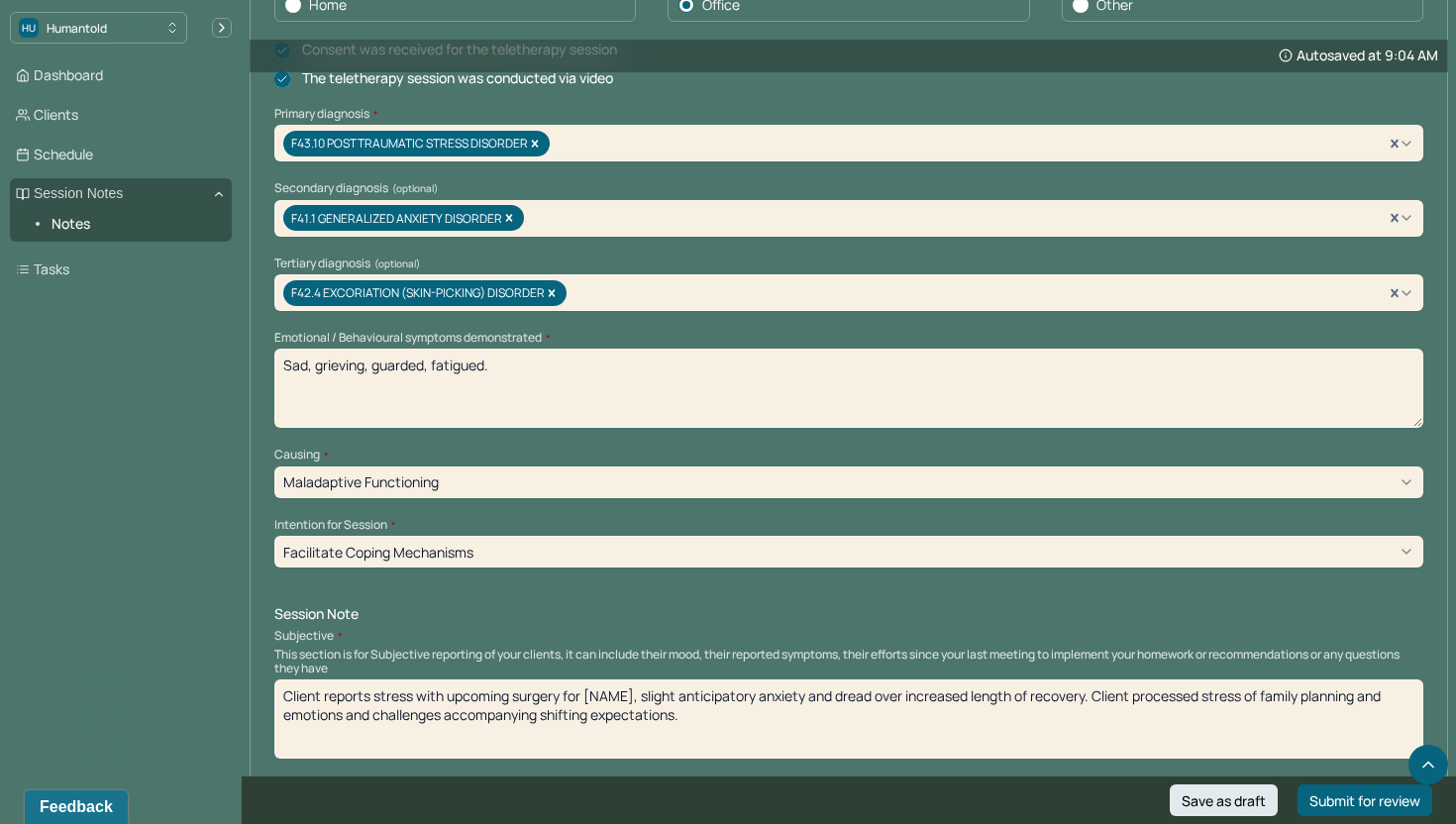 scroll, scrollTop: 644, scrollLeft: 0, axis: vertical 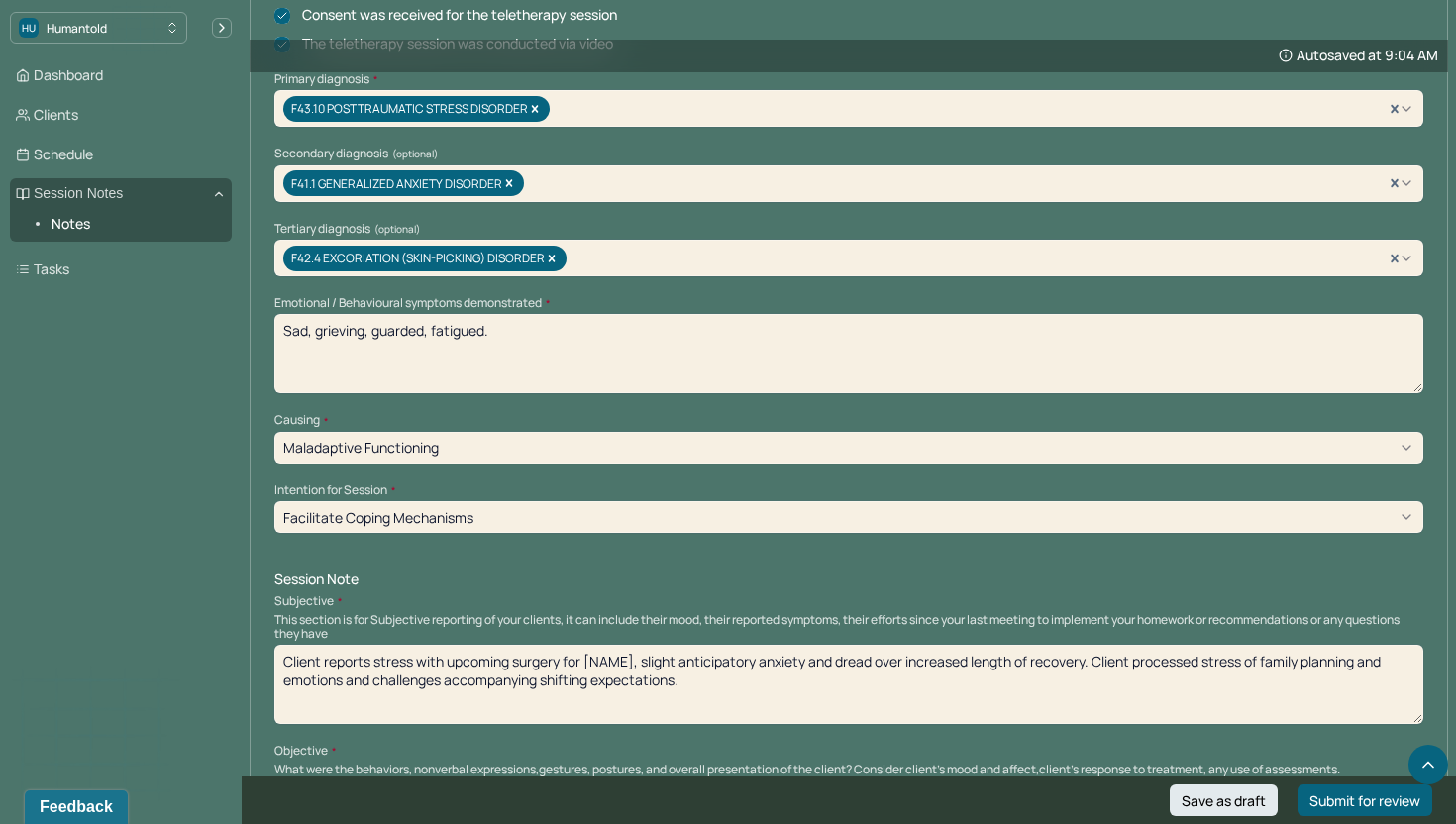 type on "Sad, grieving, guarded, fatigued." 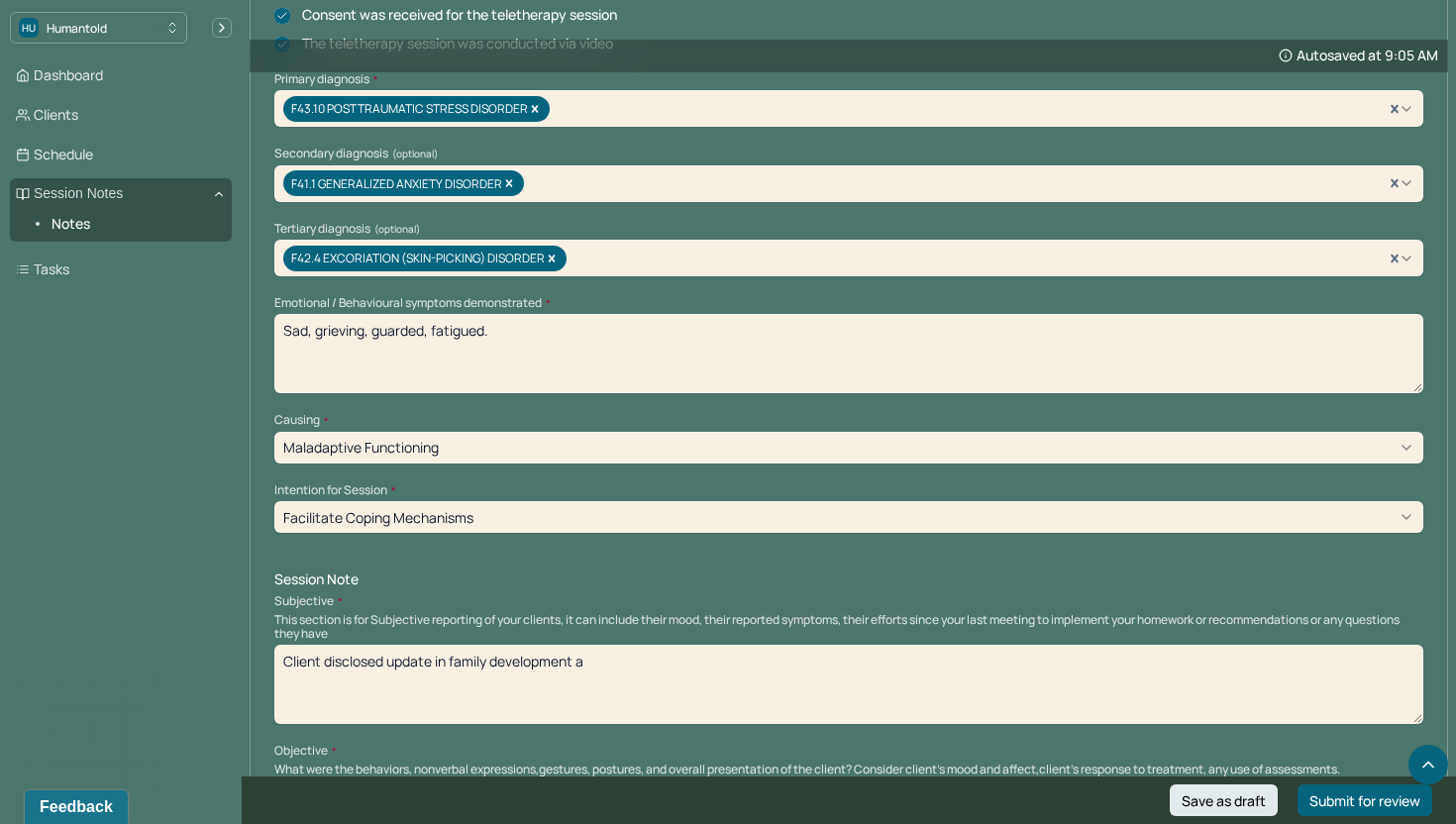 click on "Client disclosed update in family development a" at bounding box center [849, 684] 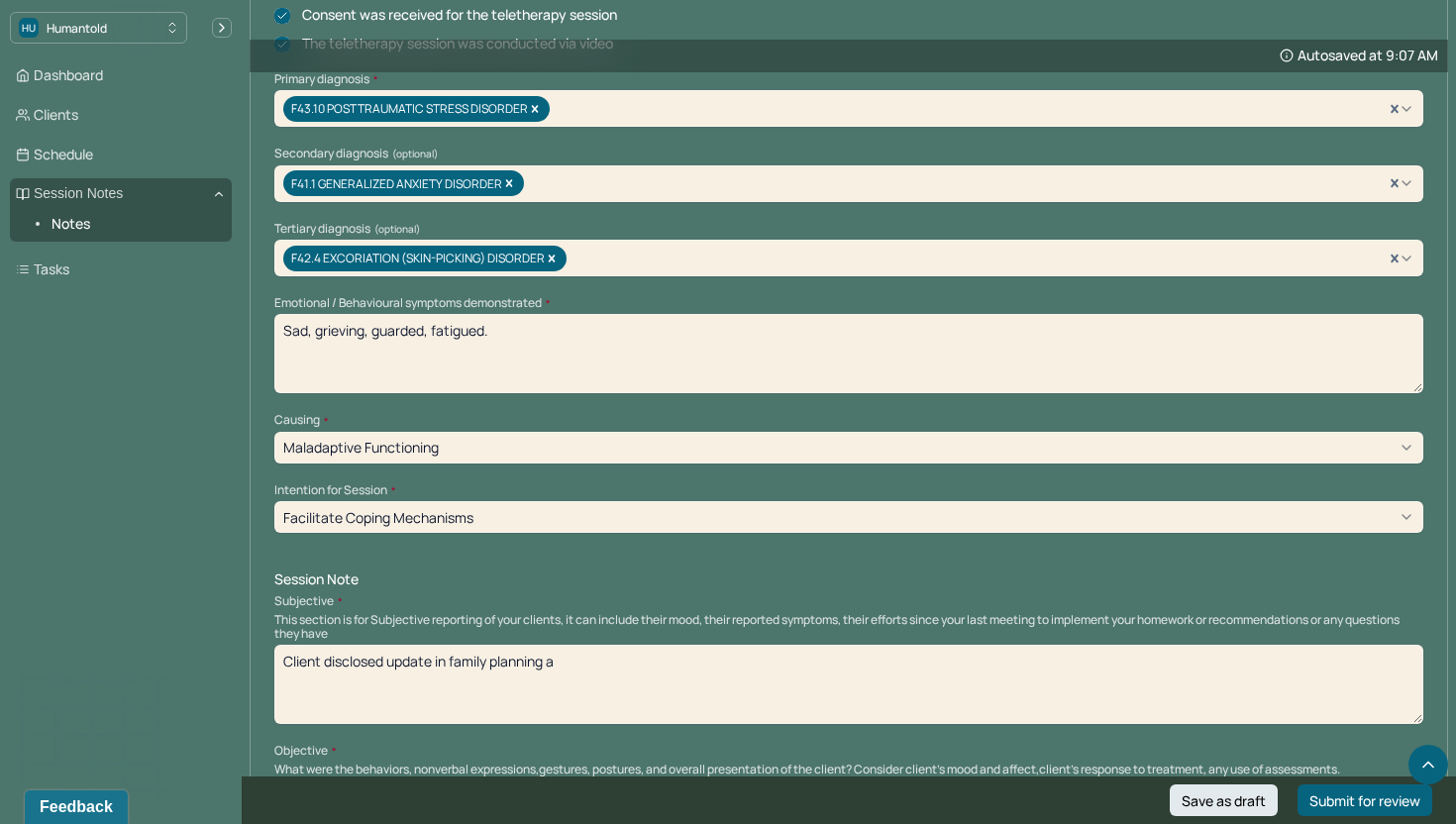 click on "Client disclosed update in family planning a" at bounding box center [849, 684] 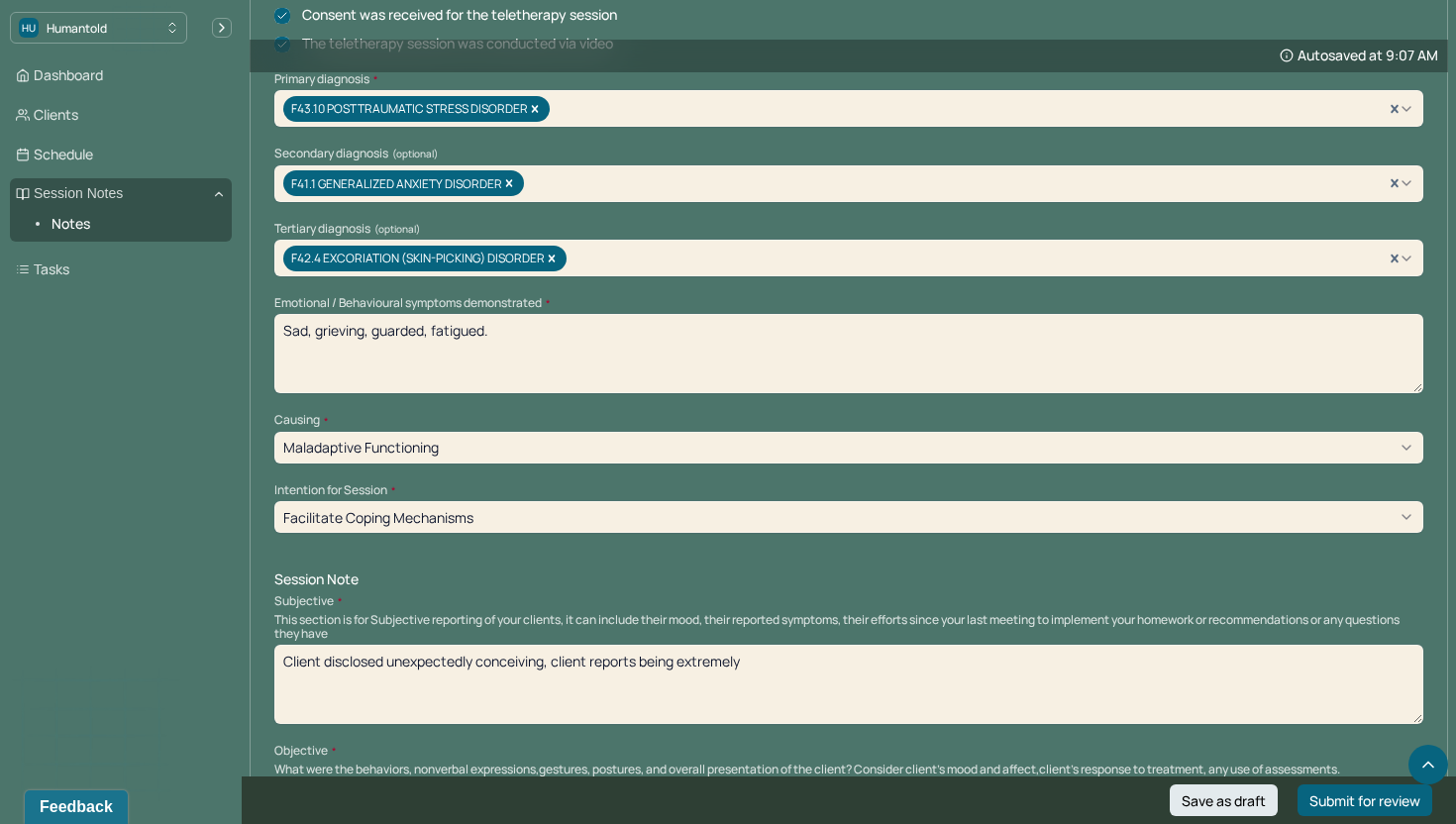 drag, startPoint x: 767, startPoint y: 670, endPoint x: 547, endPoint y: 660, distance: 220.22716 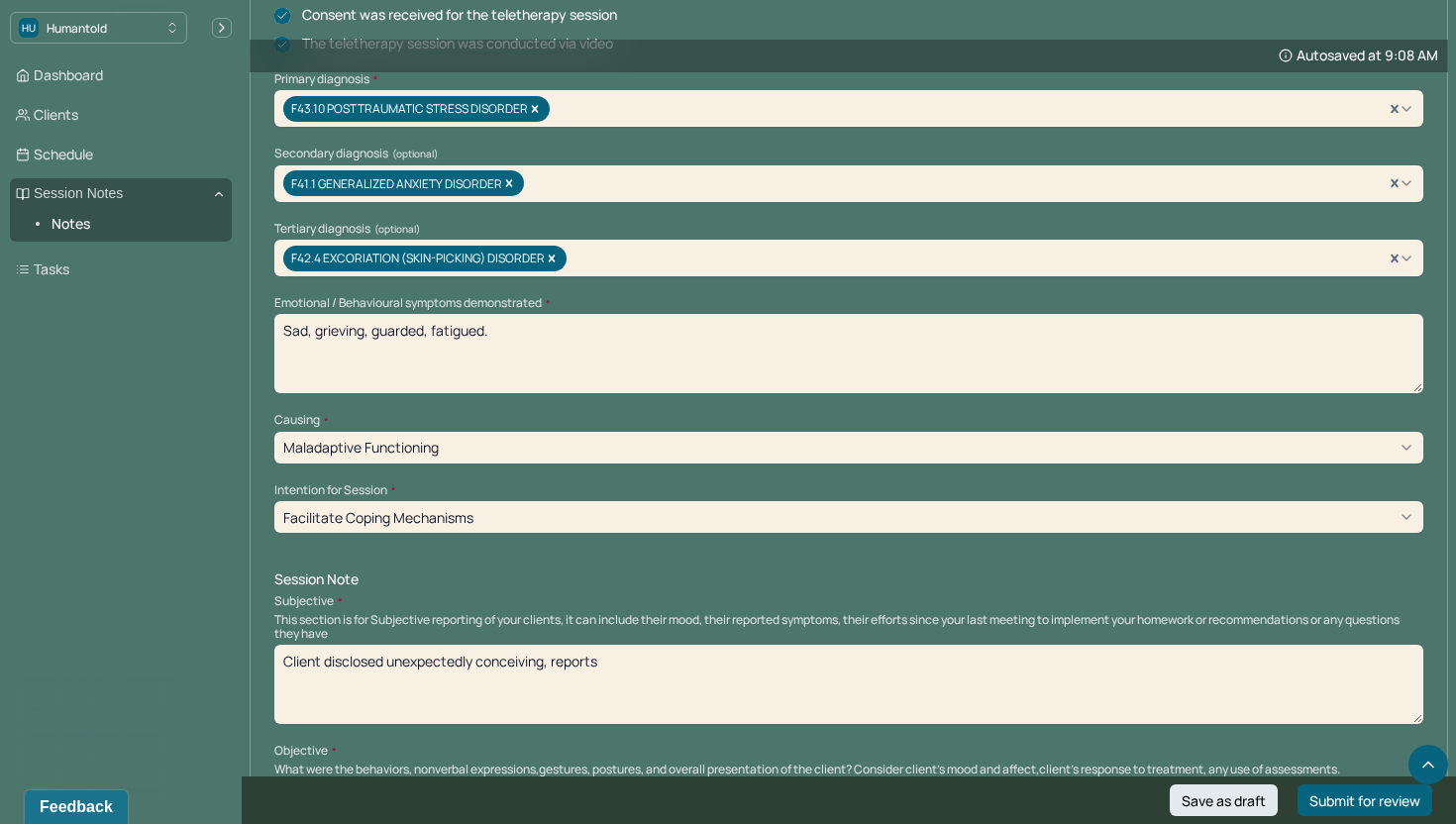 click on "Client disclosed unexpectedly conceiving, reports" at bounding box center [849, 684] 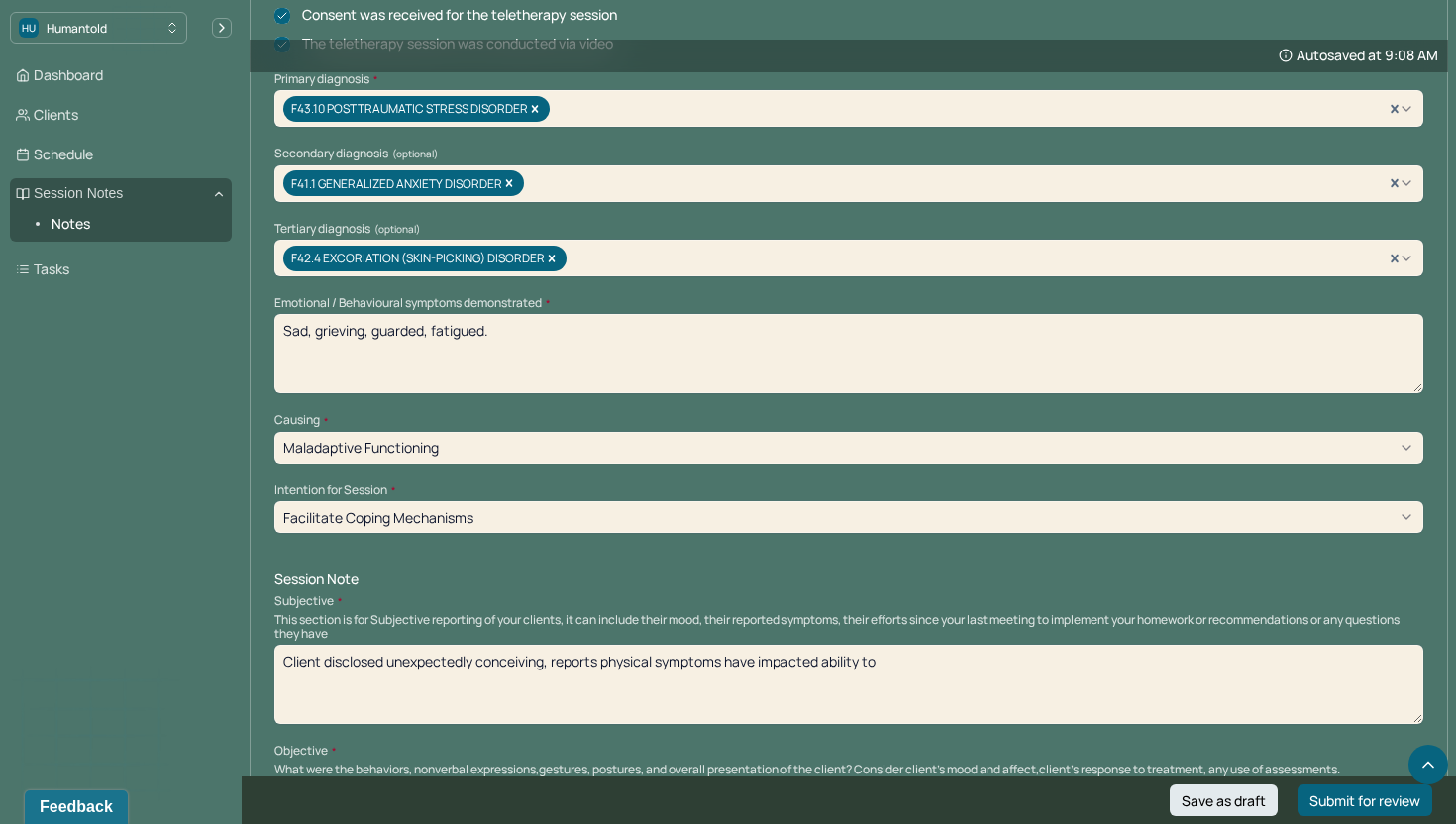 click on "Client disclosed unexpectedly conceiving, reports physical symptoms have impacted ability to" at bounding box center [849, 684] 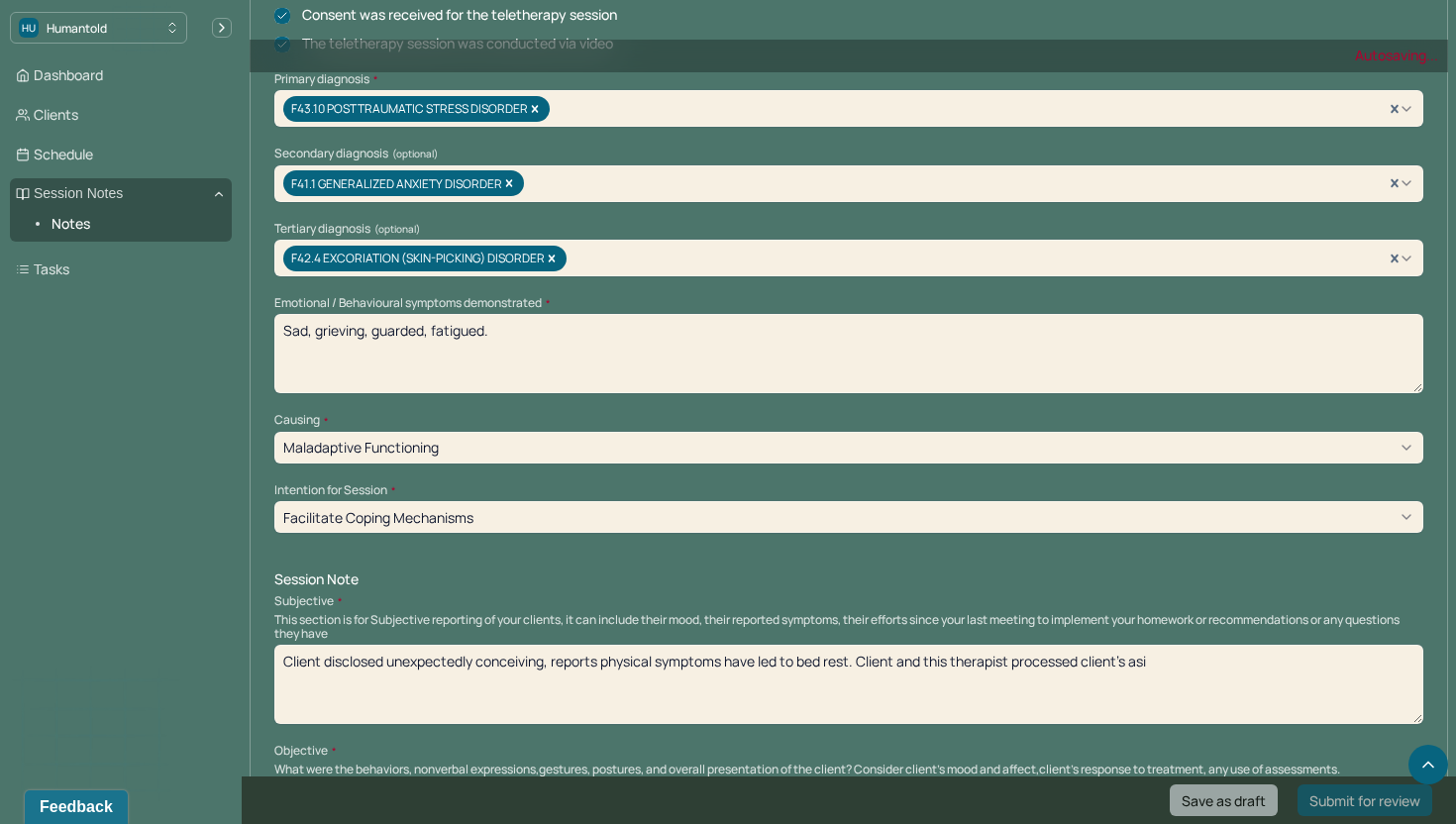type on "Client disclosed unexpectedly conceiving, reports physical symptoms have led to bed rest. Client and this therapist processed client's asi" 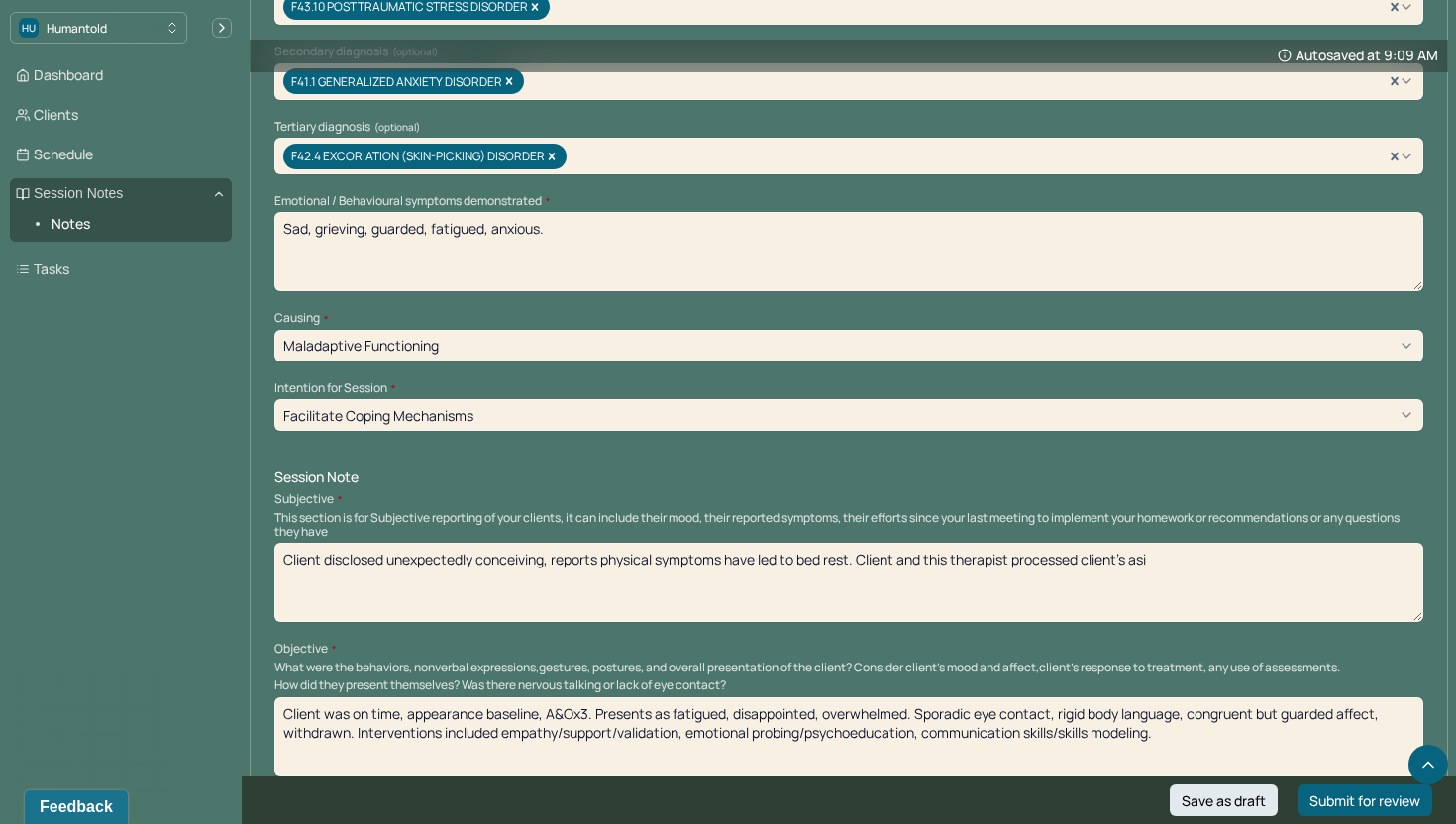 scroll, scrollTop: 767, scrollLeft: 0, axis: vertical 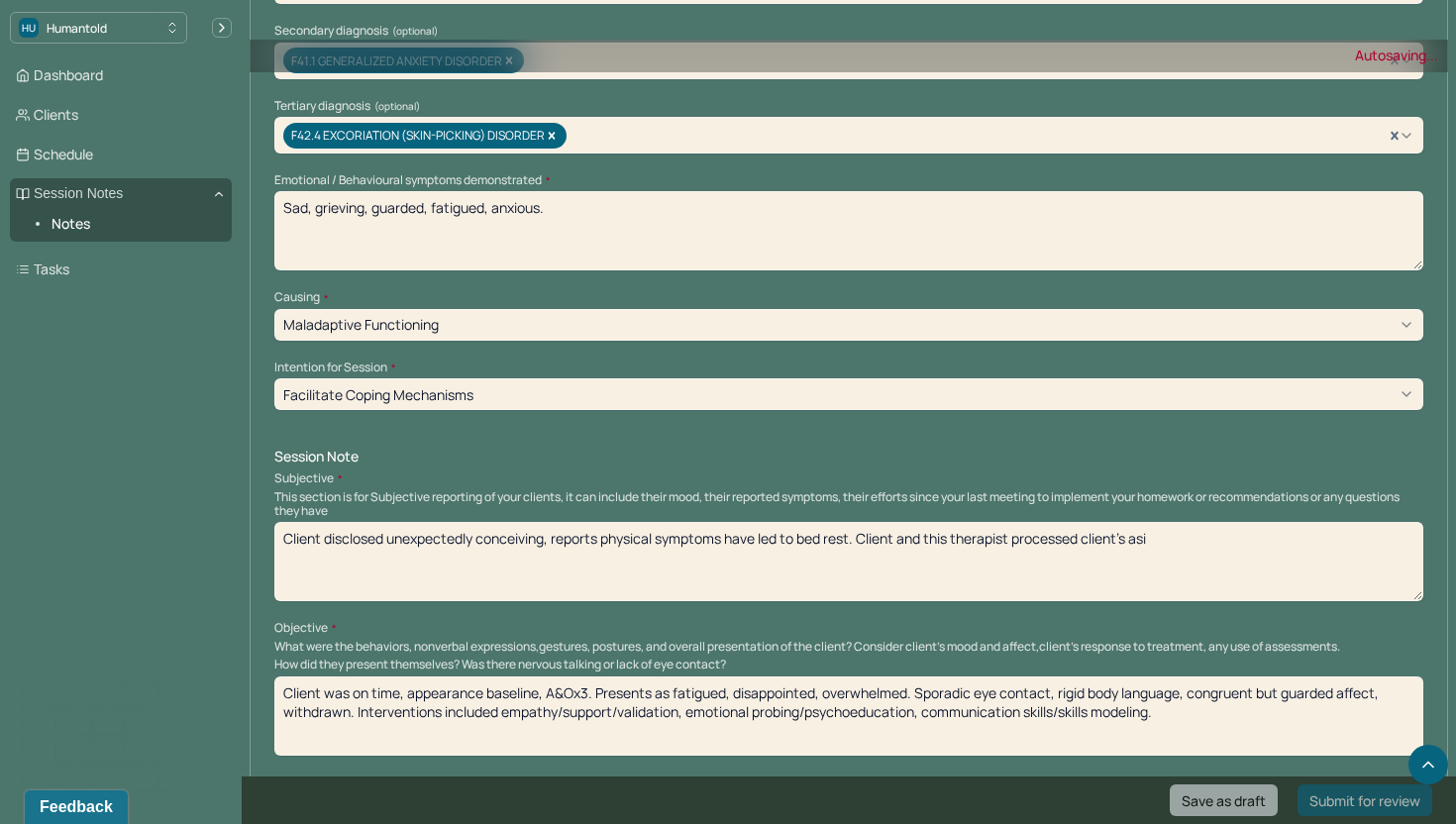 type on "Sad, grieving, guarded, fatigued, anxious." 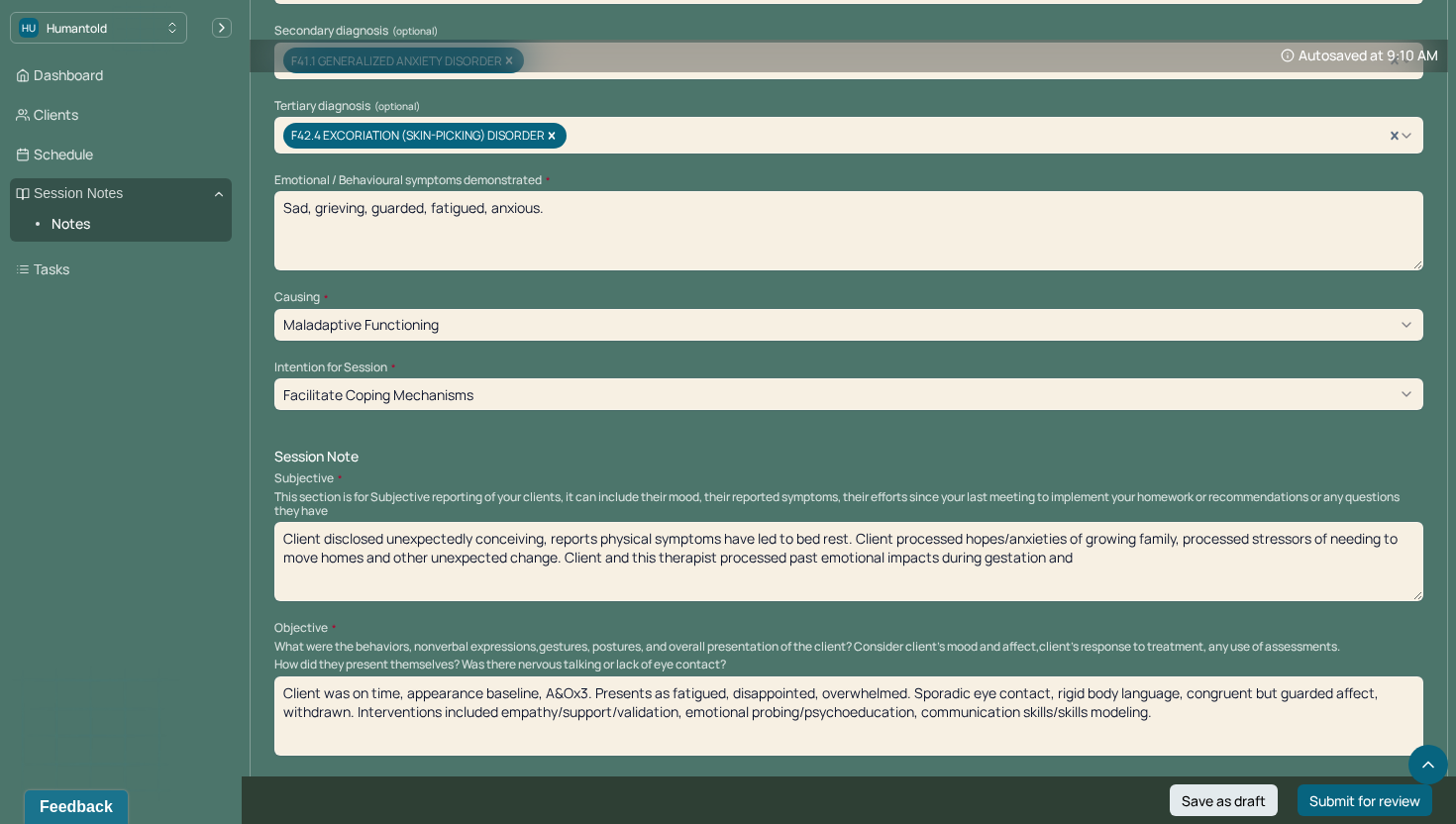 click on "Client disclosed unexpectedly conceiving, reports physical symptoms have led to bed rest. Client processed hopes/anxieties of growing family, processed stressors of needing to move homes and other unexpected change. Client and this therapist processed past emotional impacts during gestation and" at bounding box center [849, 562] 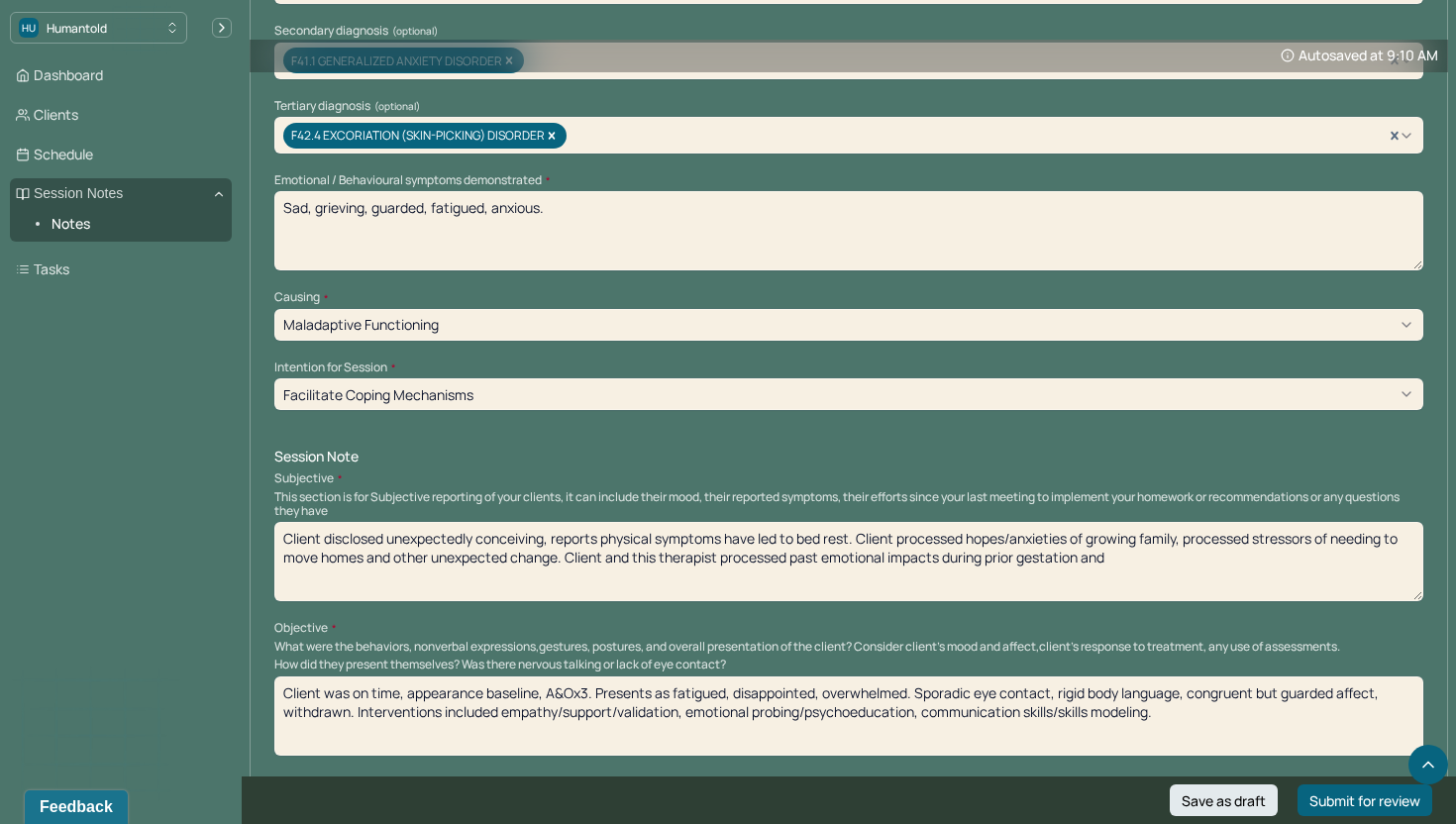click on "Client disclosed unexpectedly conceiving, reports physical symptoms have led to bed rest. Client processed hopes/anxieties of growing family, processed stressors of needing to move homes and other unexpected change. Client and this therapist processed past emotional impacts during gestation and" at bounding box center [849, 562] 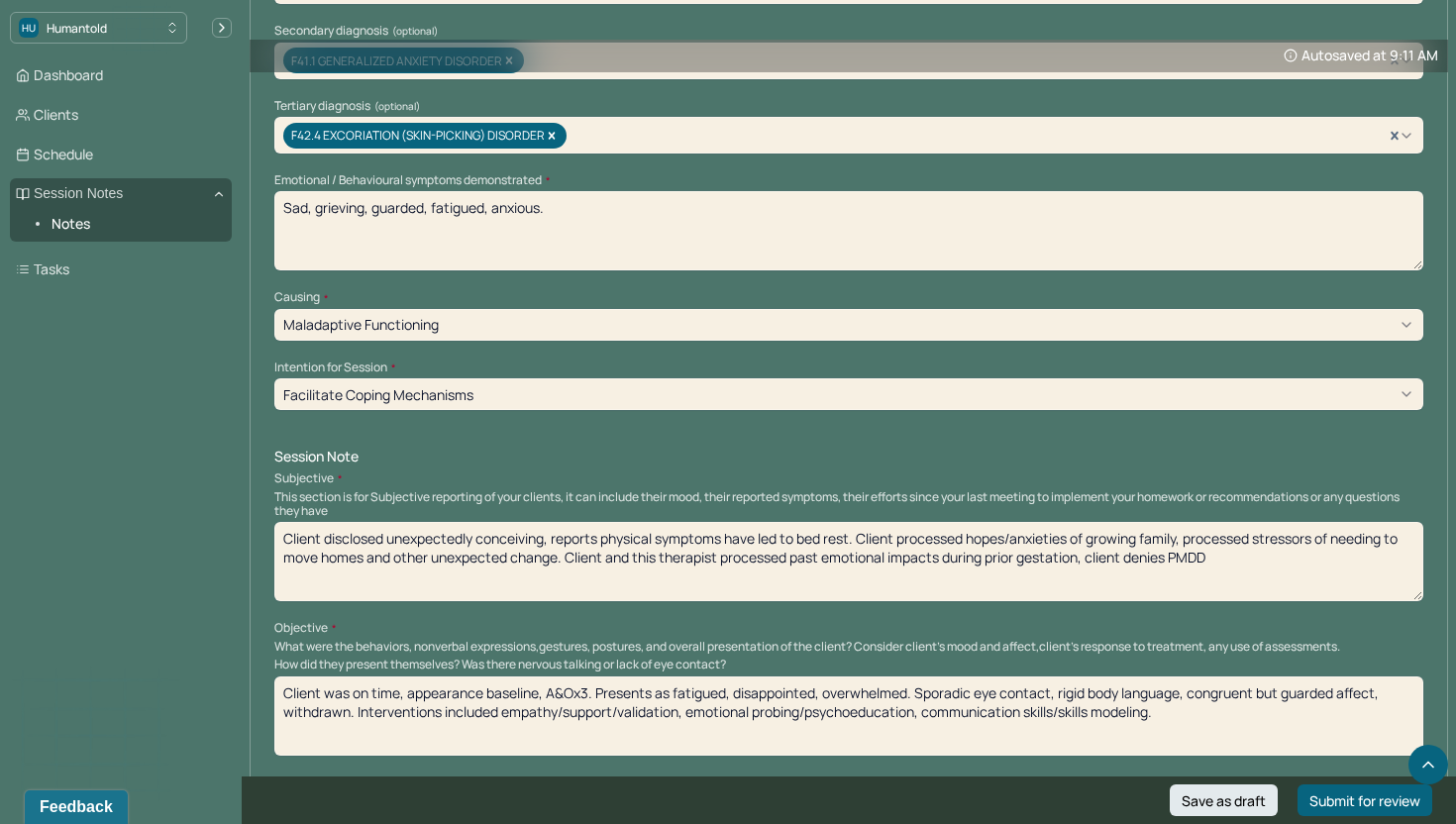 click on "Client disclosed unexpectedly conceiving, reports physical symptoms have led to bed rest. Client processed hopes/anxieties of growing family, processed stressors of needing to move homes and other unexpected change. Client and this therapist processed past emotional impacts during prior gestation, client denies PMDD" at bounding box center [849, 562] 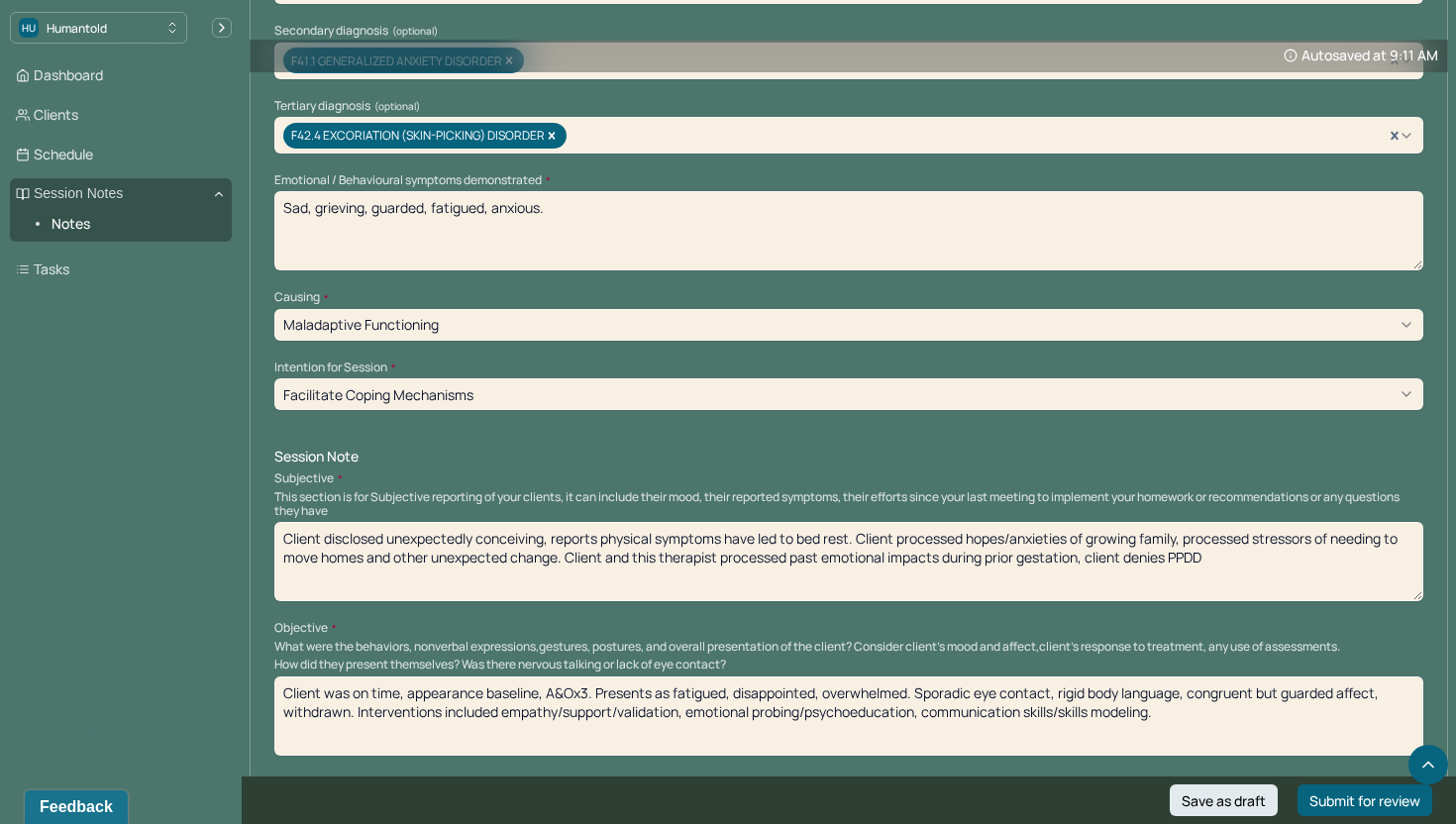 click on "Client disclosed unexpectedly conceiving, reports physical symptoms have led to bed rest. Client processed hopes/anxieties of growing family, processed stressors of needing to move homes and other unexpected change. Client and this therapist processed past emotional impacts during prior gestation, client denies PMDD" at bounding box center (849, 562) 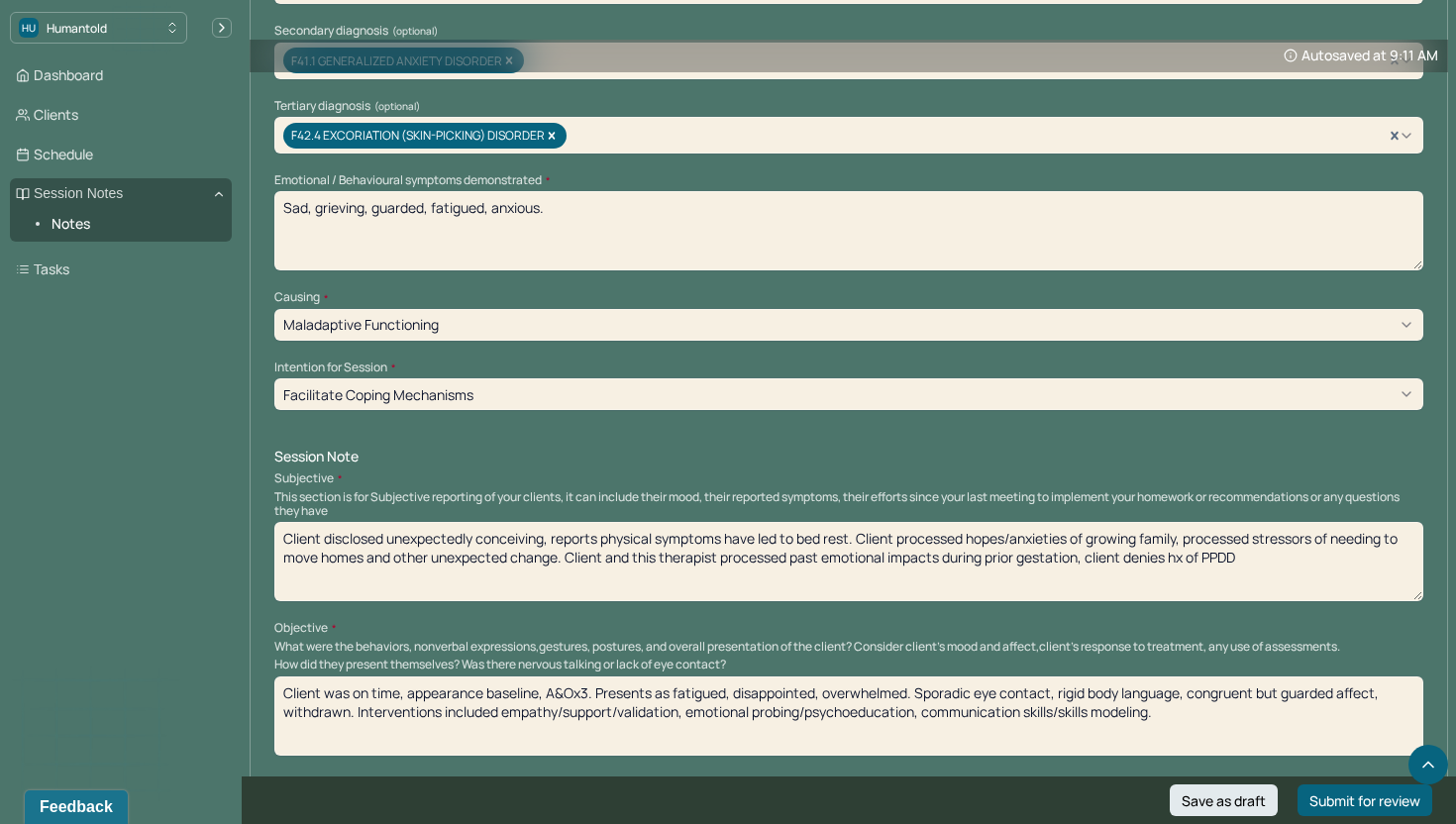 click on "Client disclosed unexpectedly conceiving, reports physical symptoms have led to bed rest. Client processed hopes/anxieties of growing family, processed stressors of needing to move homes and other unexpected change. Client and this therapist processed past emotional impacts during prior gestation, client denies PPDD" at bounding box center (849, 562) 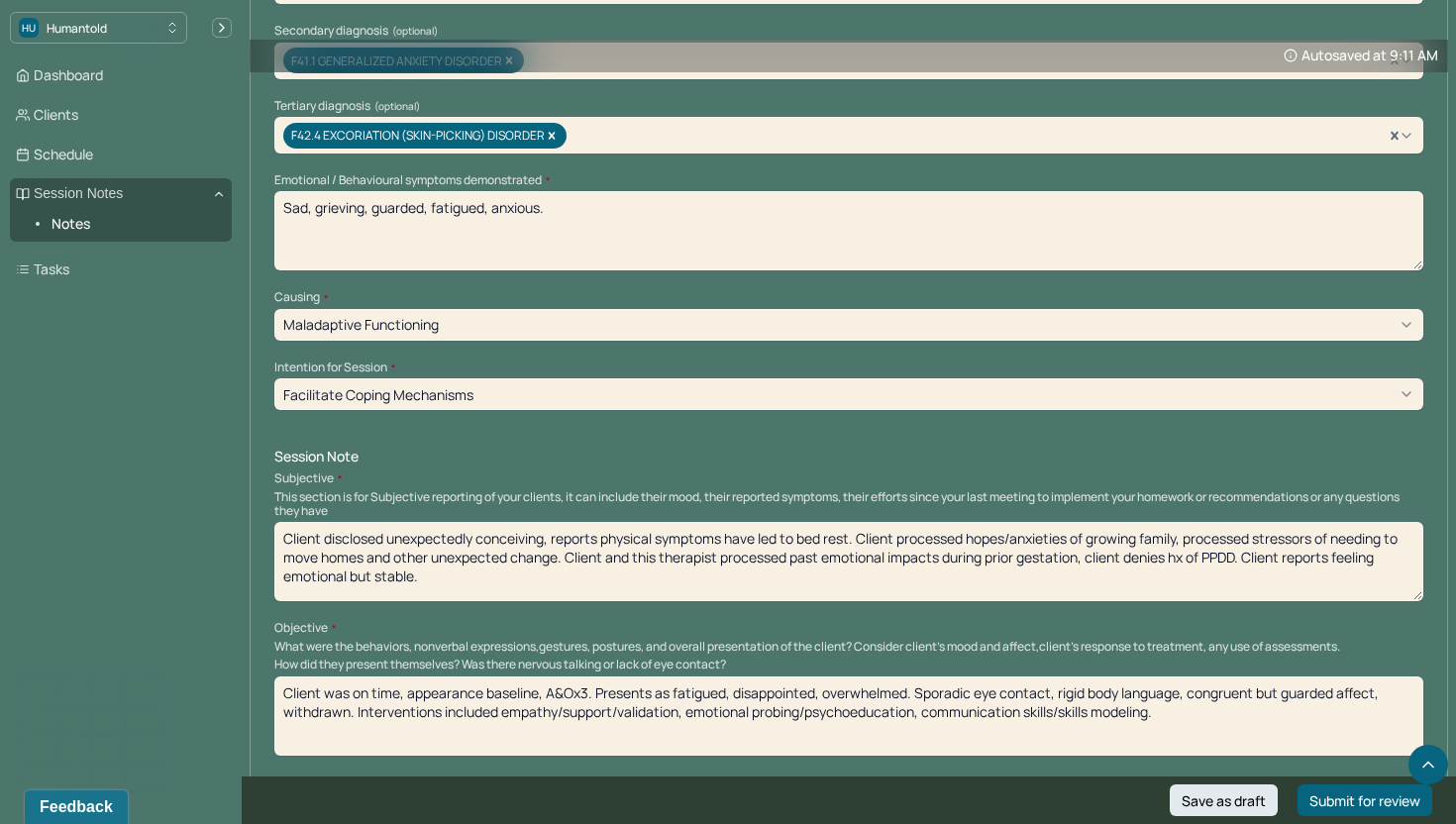 click on "Client disclosed unexpectedly conceiving, reports physical symptoms have led to bed rest. Client processed hopes/anxieties of growing family, processed stressors of needing to move homes and other unexpected change. Client and this therapist processed past emotional impacts during prior gestation, client denies hx of PPDD. Client reports feeling emotional but stable." at bounding box center (849, 562) 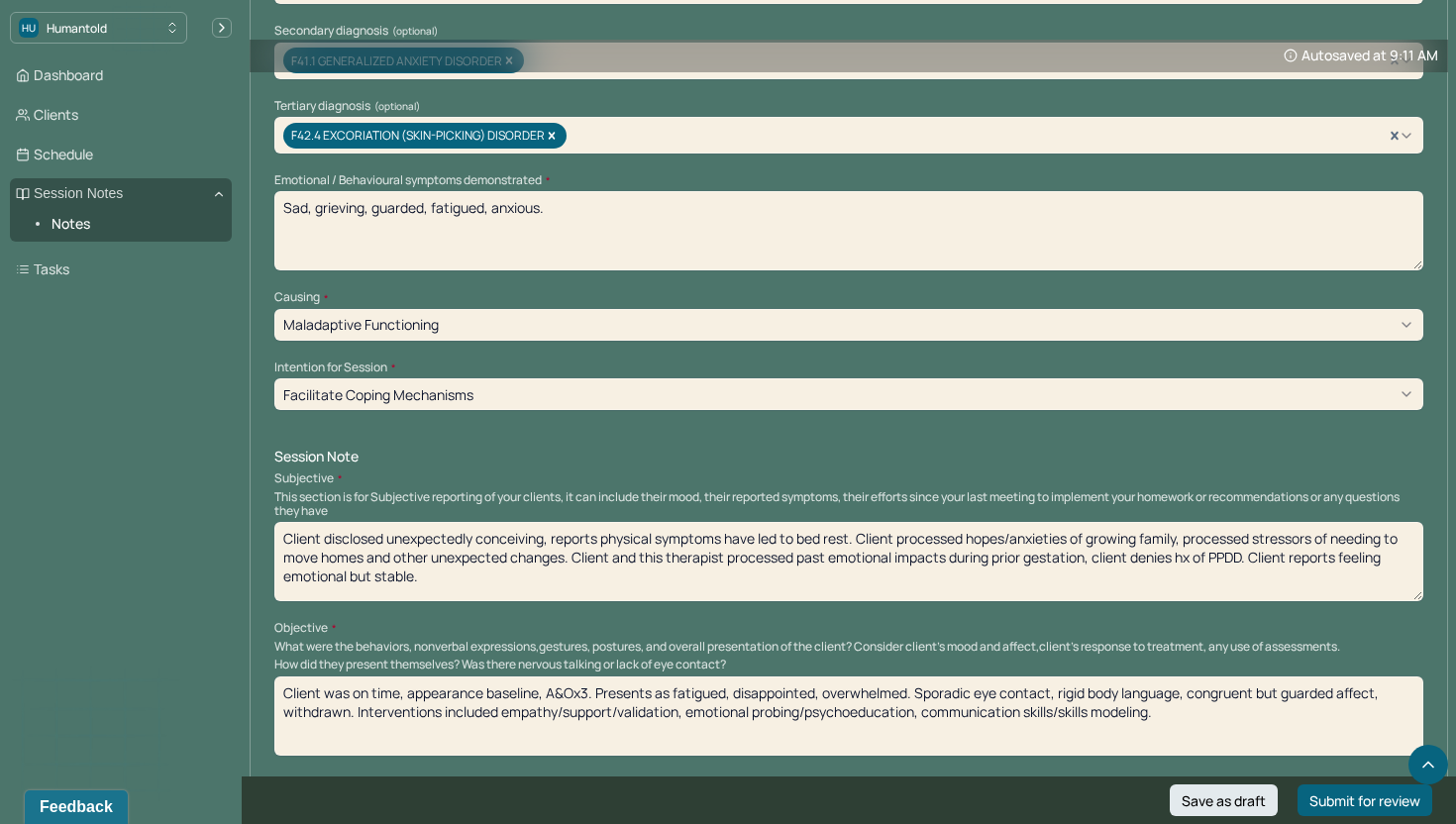 click on "Client disclosed unexpectedly conceiving, reports physical symptoms have led to bed rest. Client processed hopes/anxieties of growing family, processed stressors of needing to move homes and other unexpected changes. Client and this therapist processed past emotional impacts during prior gestation, client denies hx of PPDD. Client reports feeling emotional but stable." at bounding box center (849, 562) 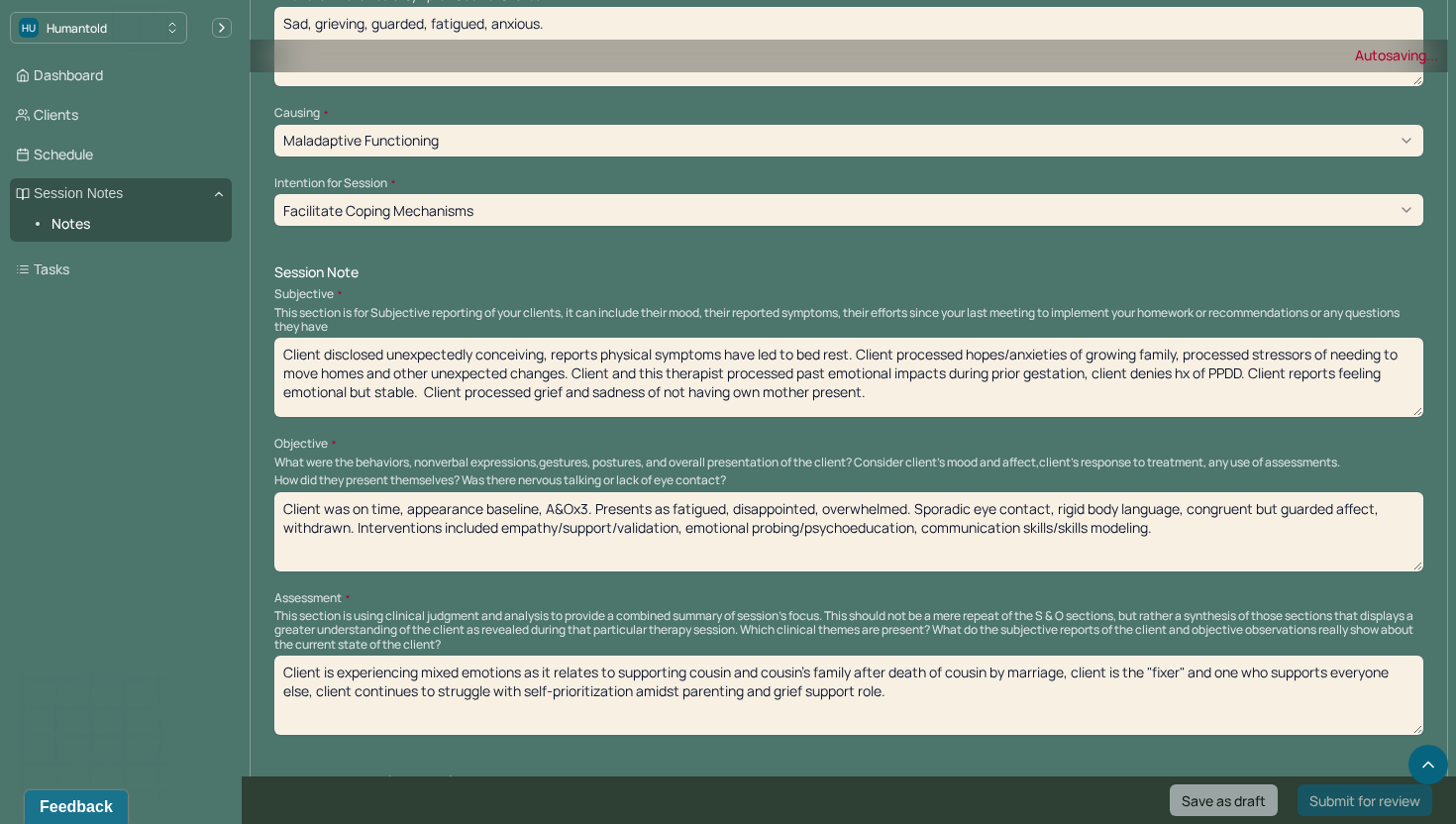 scroll, scrollTop: 870, scrollLeft: 0, axis: vertical 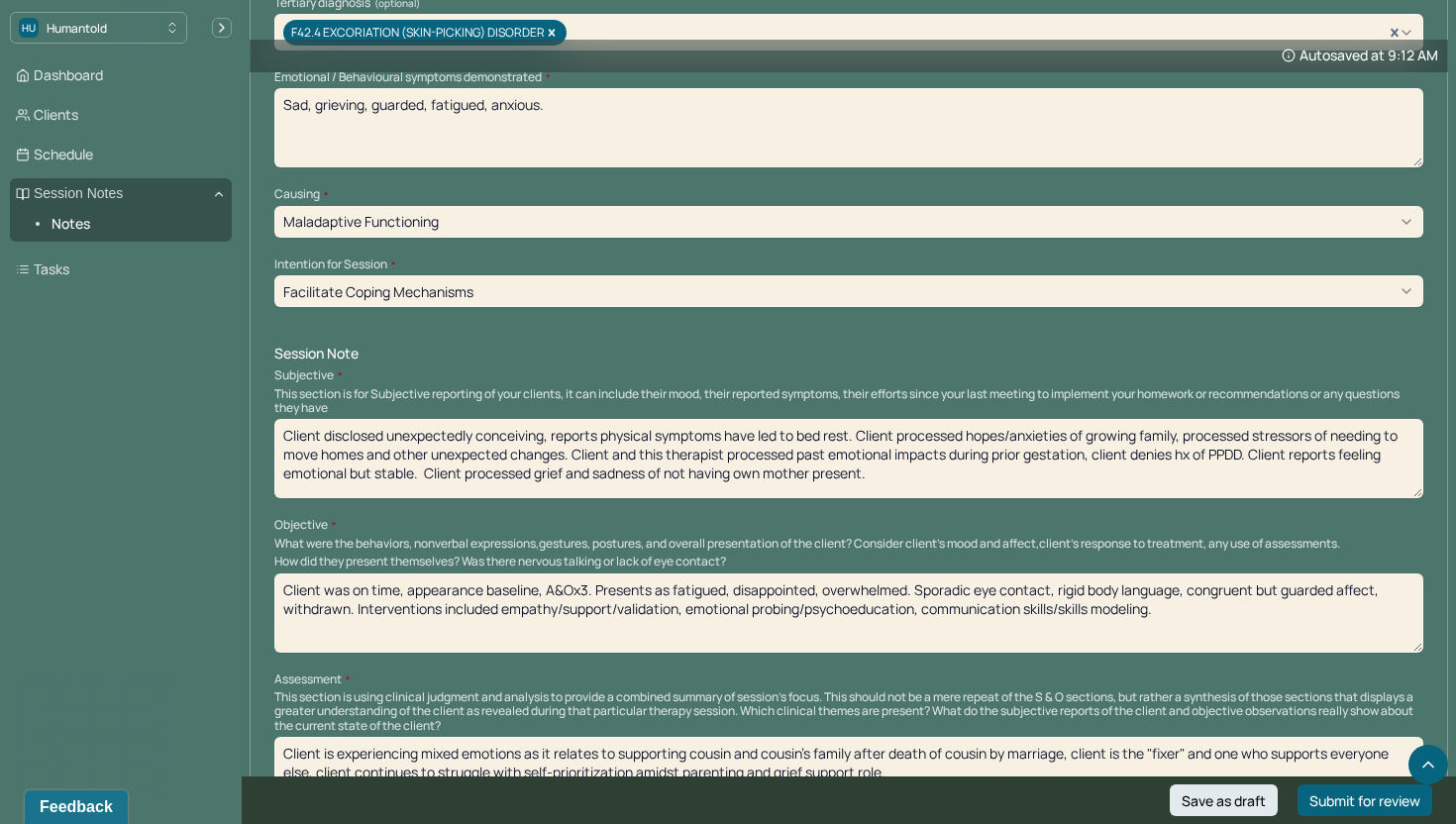 type on "Client disclosed unexpectedly conceiving, reports physical symptoms have led to bed rest. Client processed hopes/anxieties of growing family, processed stressors of needing to move homes and other unexpected changes. Client and this therapist processed past emotional impacts during prior gestation, client denies hx of PPDD. Client reports feeling emotional but stable.  Client processed grief and sadness of not having own mother present." 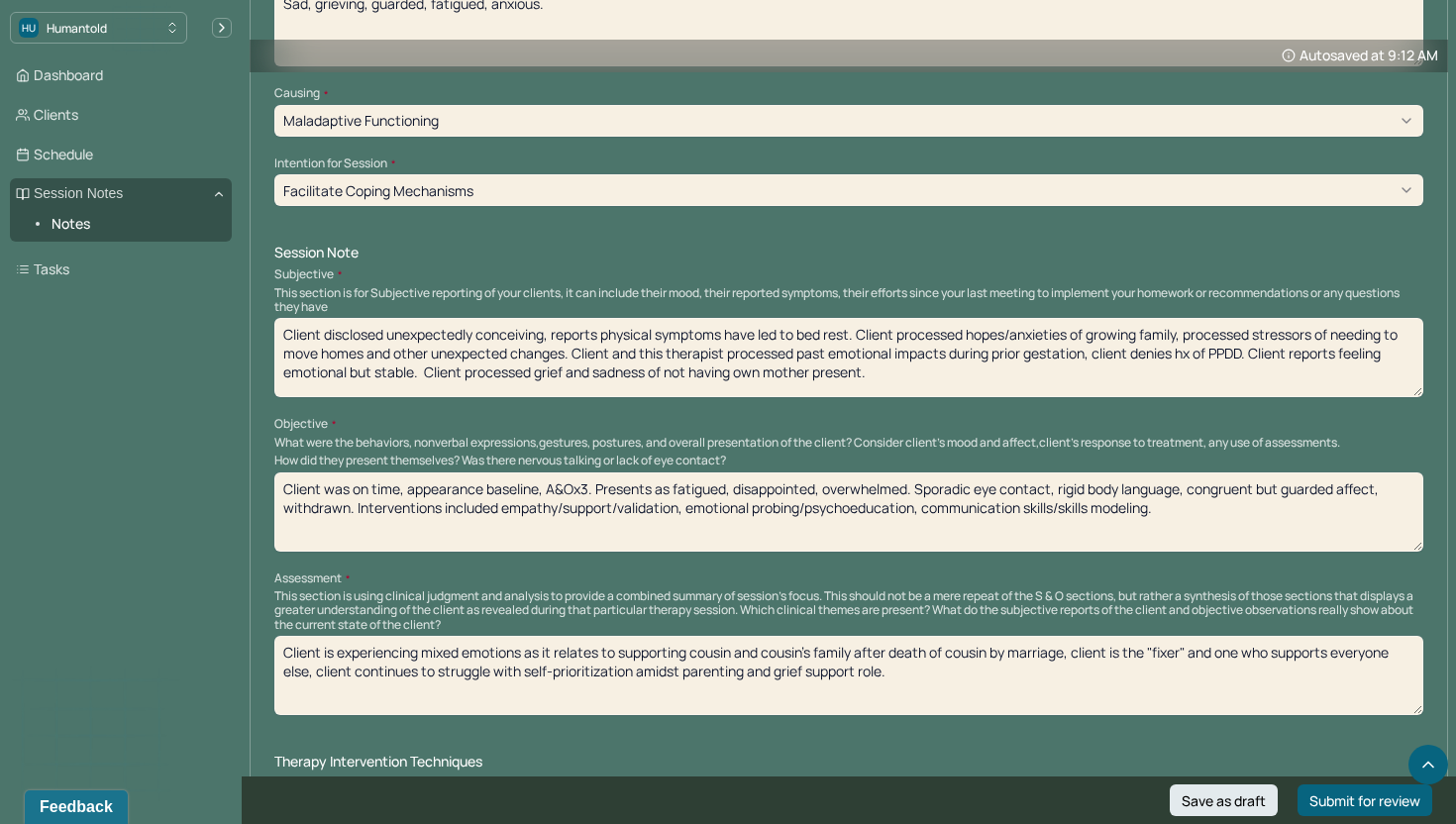 scroll, scrollTop: 973, scrollLeft: 0, axis: vertical 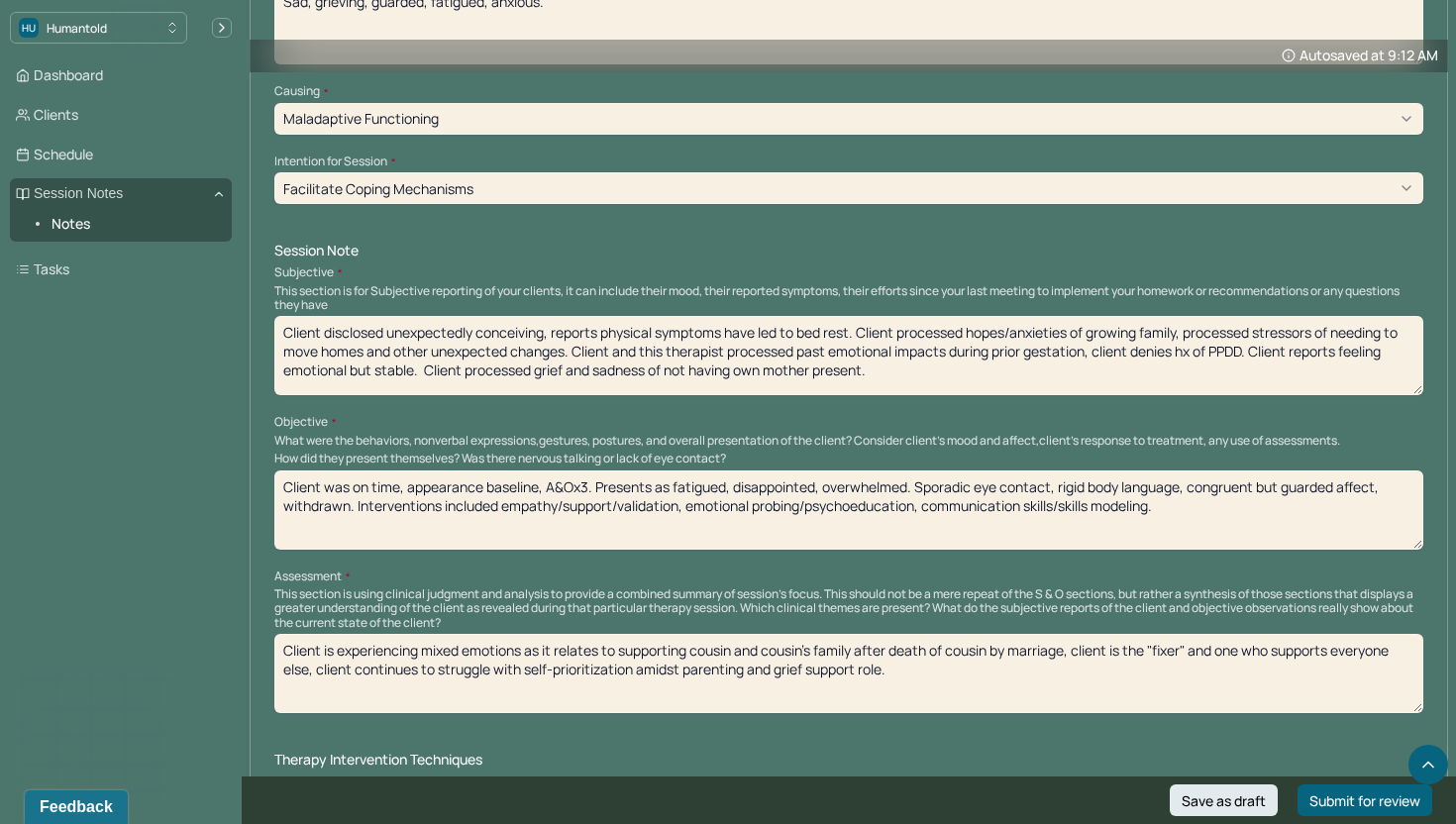 click on "Client was on time, appearance baseline, A&Ox3. Presents as fatigued, disappointed, overwhelmed. Sporadic eye contact, rigid body language, congruent but guarded affect, withdrawn. Interventions included empathy/support/validation, emotional probing/psychoeducation, communication skills/skills modeling." at bounding box center (849, 510) 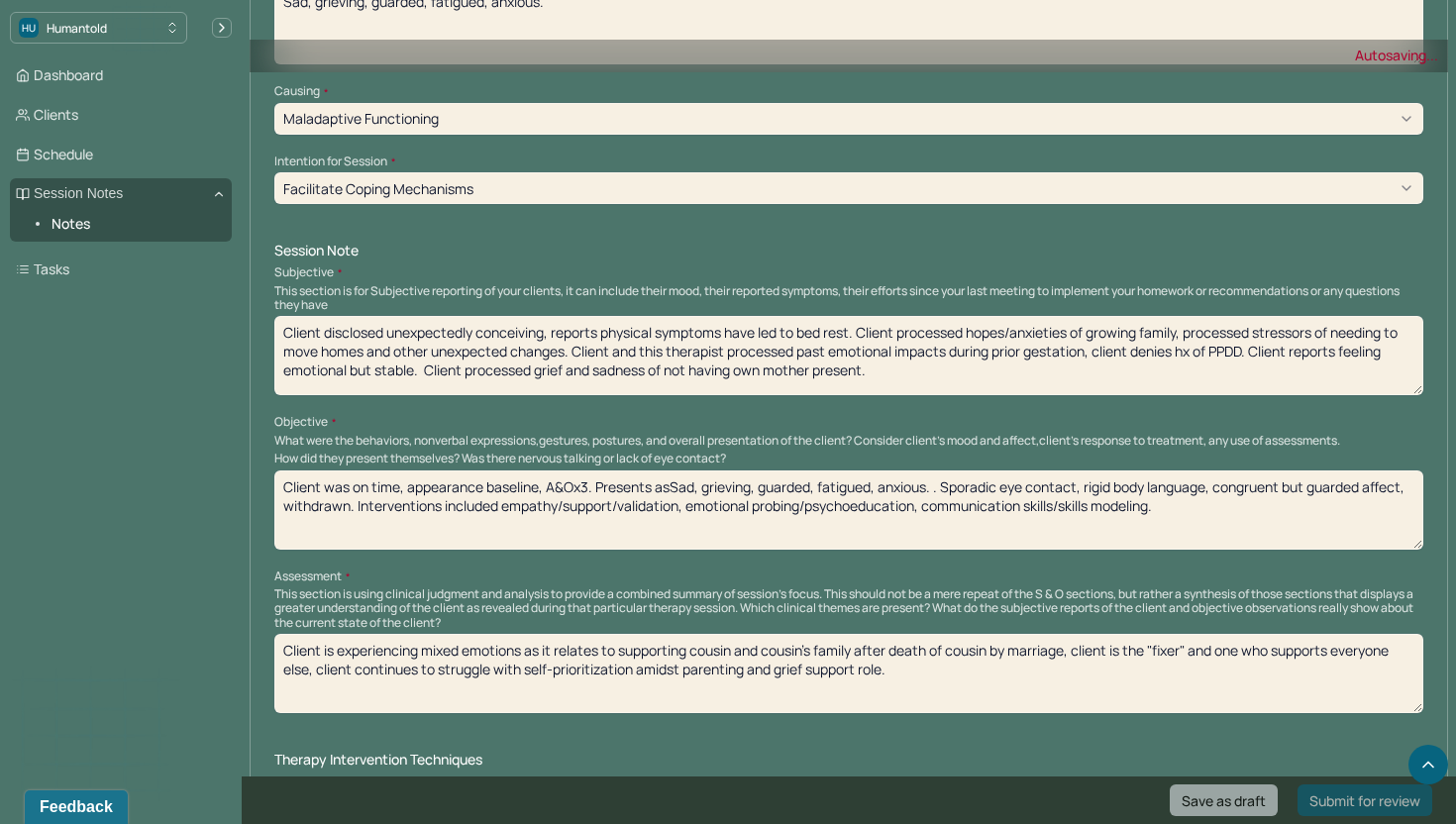 click on "Client was on time, appearance baseline, A&Ox3. Presents as fatigued, disappointed, overwhelmed. Sporadic eye contact, rigid body language, congruent but guarded affect, withdrawn. Interventions included empathy/support/validation, emotional probing/psychoeducation, communication skills/skills modeling." at bounding box center [849, 510] 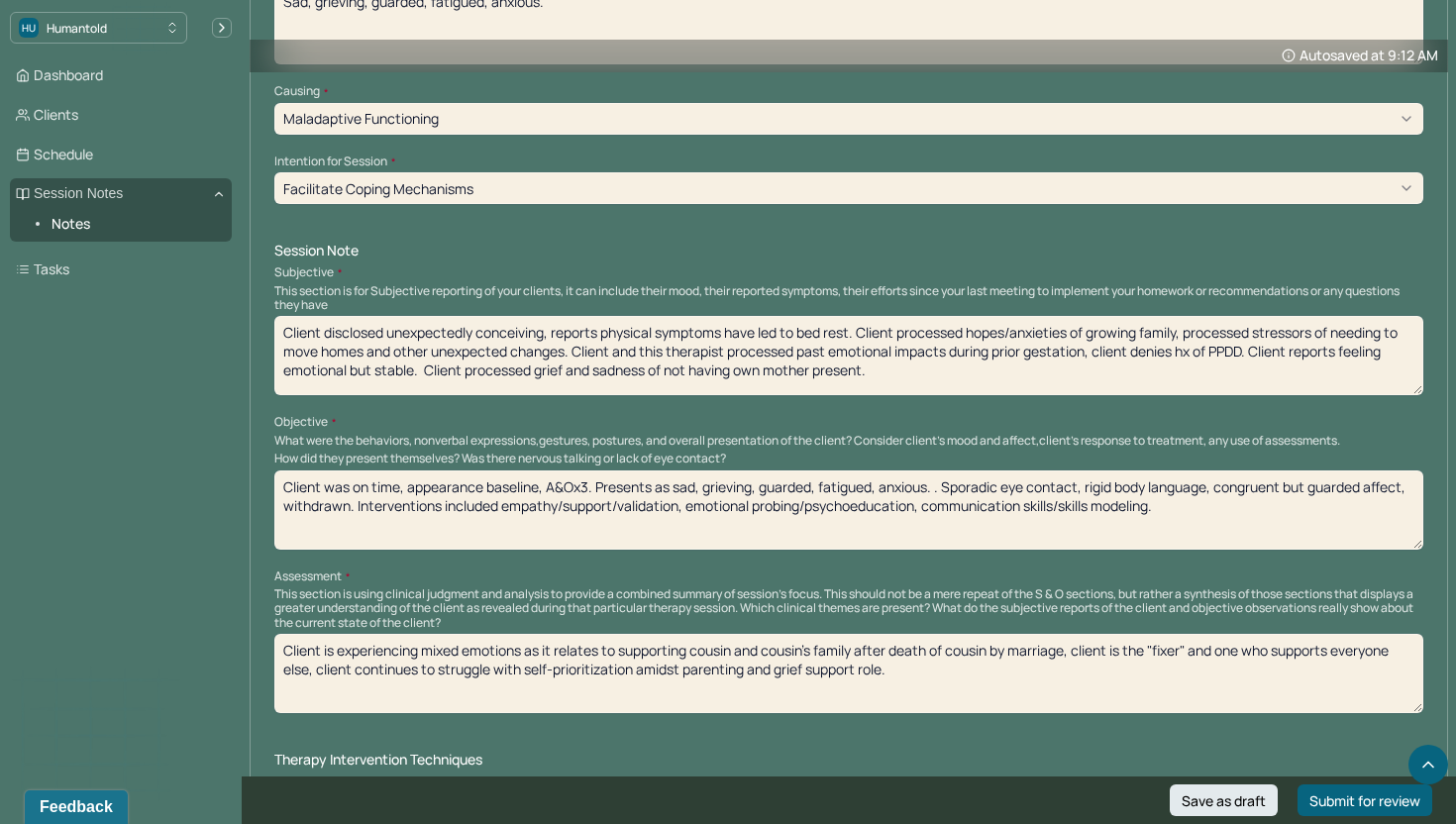 click on "Client was on time, appearance baseline, A&Ox3. Presents as Sad, grieving, guarded, fatigued, anxious. . Sporadic eye contact, rigid body language, congruent but guarded affect, withdrawn. Interventions included empathy/support/validation, emotional probing/psychoeducation, communication skills/skills modeling." at bounding box center [849, 510] 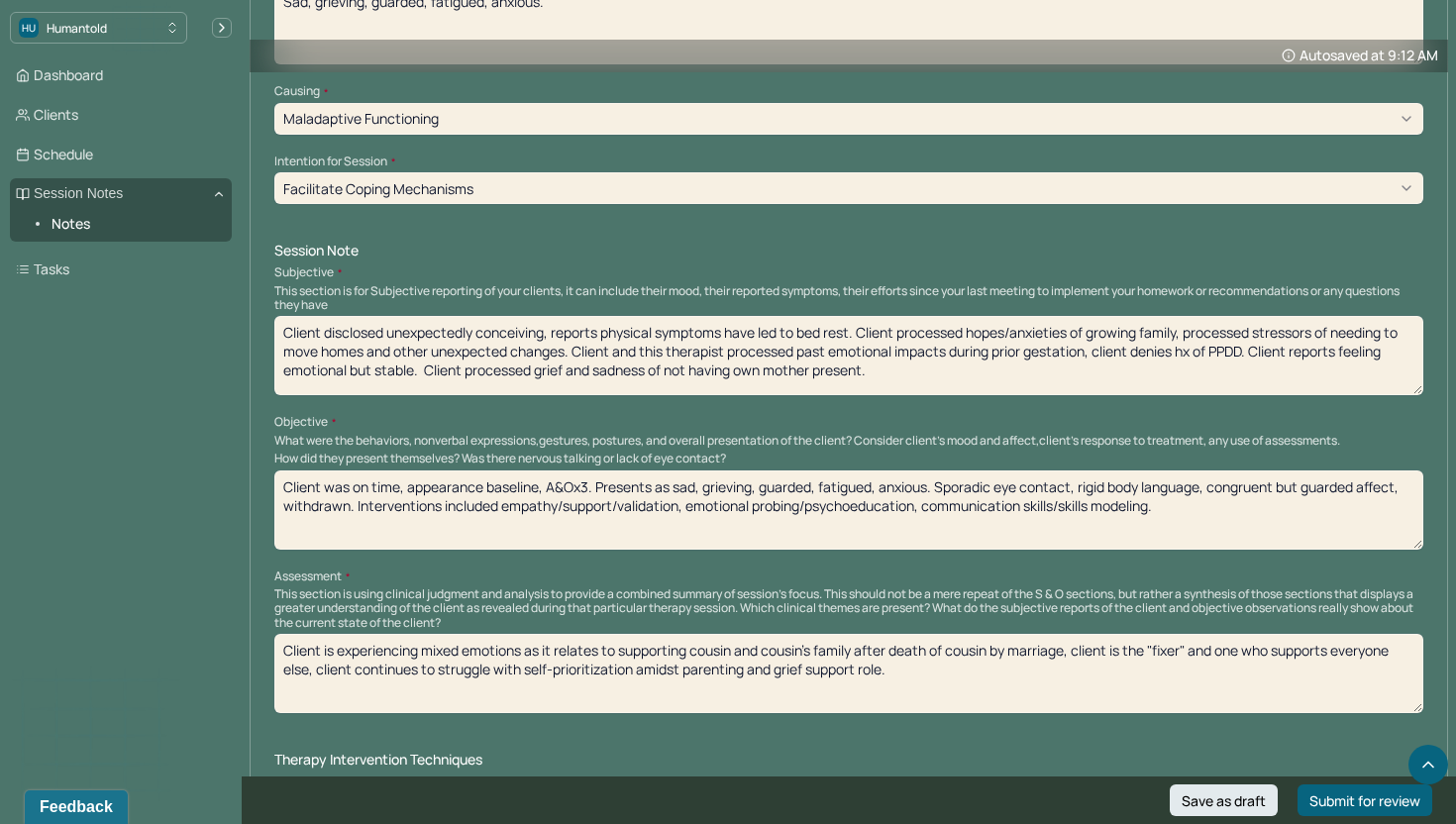 click on "Client was on time, appearance baseline, A&Ox3. Presents as sad, grieving, guarded, fatigued, anxious. Sporadic eye contact, rigid body language, congruent but guarded affect, withdrawn. Interventions included empathy/support/validation, emotional probing/psychoeducation, communication skills/skills modeling." at bounding box center [849, 510] 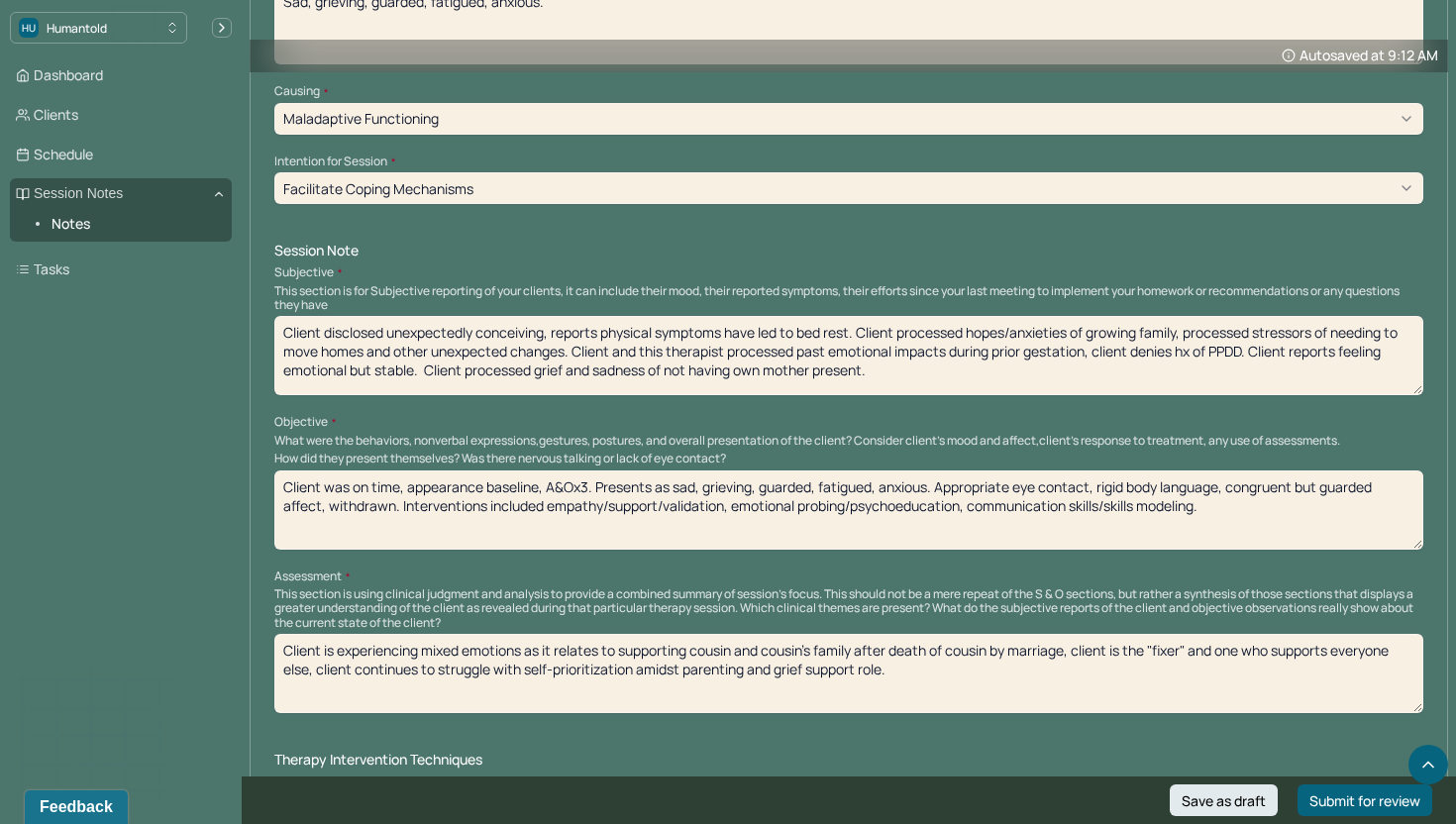 click on "Client was on time, appearance baseline, A&Ox3. Presents as sad, grieving, guarded, fatigued, anxious. Sporadic eye contact, rigid body language, congruent but guarded affect, withdrawn. Interventions included empathy/support/validation, emotional probing/psychoeducation, communication skills/skills modeling." at bounding box center [849, 510] 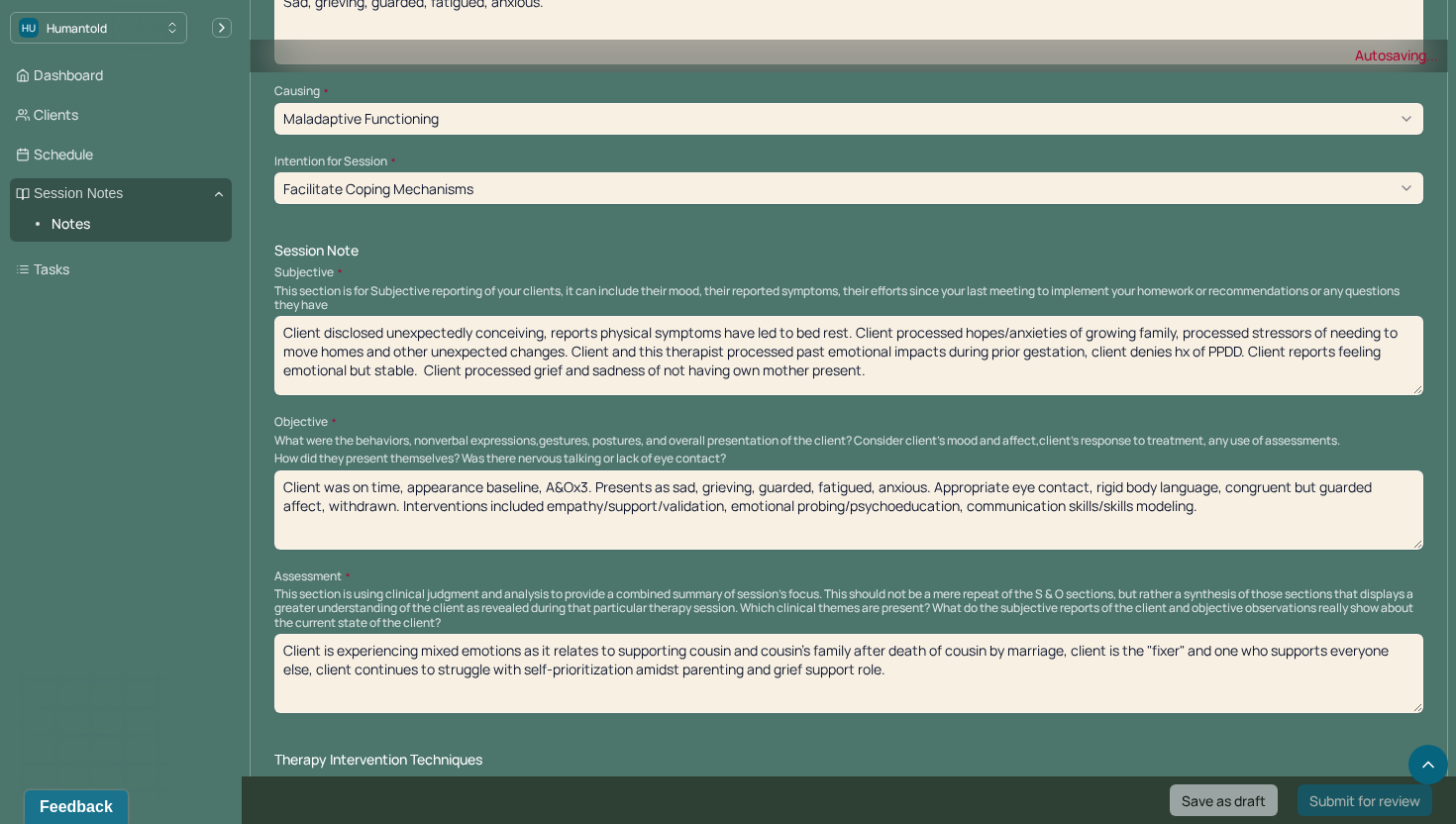 click on "Client was on time, appearance baseline, A&Ox3. Presents as sad, grieving, guarded, fatigued, anxious. Sporadic eye contact, rigid body language, congruent but guarded affect, withdrawn. Interventions included empathy/support/validation, emotional probing/psychoeducation, communication skills/skills modeling." at bounding box center (849, 510) 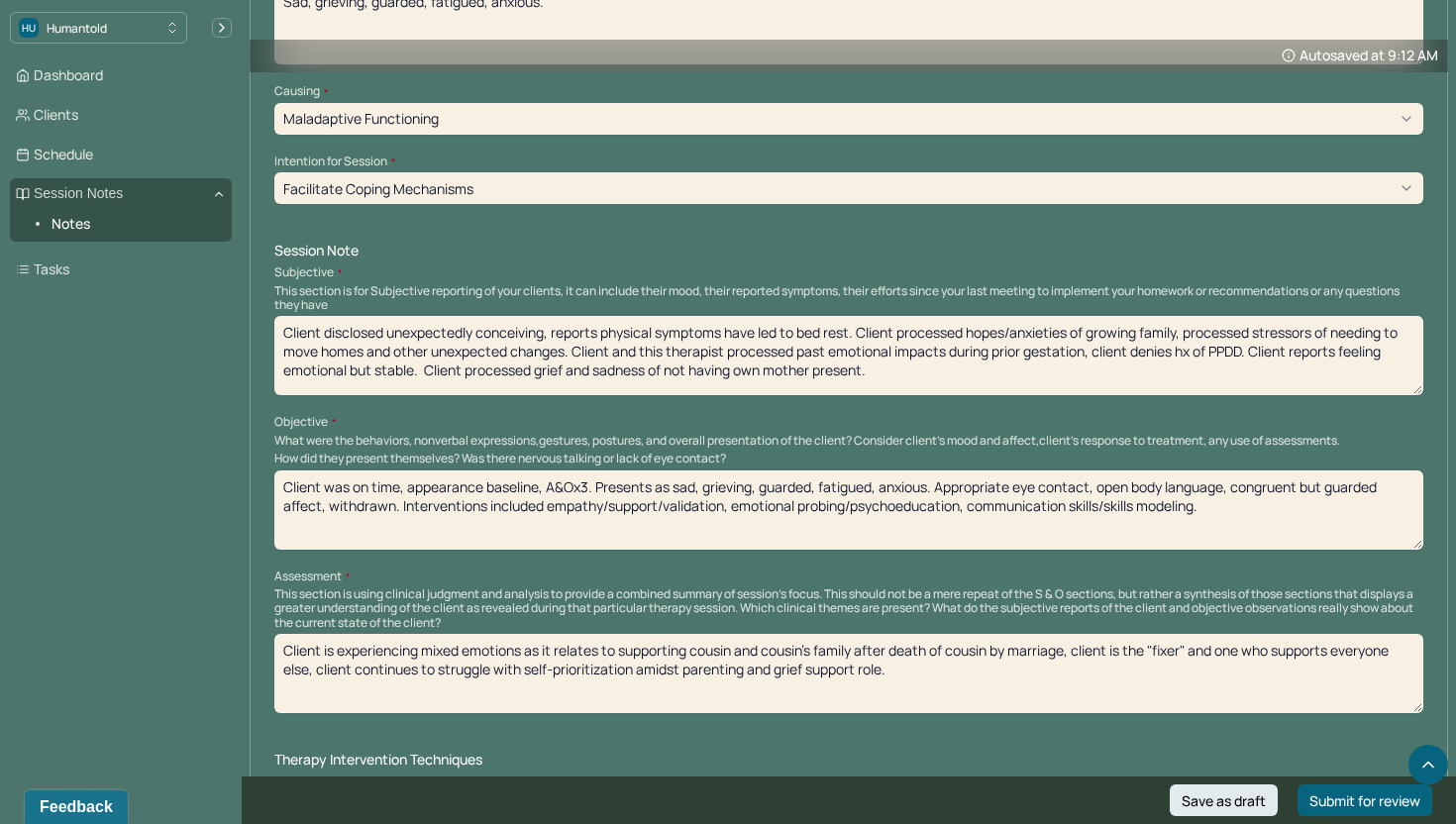 click on "Client was on time, appearance baseline, A&Ox3. Presents as sad, grieving, guarded, fatigued, anxious. Appropriate eye contact, rigid body language, congruent but guarded affect, withdrawn. Interventions included empathy/support/validation, emotional probing/psychoeducation, communication skills/skills modeling." at bounding box center (849, 510) 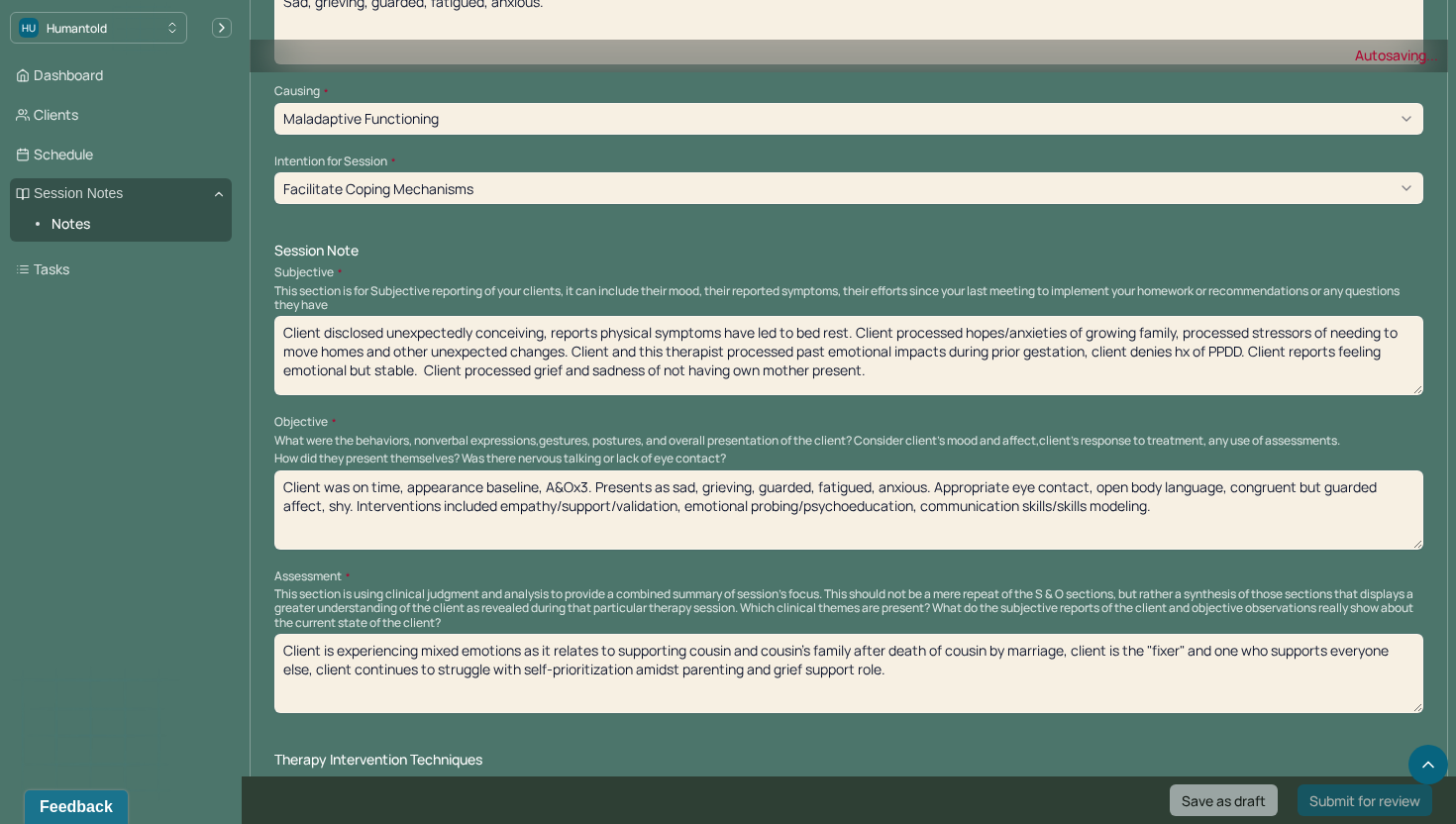 click on "Client was on time, appearance baseline, A&Ox3. Presents as sad, grieving, guarded, fatigued, anxious. Appropriate eye contact, open body language, congruent but guarded affect, withdrawn. Interventions included empathy/support/validation, emotional probing/psychoeducation, communication skills/skills modeling." at bounding box center (849, 510) 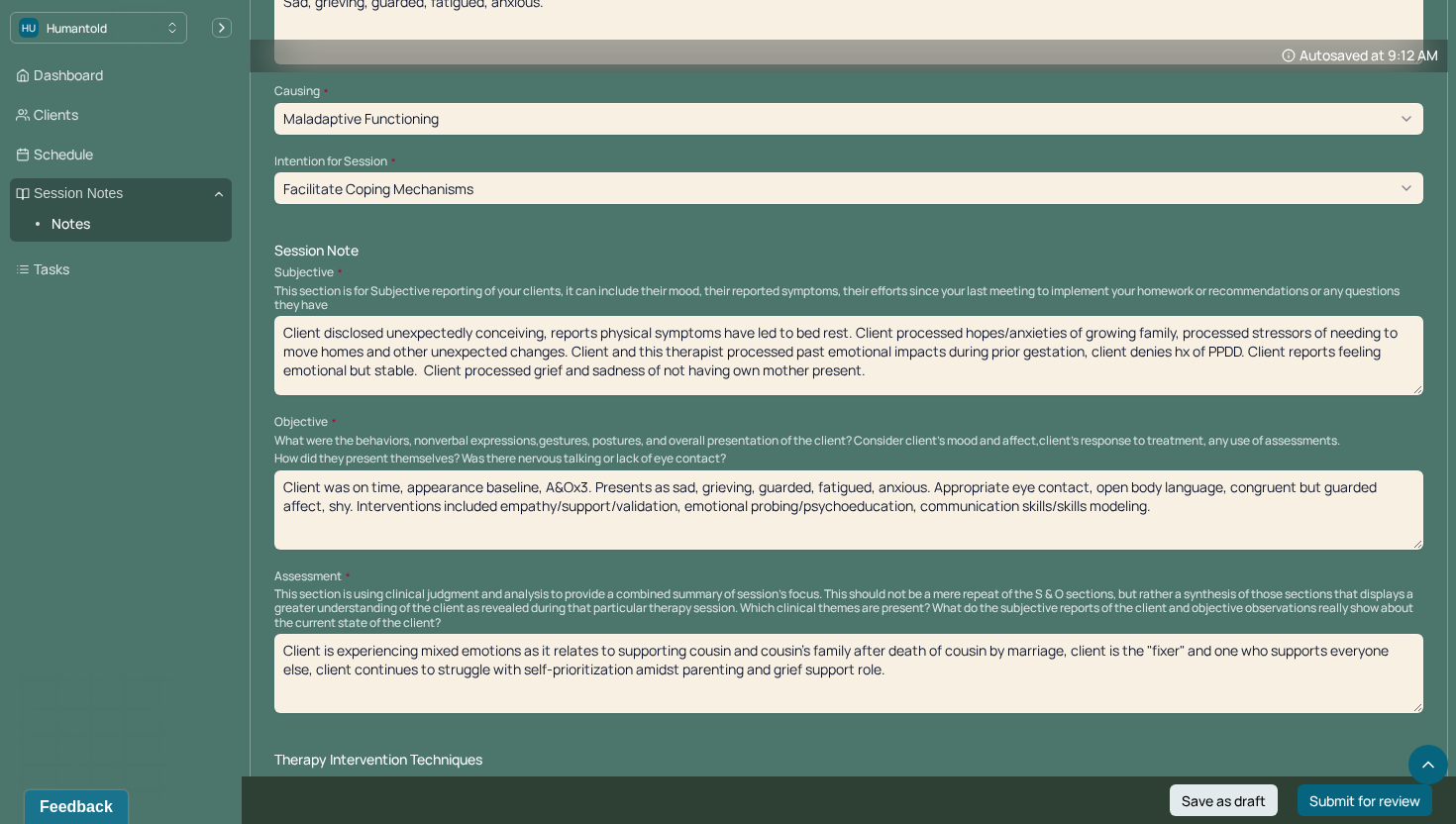 click on "Client was on time, appearance baseline, A&Ox3. Presents as sad, grieving, guarded, fatigued, anxious. Appropriate eye contact, open body language, congruent but guarded affect, shy. Interventions included empathy/support/validation, emotional probing/psychoeducation, communication skills/skills modeling." at bounding box center (849, 510) 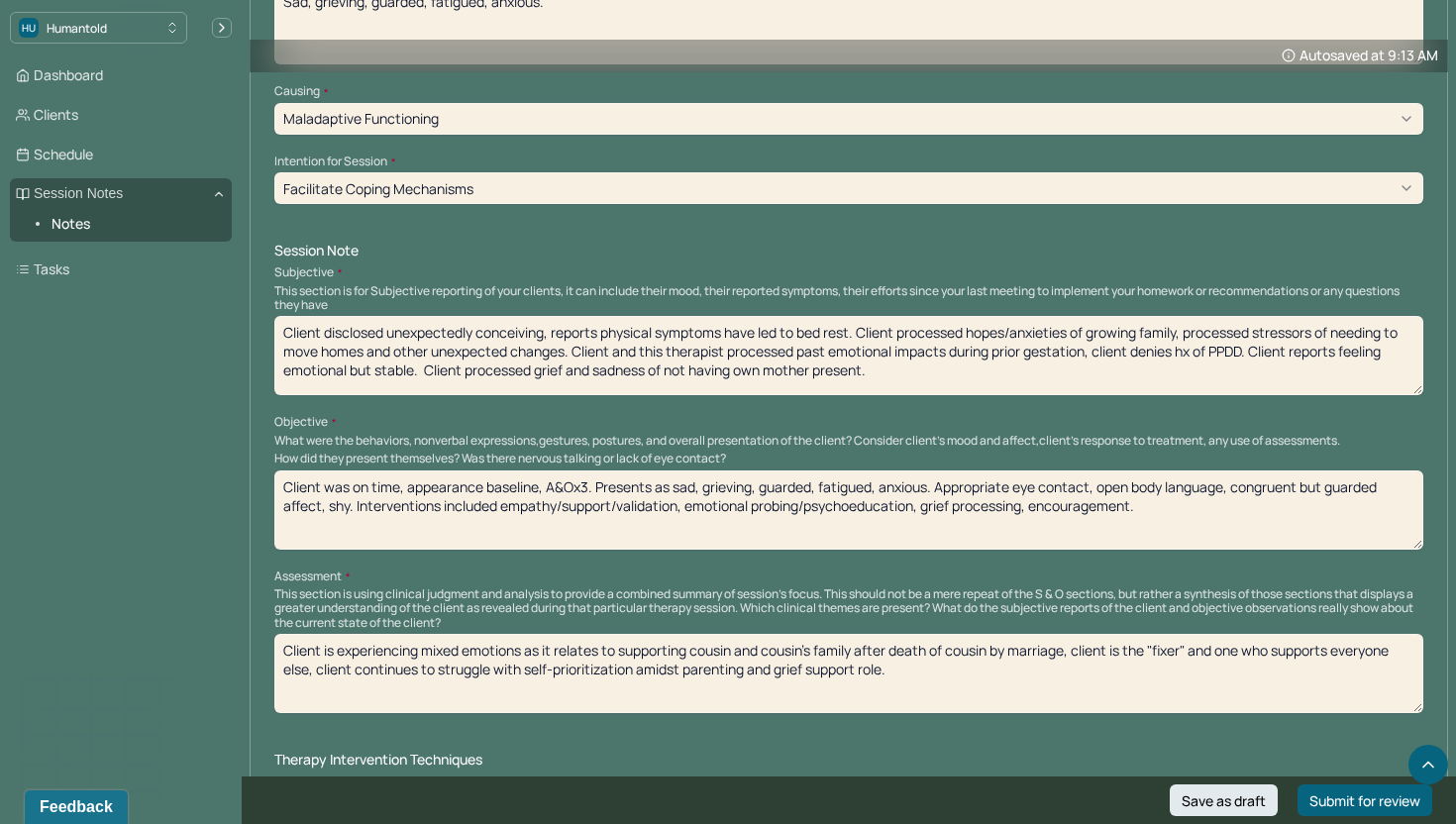 click on "Client was on time, appearance baseline, A&Ox3. Presents as sad, grieving, guarded, fatigued, anxious. Appropriate eye contact, open body language, congruent but guarded affect, shy. Interventions included empathy/support/validation, emotional probing/psychoeducation, grief processing," at bounding box center [849, 510] 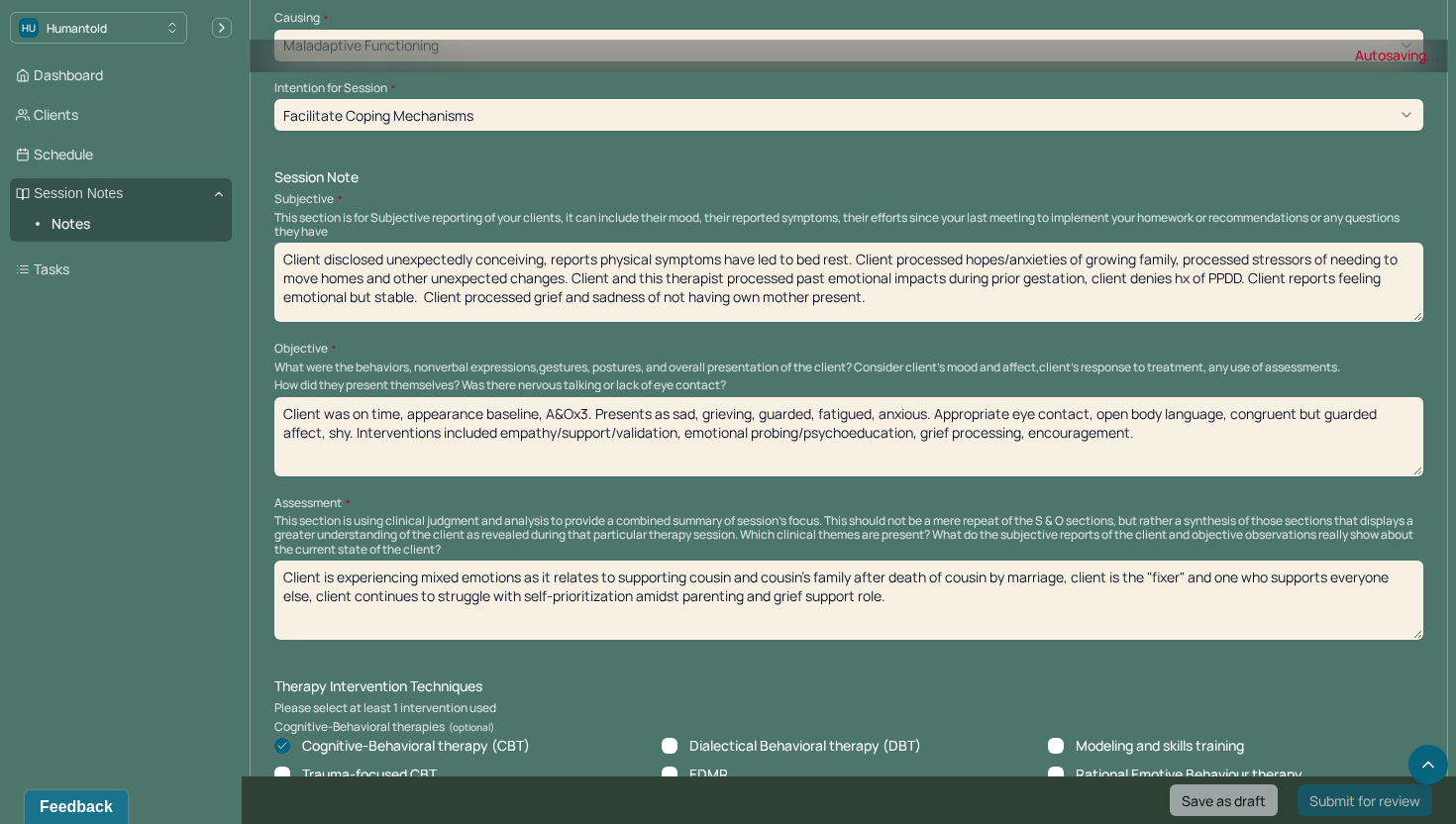 type on "Client was on time, appearance baseline, A&Ox3. Presents as sad, grieving, guarded, fatigued, anxious. Appropriate eye contact, open body language, congruent but guarded affect, shy. Interventions included empathy/support/validation, emotional probing/psychoeducation, grief processing, encouragement." 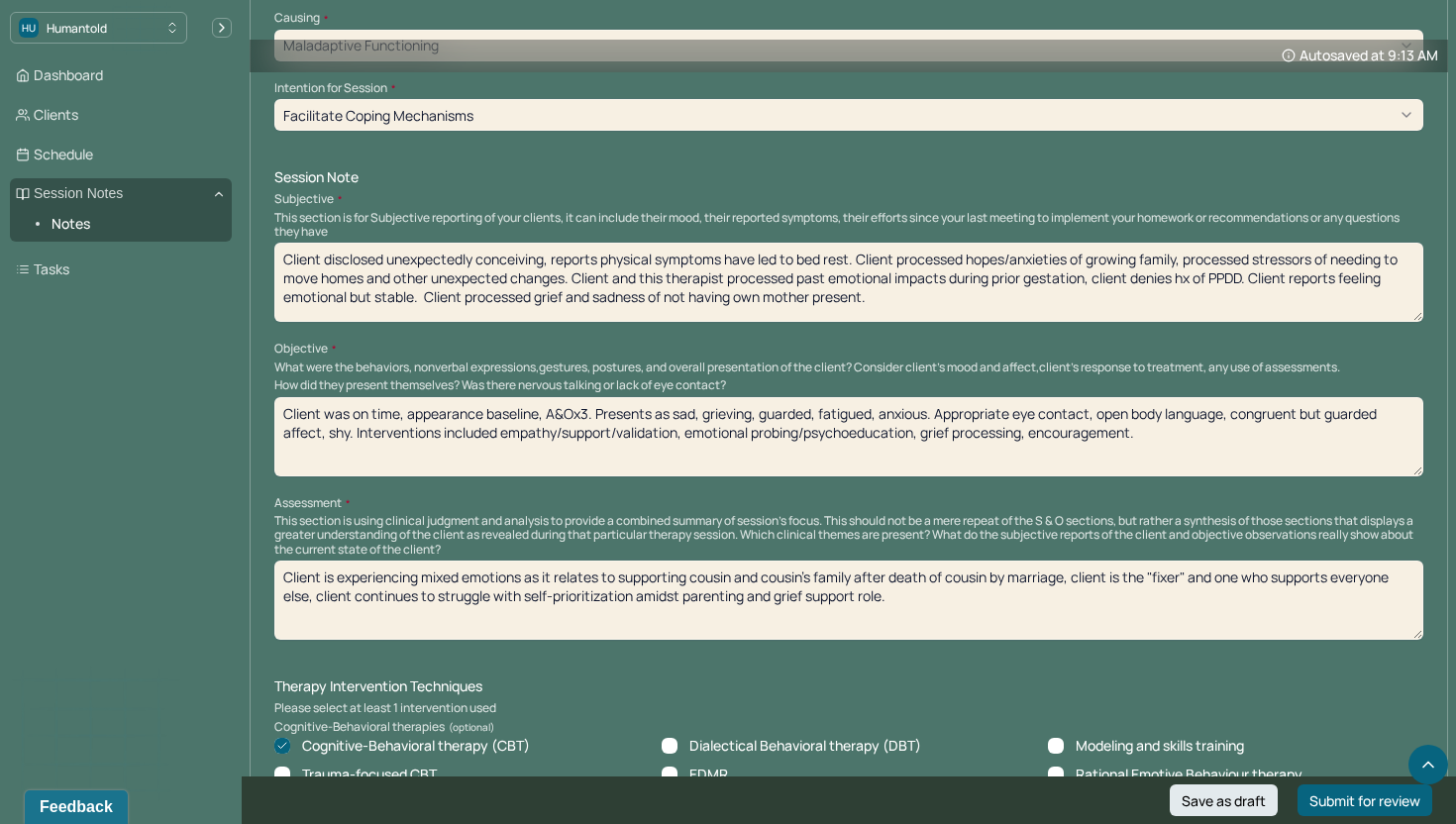 click on "Client is experiencing mixed emotions as it relates to supporting cousin and cousin's family after death of cousin by marriage, client is the "fixer" and one who supports everyone else, client continues to struggle with self-prioritization amidst parenting and grief support role." at bounding box center (849, 600) 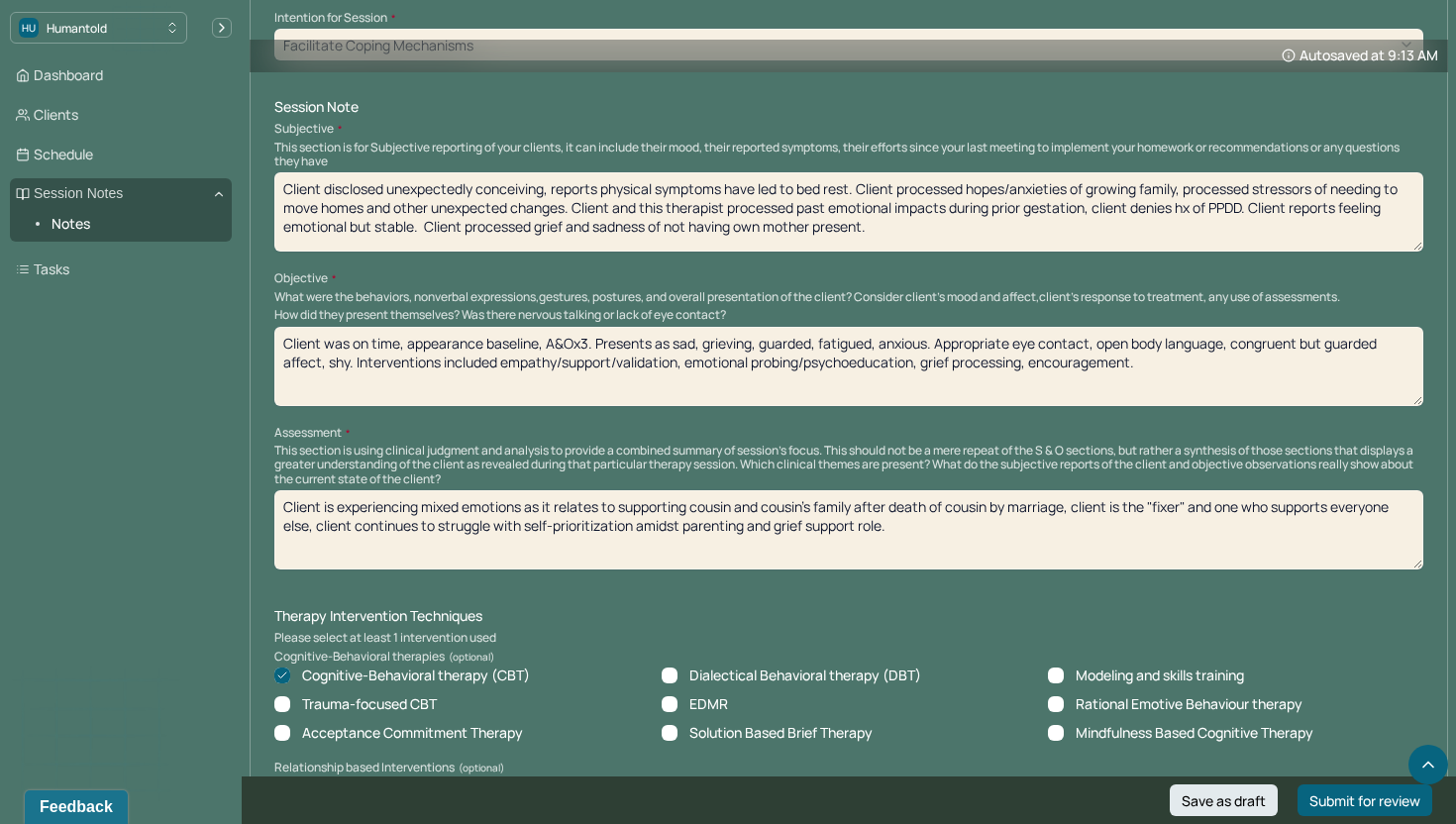 scroll, scrollTop: 1121, scrollLeft: 0, axis: vertical 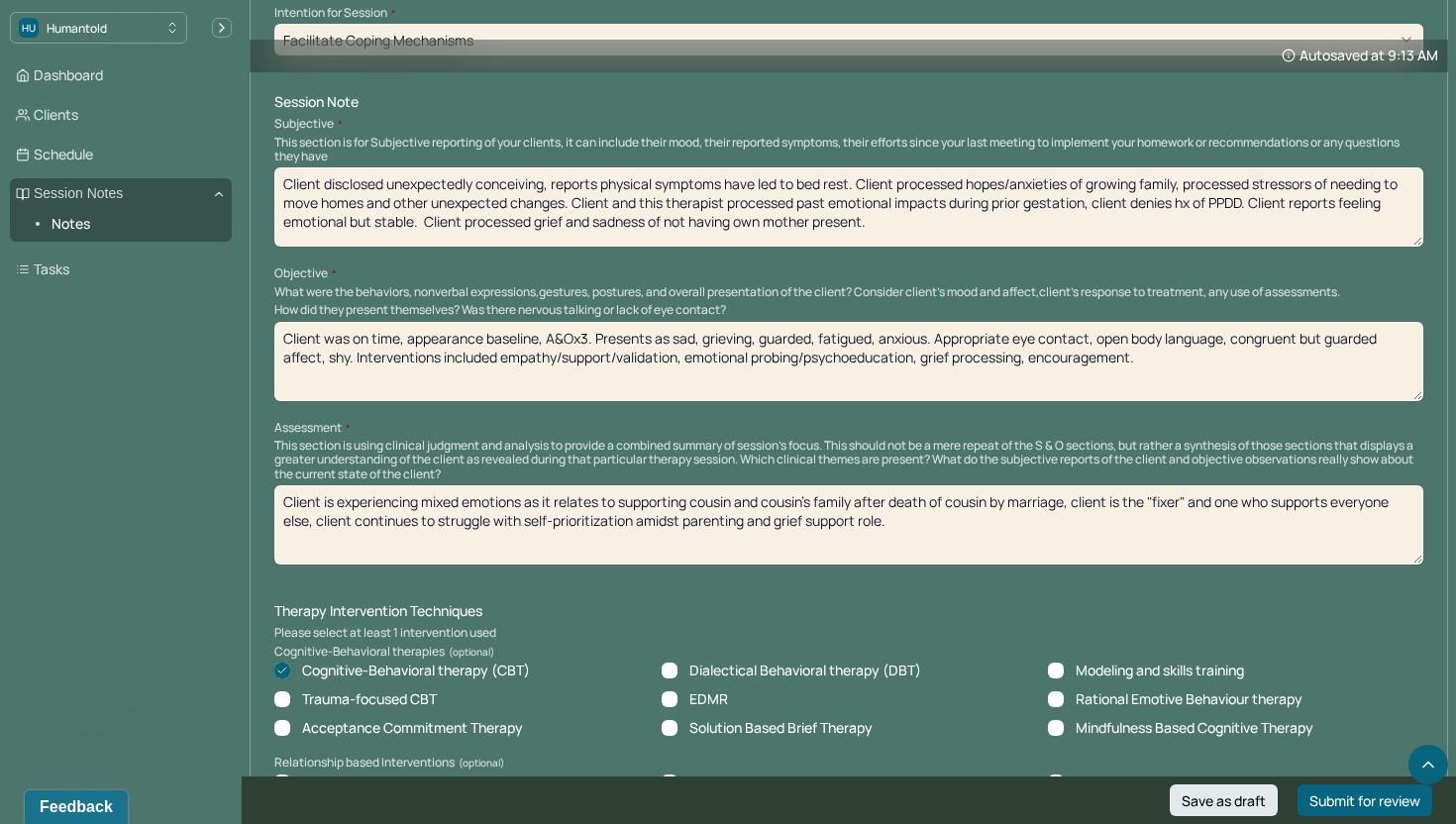 click on "Client is experiencing mixed emotions as it relates to supporting cousin and cousin's family after death of cousin by marriage, client is the "fixer" and one who supports everyone else, client continues to struggle with self-prioritization amidst parenting and grief support role." at bounding box center (849, 525) 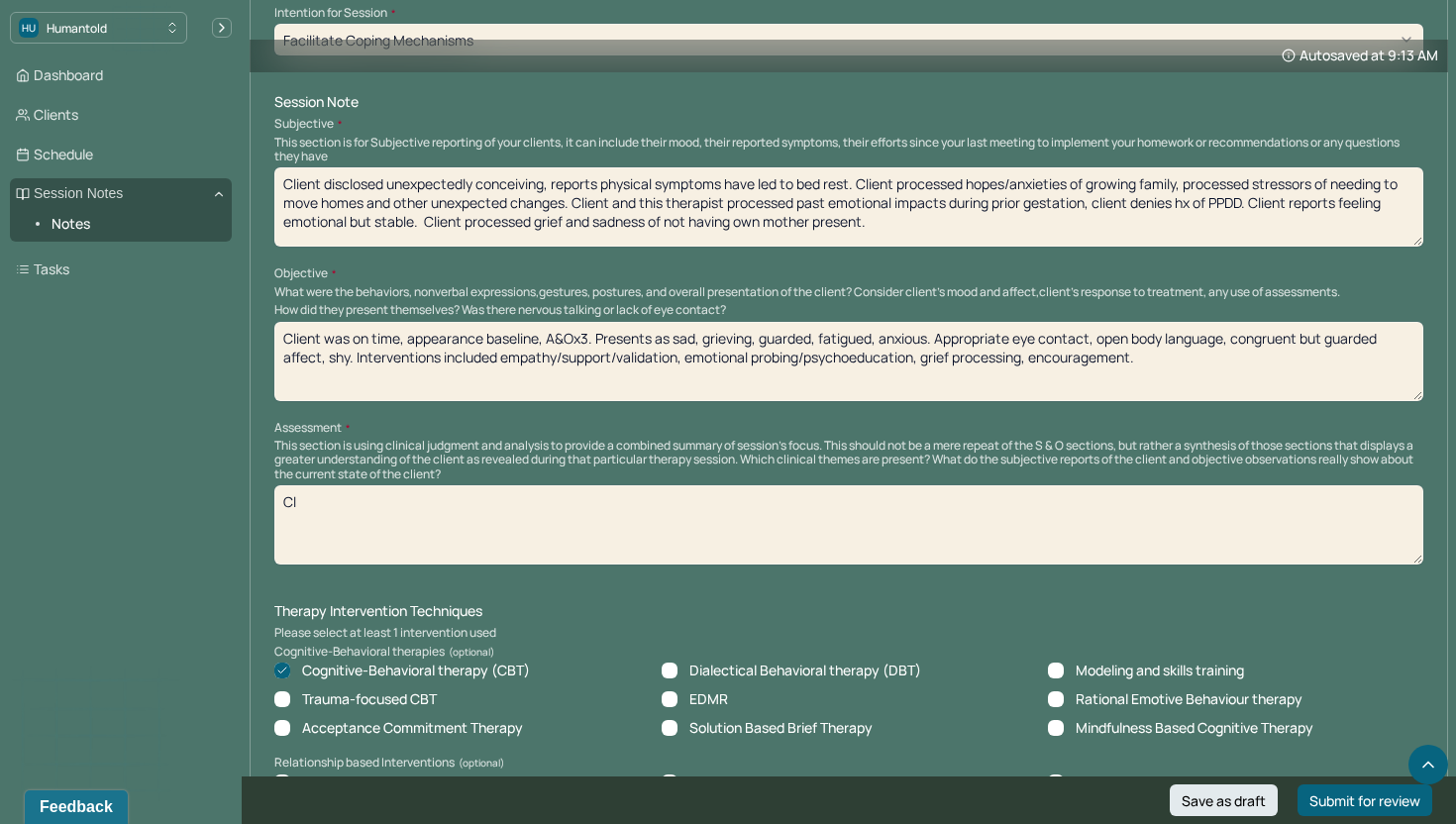 type on "C" 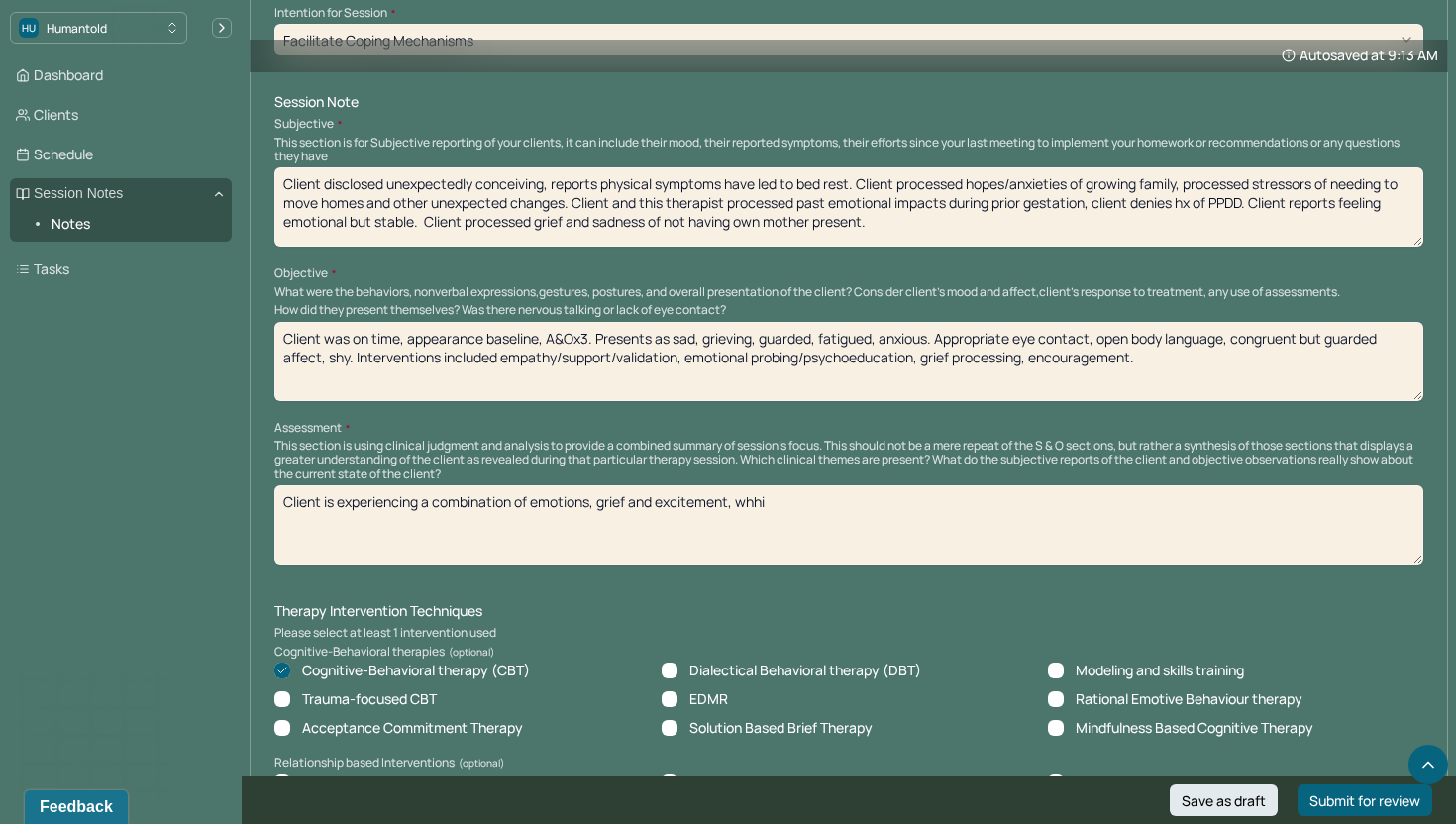 click on "Client is managing a combination of emotions, grief and excitement, whhi" at bounding box center [849, 525] 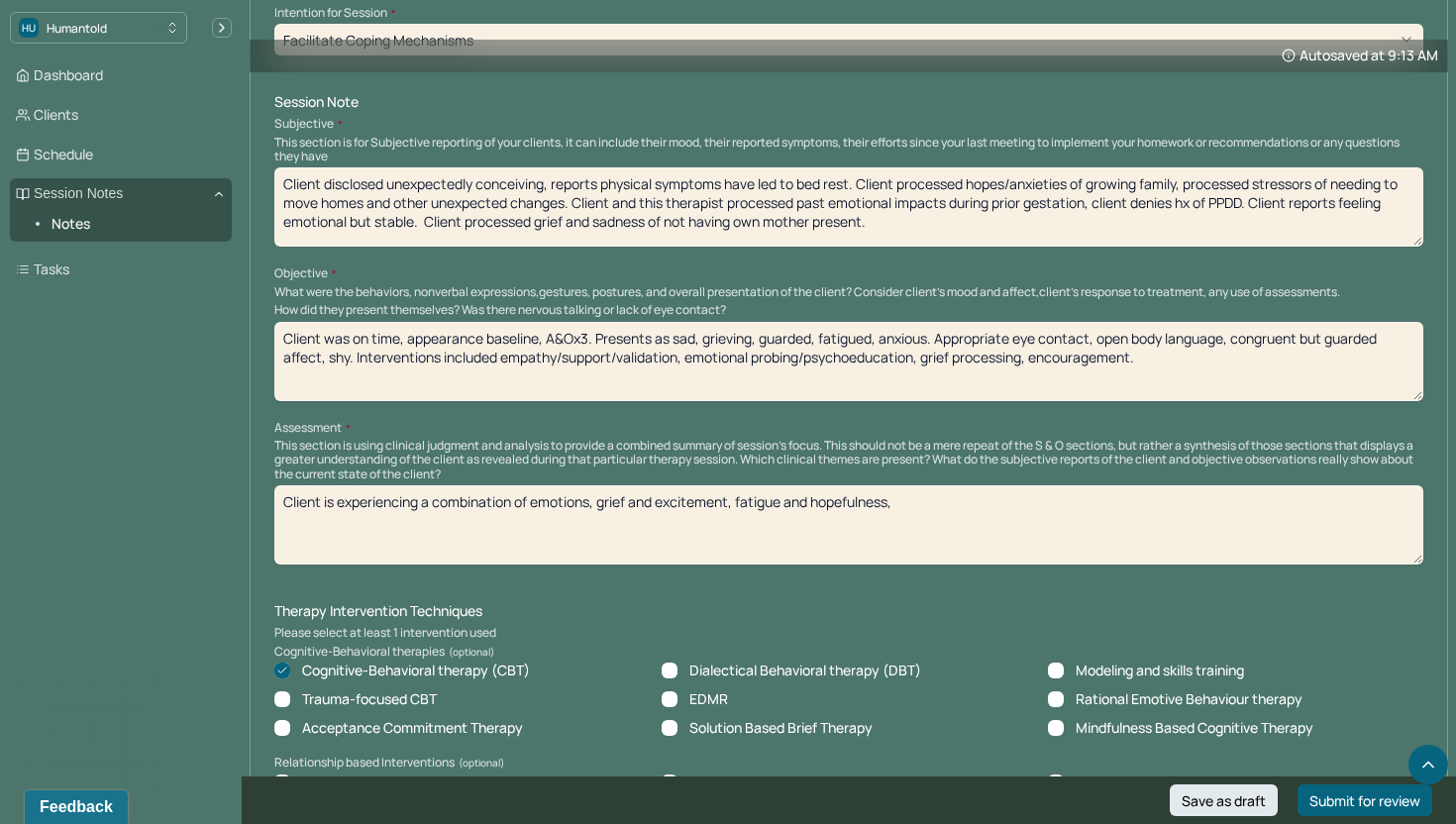click on "Client is experiencing a combination of emotions, grief and excitement, fatigue and hopefulness," at bounding box center [849, 525] 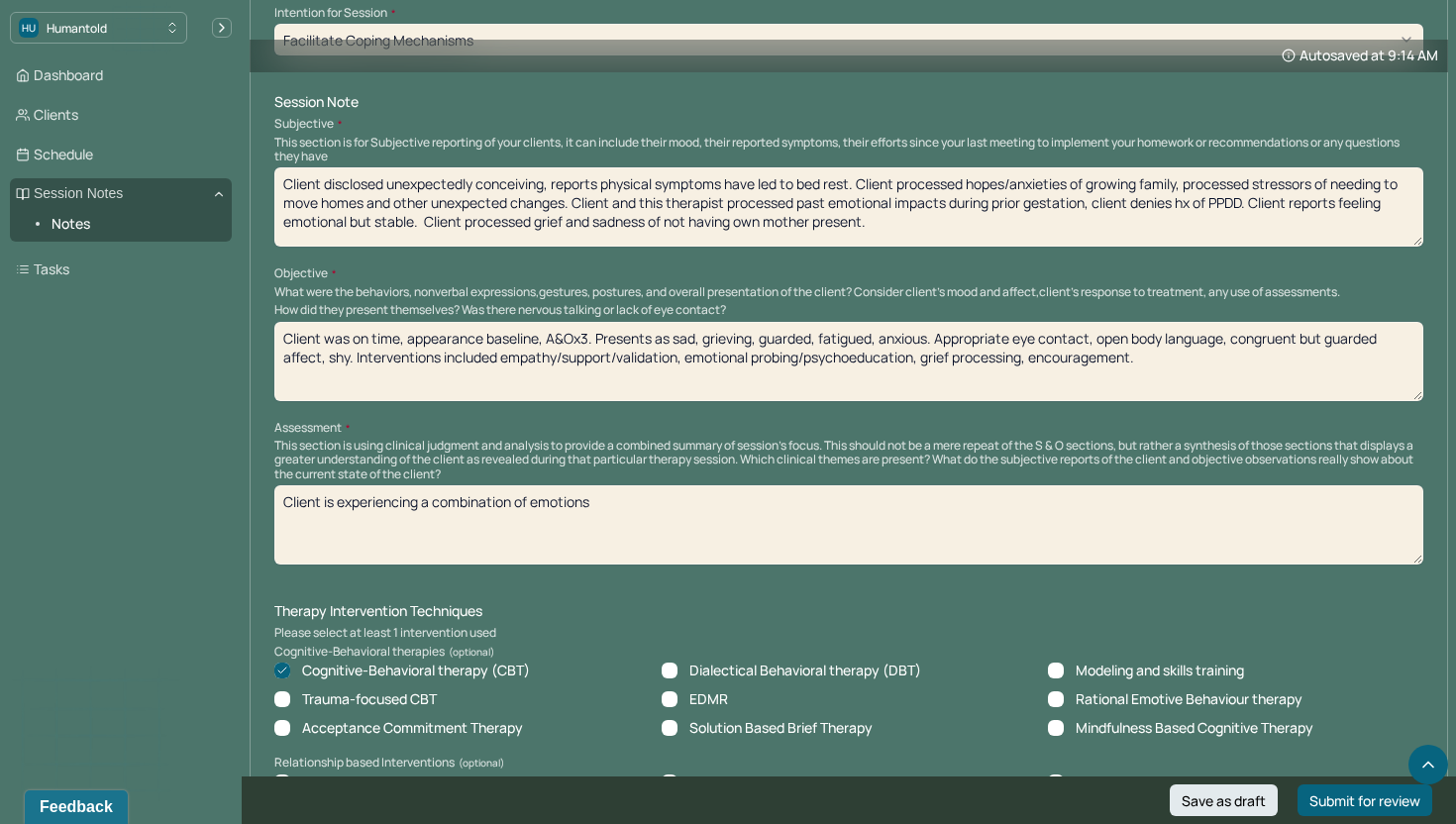 click on "Client is experiencing a combination of emotions" at bounding box center (849, 525) 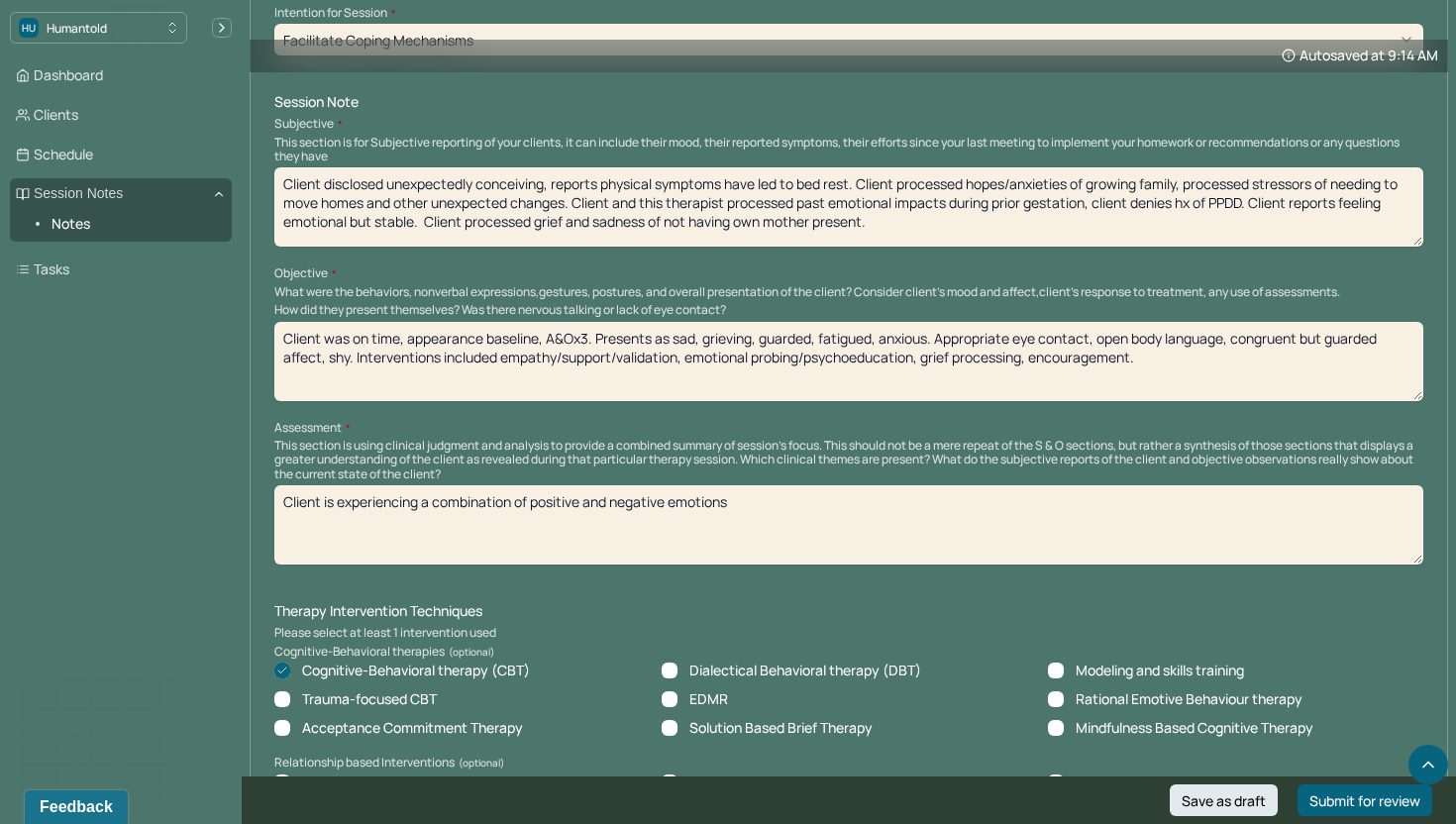 click on "Client is experiencing a combination of emotions" at bounding box center (849, 525) 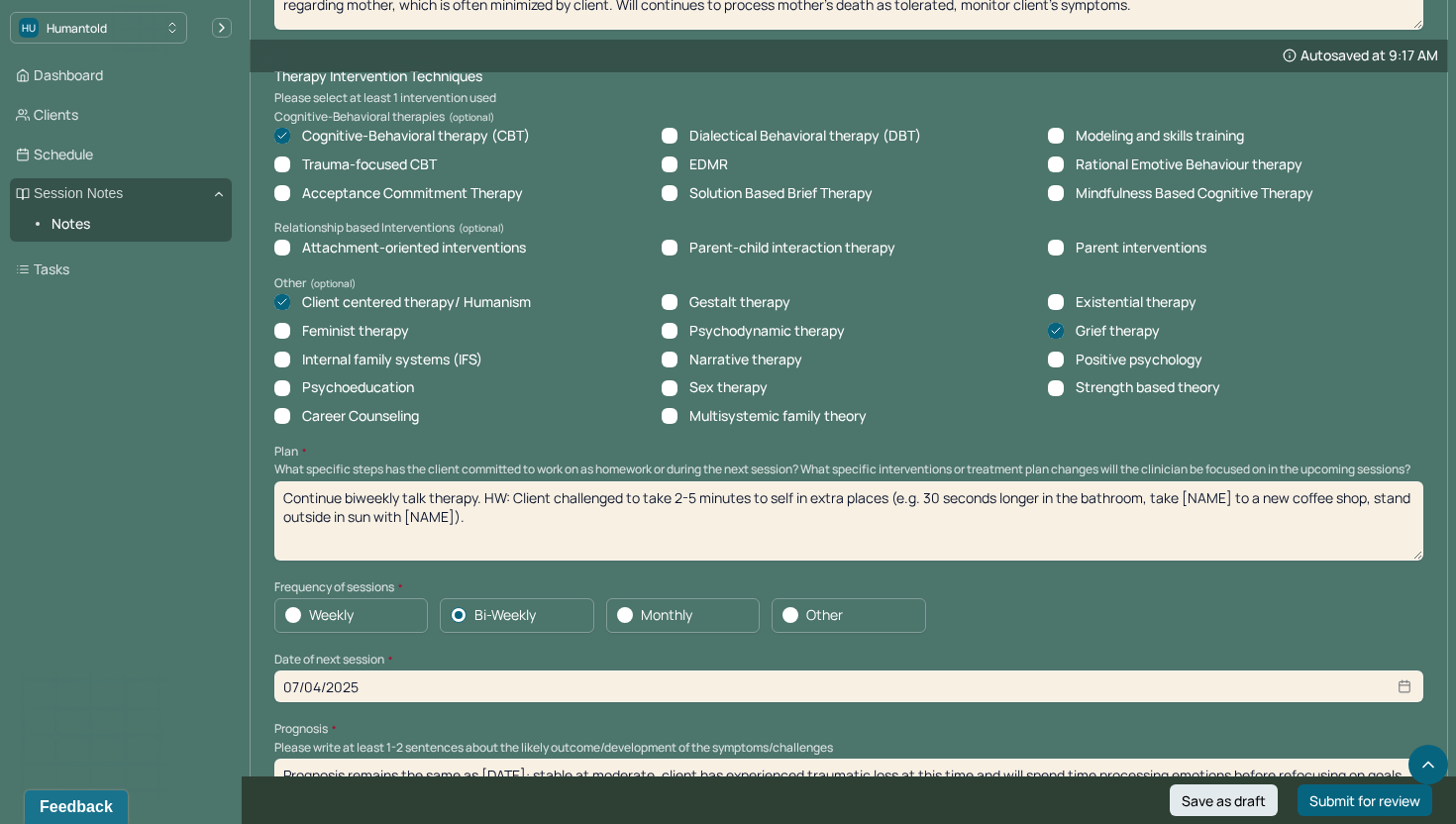 scroll, scrollTop: 1700, scrollLeft: 0, axis: vertical 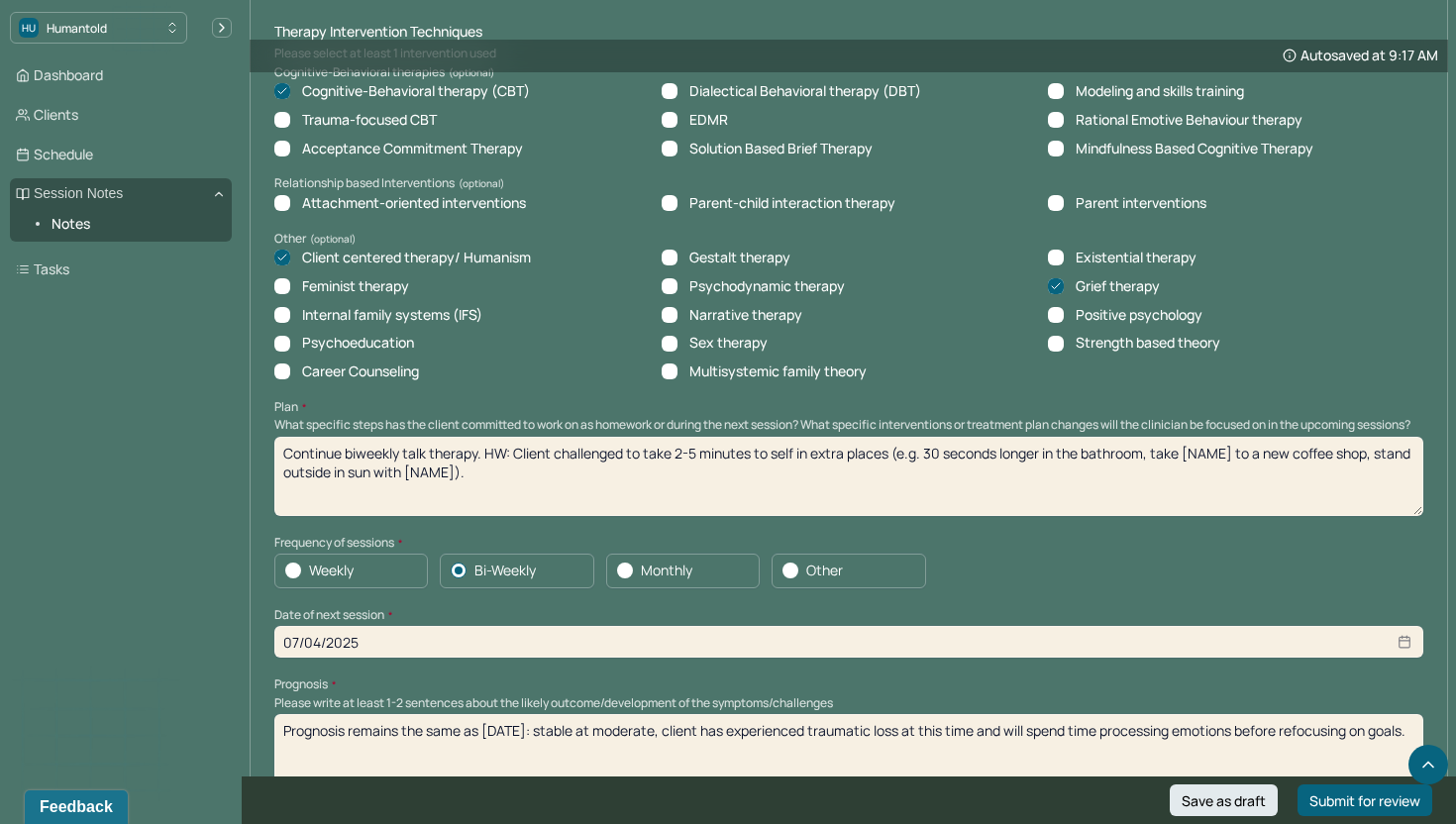 type on "Client is experiencing a combination of positive and negative emotions at this time, client often avoids and is evasive of grief processing with mother, today client was engaged with sitting in the sadness and was able to identify what client has learned and become as a parent as a result of mother. It is clear client continues to hold deep sadness and grief regarding mother, which is often minimized by client. Will continues to process mother's death as tolerated, monitor client's symptoms." 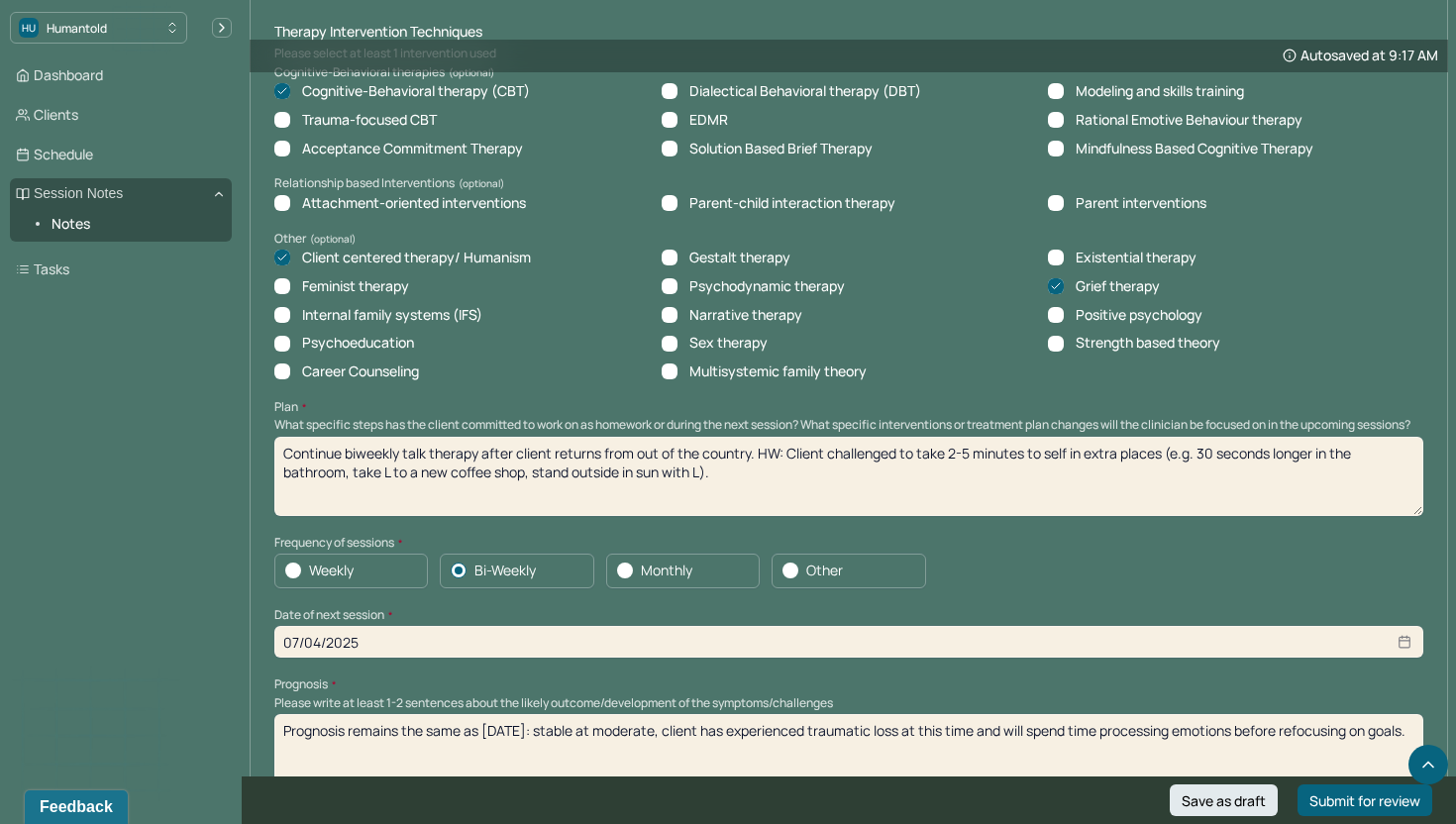 drag, startPoint x: 787, startPoint y: 468, endPoint x: 796, endPoint y: 516, distance: 48.83646 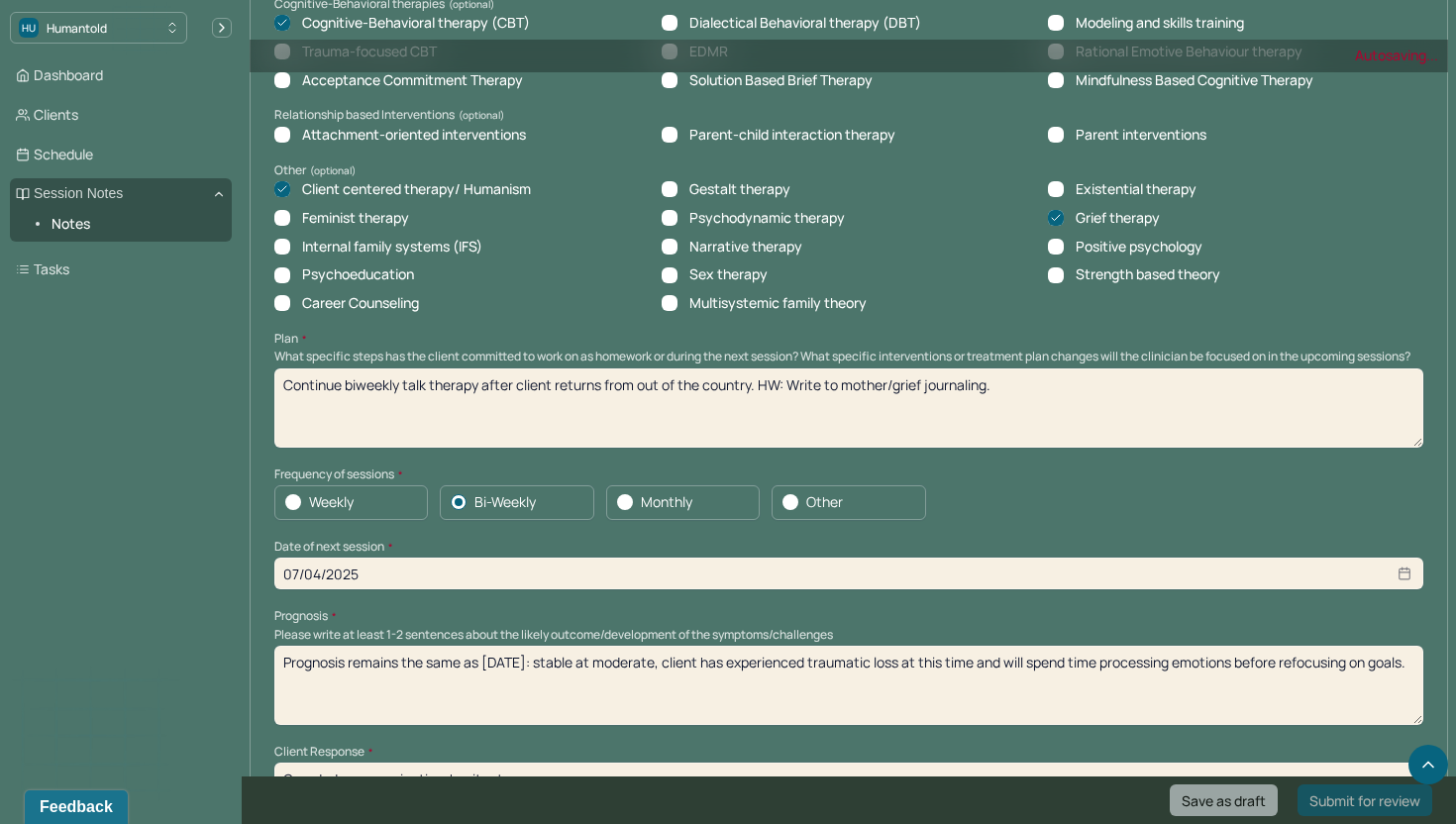 scroll, scrollTop: 1774, scrollLeft: 0, axis: vertical 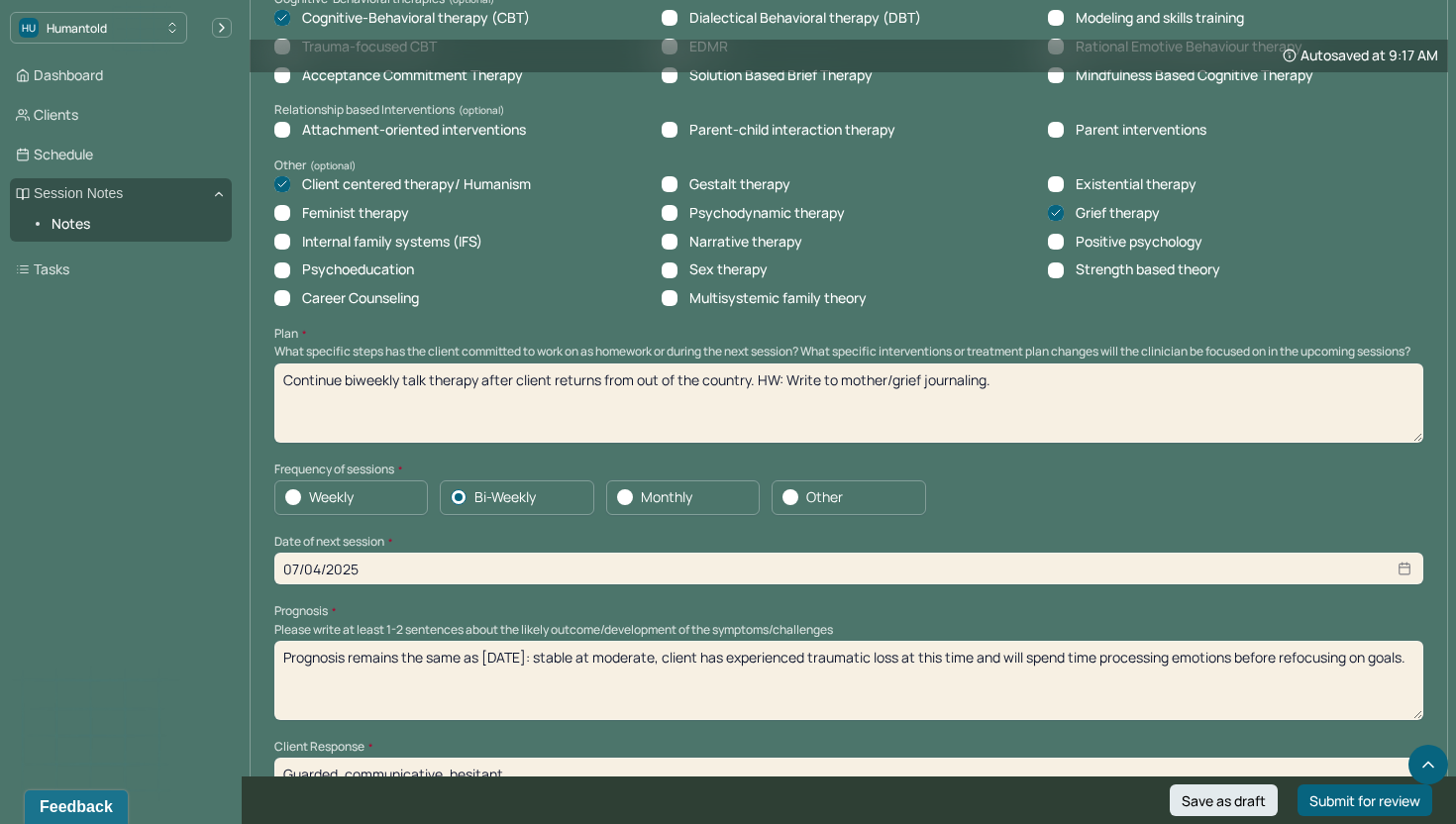 type on "Continue biweekly talk therapy after client returns from out of the country. HW: Write to mother/grief journaling." 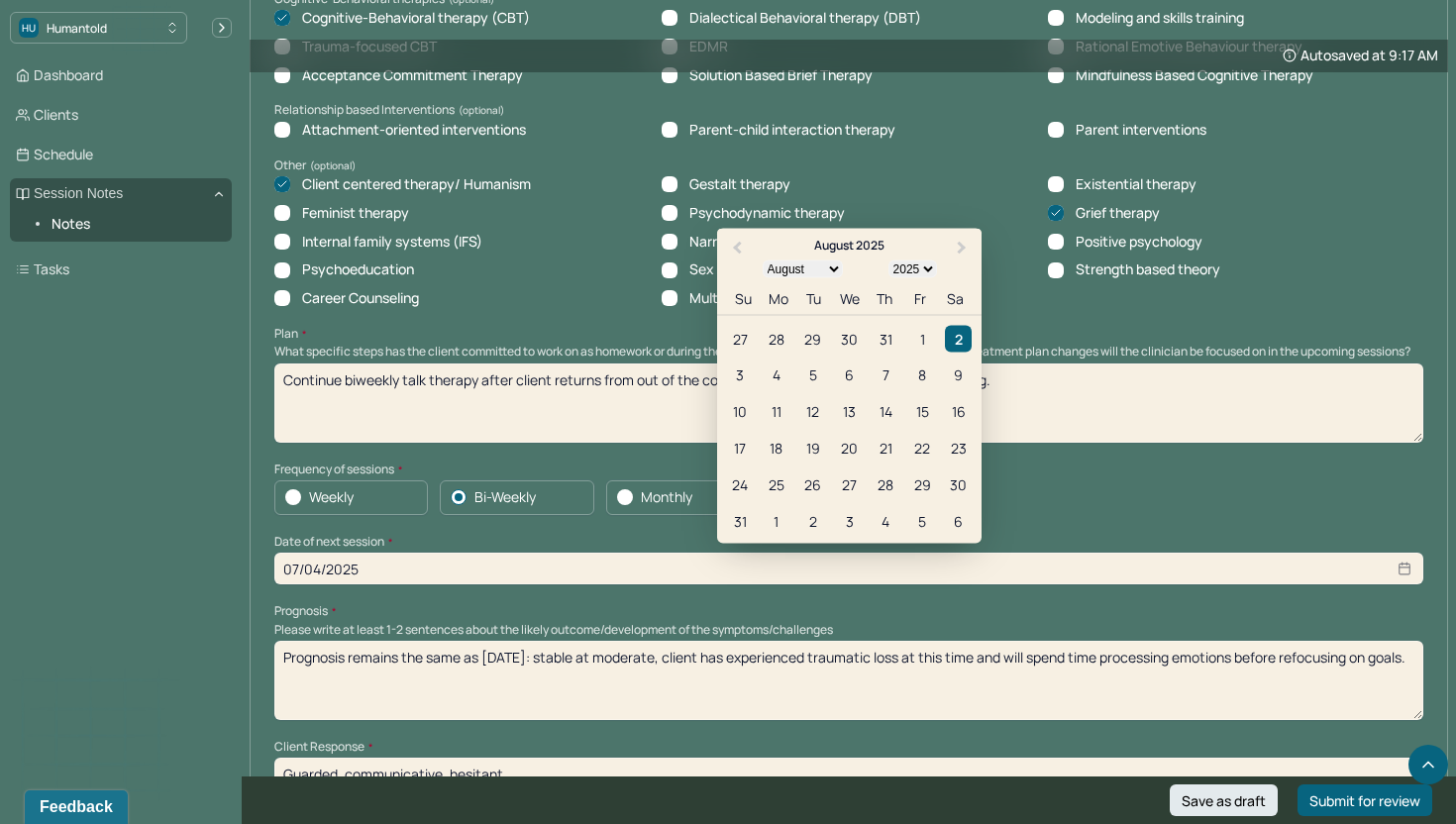 click on "07/04/2025" at bounding box center (849, 568) 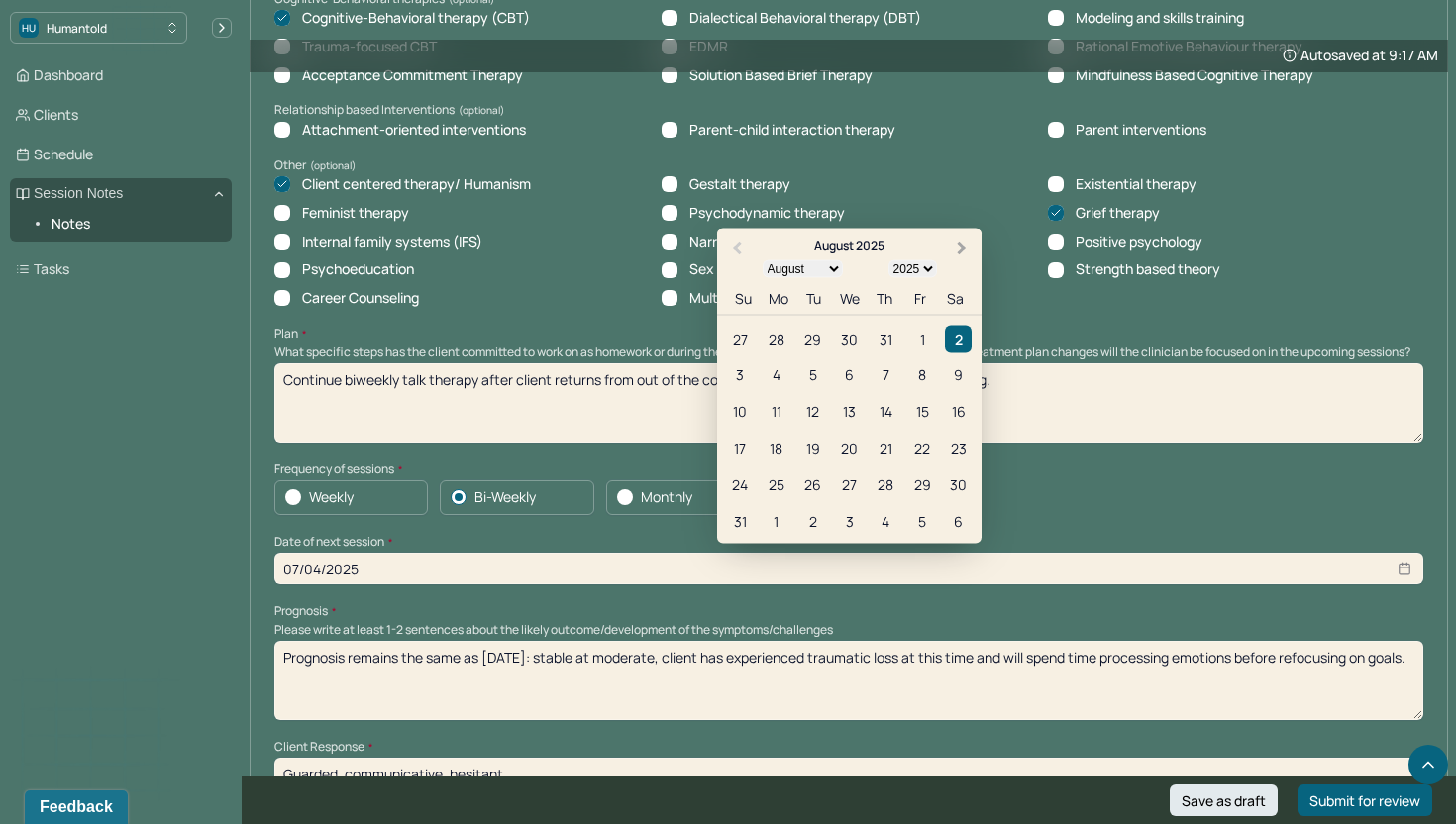 click on "Next Month" at bounding box center (962, 248) 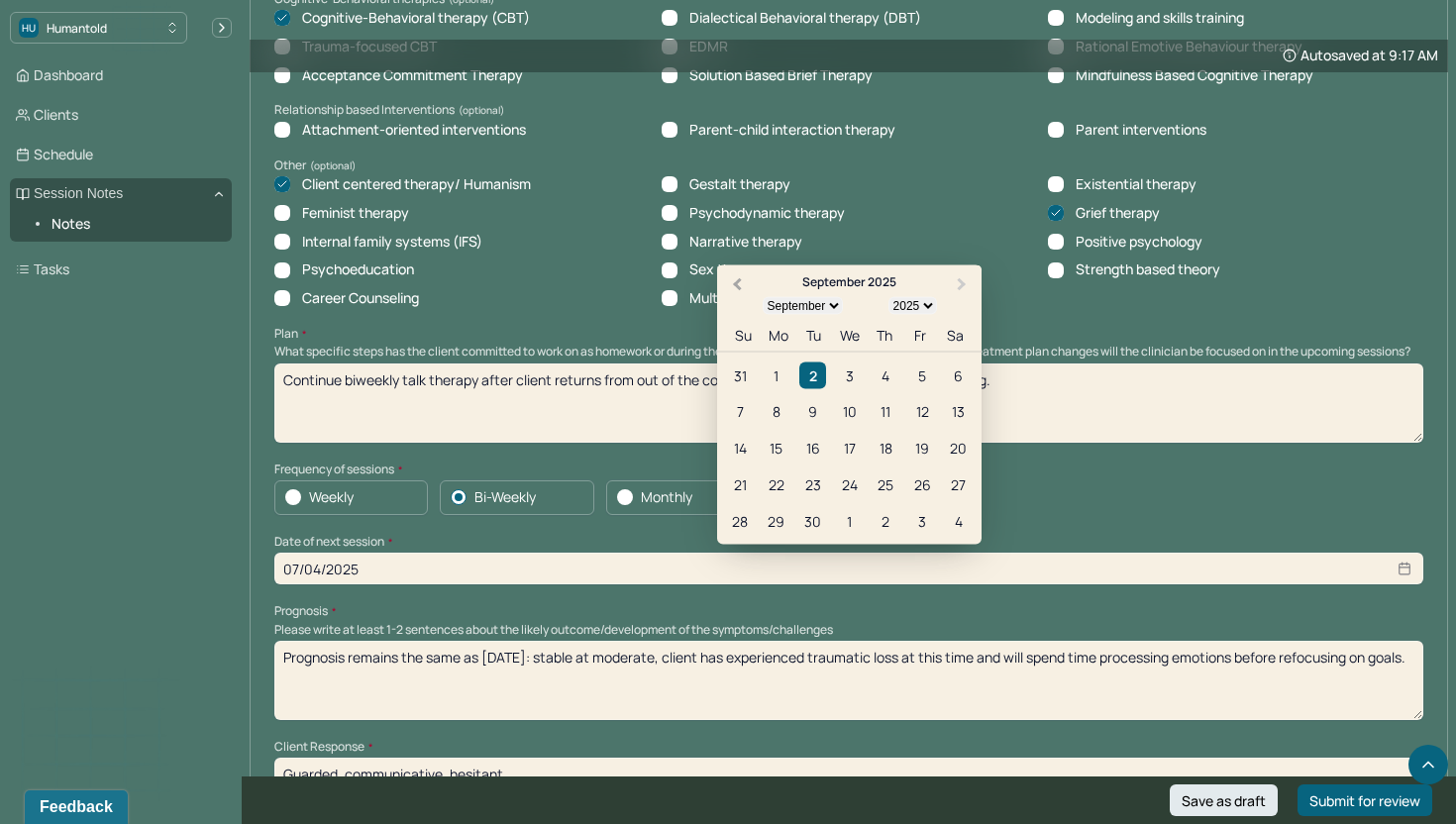 click on "Previous Month" at bounding box center (735, 286) 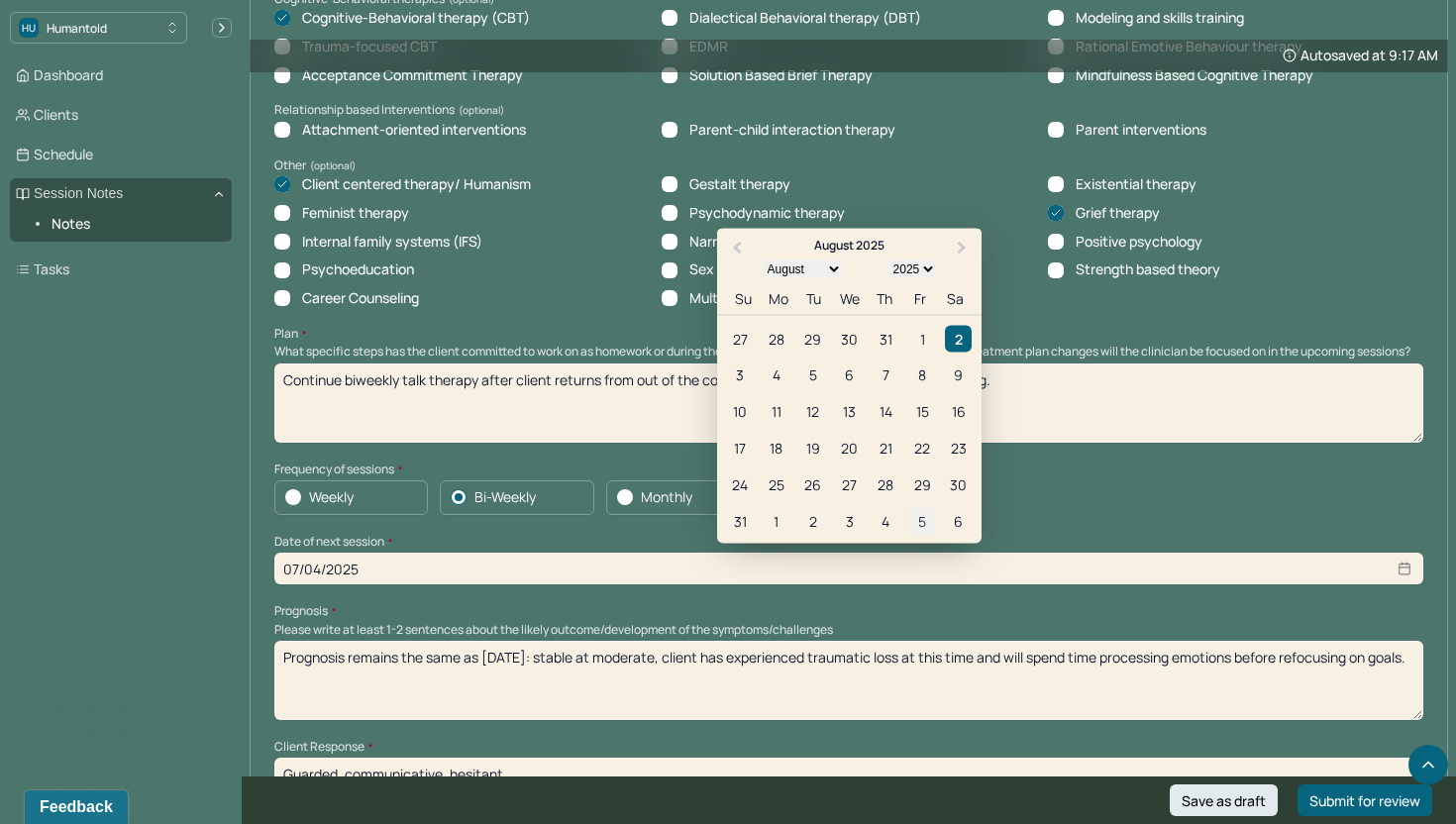 click on "5" at bounding box center [922, 520] 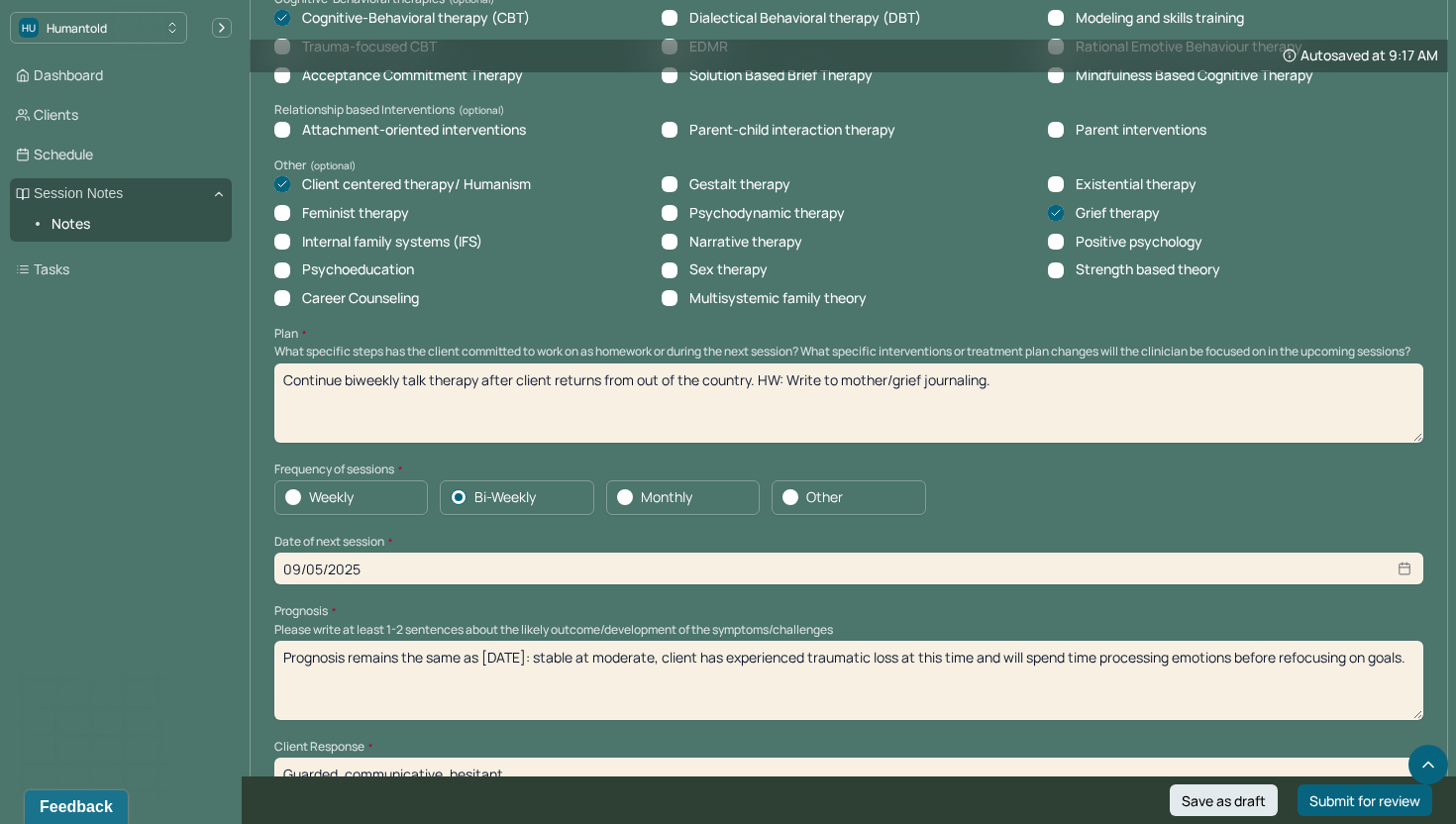 click on "Prognosis remains the same as [DATE]: stable at moderate, client has experienced traumatic loss at this time and will spend time processing emotions before refocusing on goals." at bounding box center [849, 680] 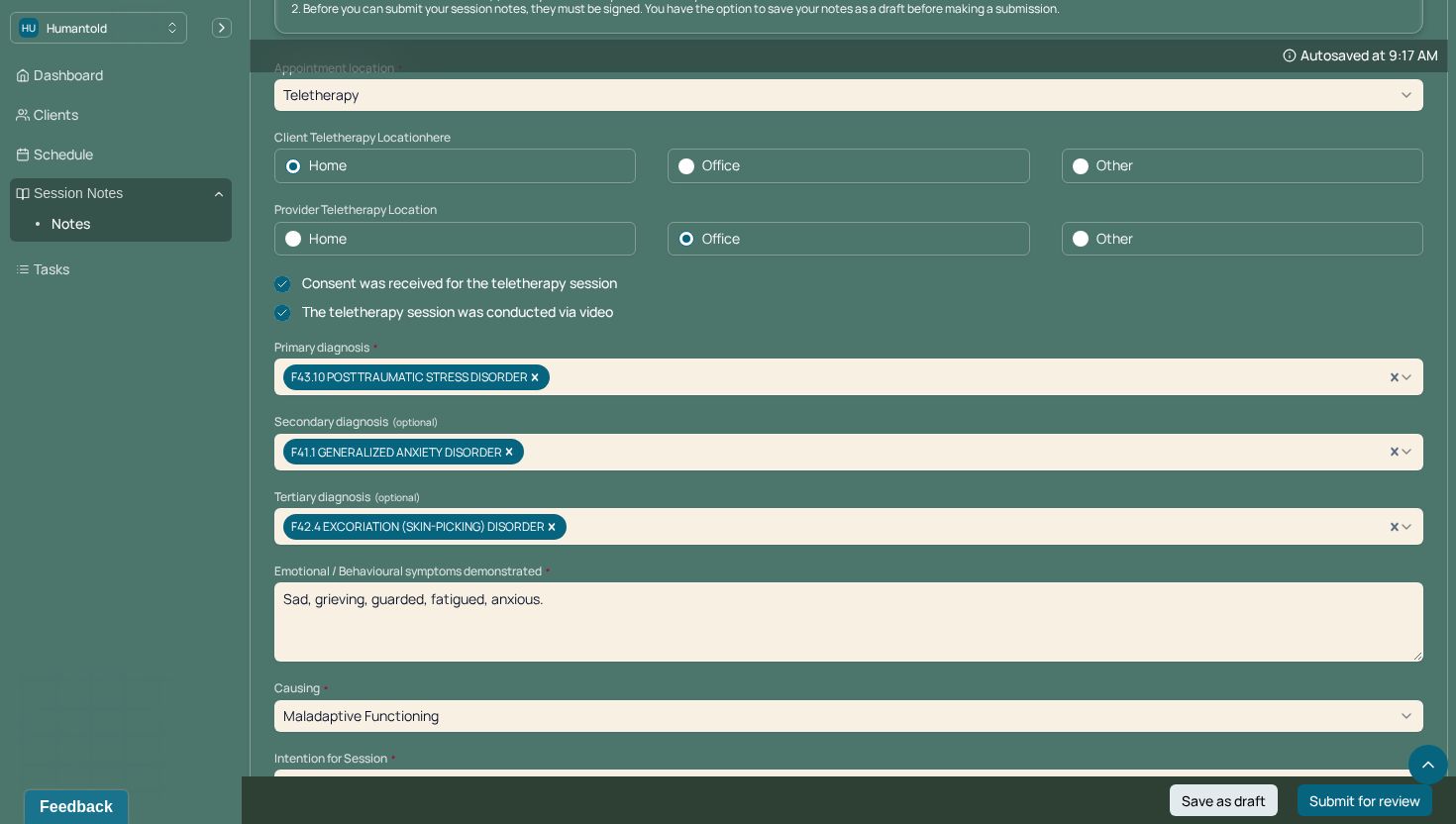 scroll, scrollTop: 0, scrollLeft: 0, axis: both 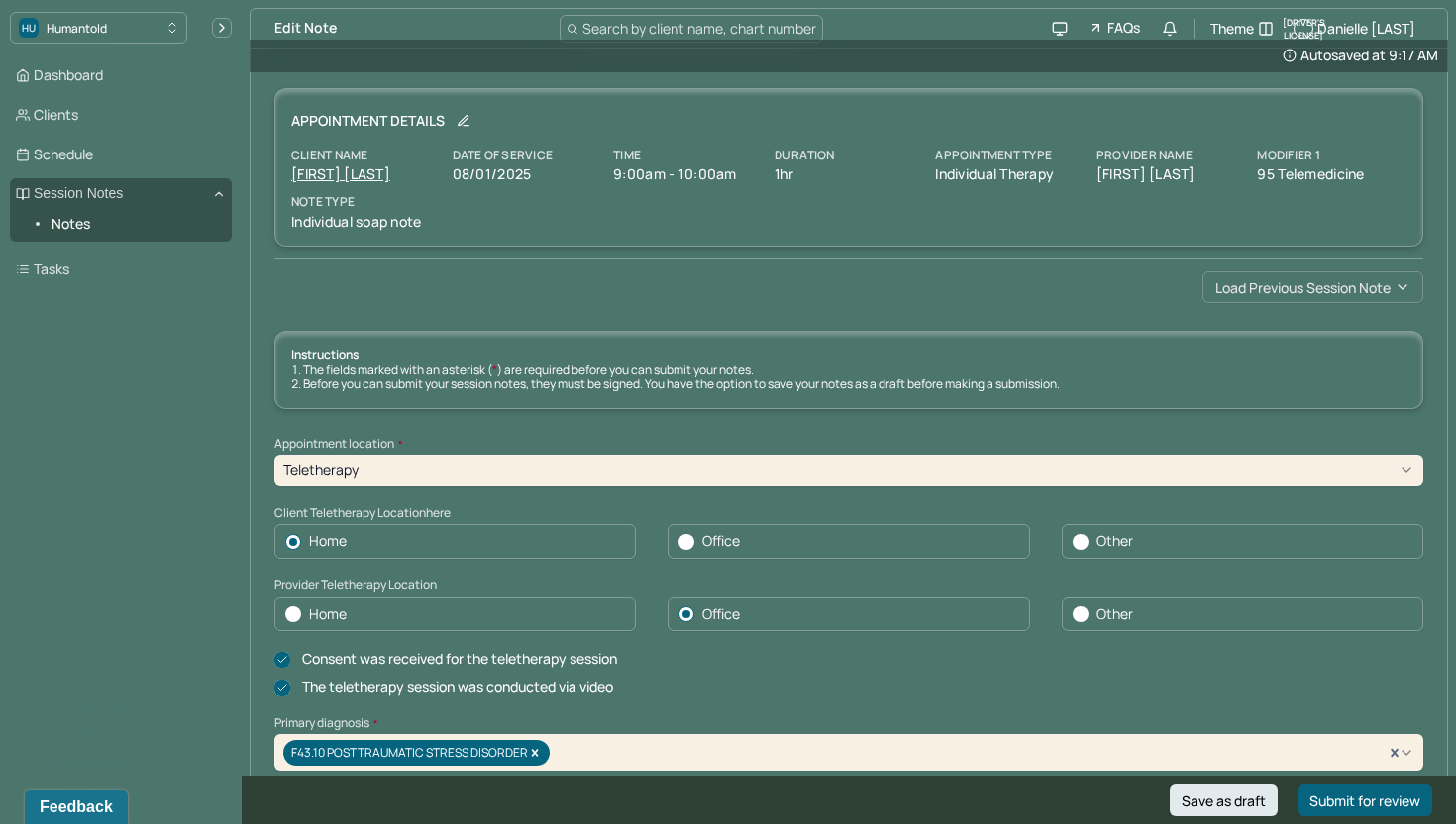 click on "Load previous session note" at bounding box center (1312, 287) 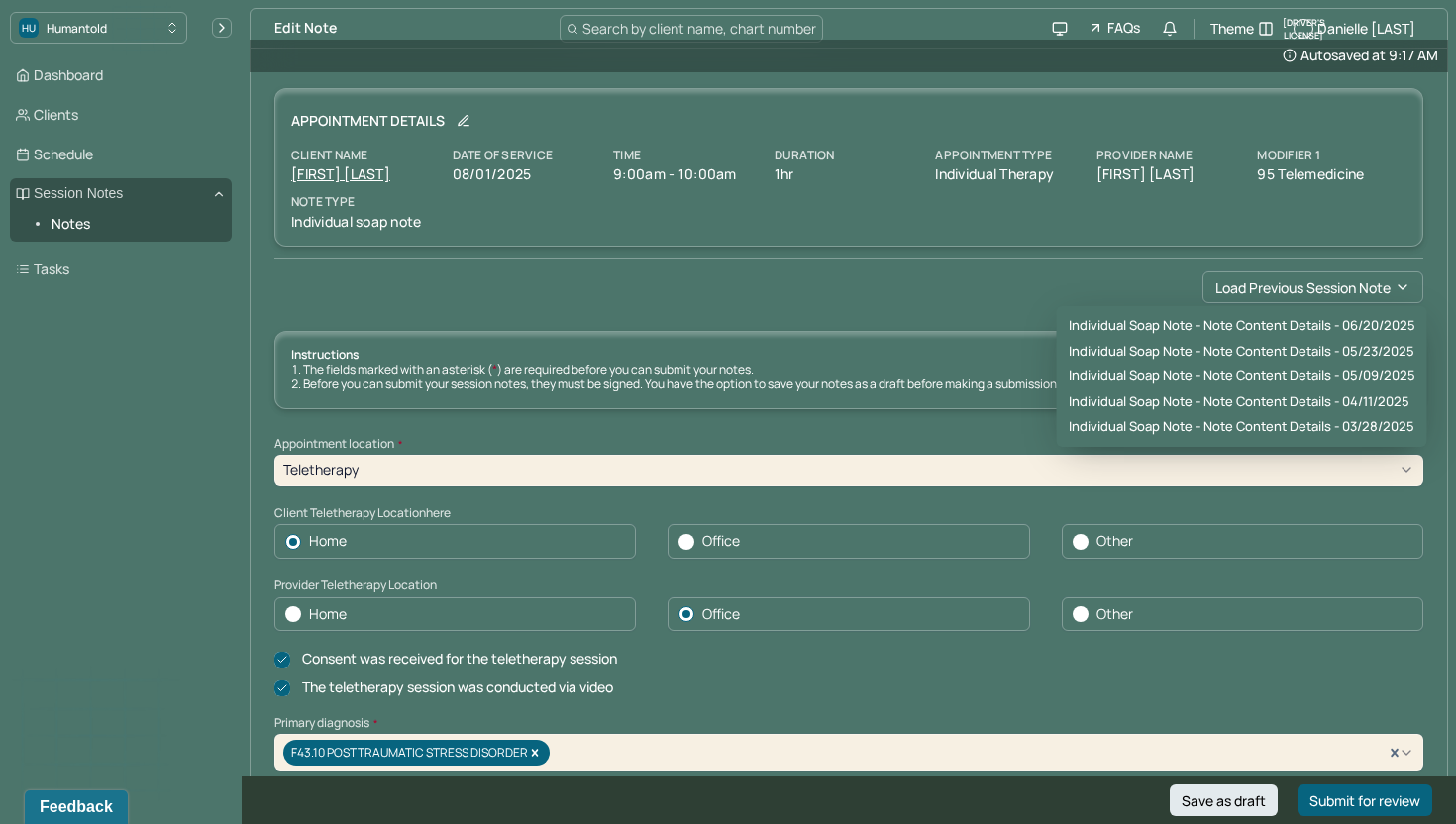 click on "Autosaved at 9:17 AM Appointment Details Client name [NAME] Date of service 08/01/2025 Time 9:00am - 10:00am Duration 1hr Appointment type individual therapy Provider name [NAME] Modifier 1 95 Telemedicine Note type Individual soap note Load previous session note Instructions The fields marked with an asterisk ( * ) are required before you can submit your notes. Before you can submit your session notes, they must be signed. You have the option to save your notes as a draft before making a submission. Appointment location * Teletherapy Client Teletherapy Location here Home Office Other Provider Teletherapy Location Home Office Other Consent was received for the teletherapy session The teletherapy session was conducted via video Primary diagnosis * F43.10 POSTTRAUMATIC STRESS DISORDER Secondary diagnosis (optional) F41.1 GENERALIZED ANXIETY DISORDER Tertiary diagnosis (optional) F42.4 EXCORIATION (SKIN-PICKING) DISORDER Emotional / Behavioural symptoms demonstrated * Causing * * Session Note *" at bounding box center (849, 1795) 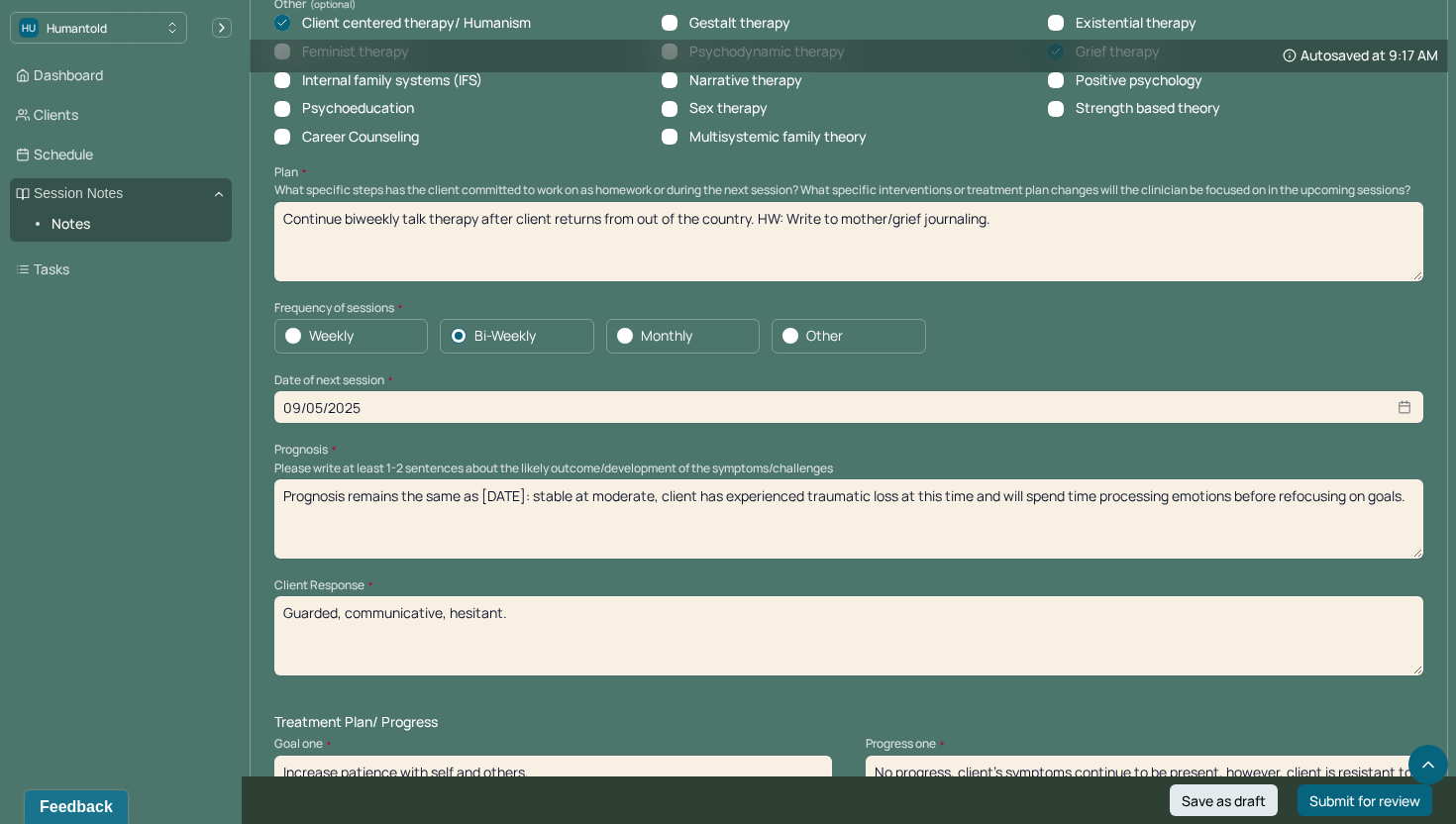 scroll, scrollTop: 1946, scrollLeft: 0, axis: vertical 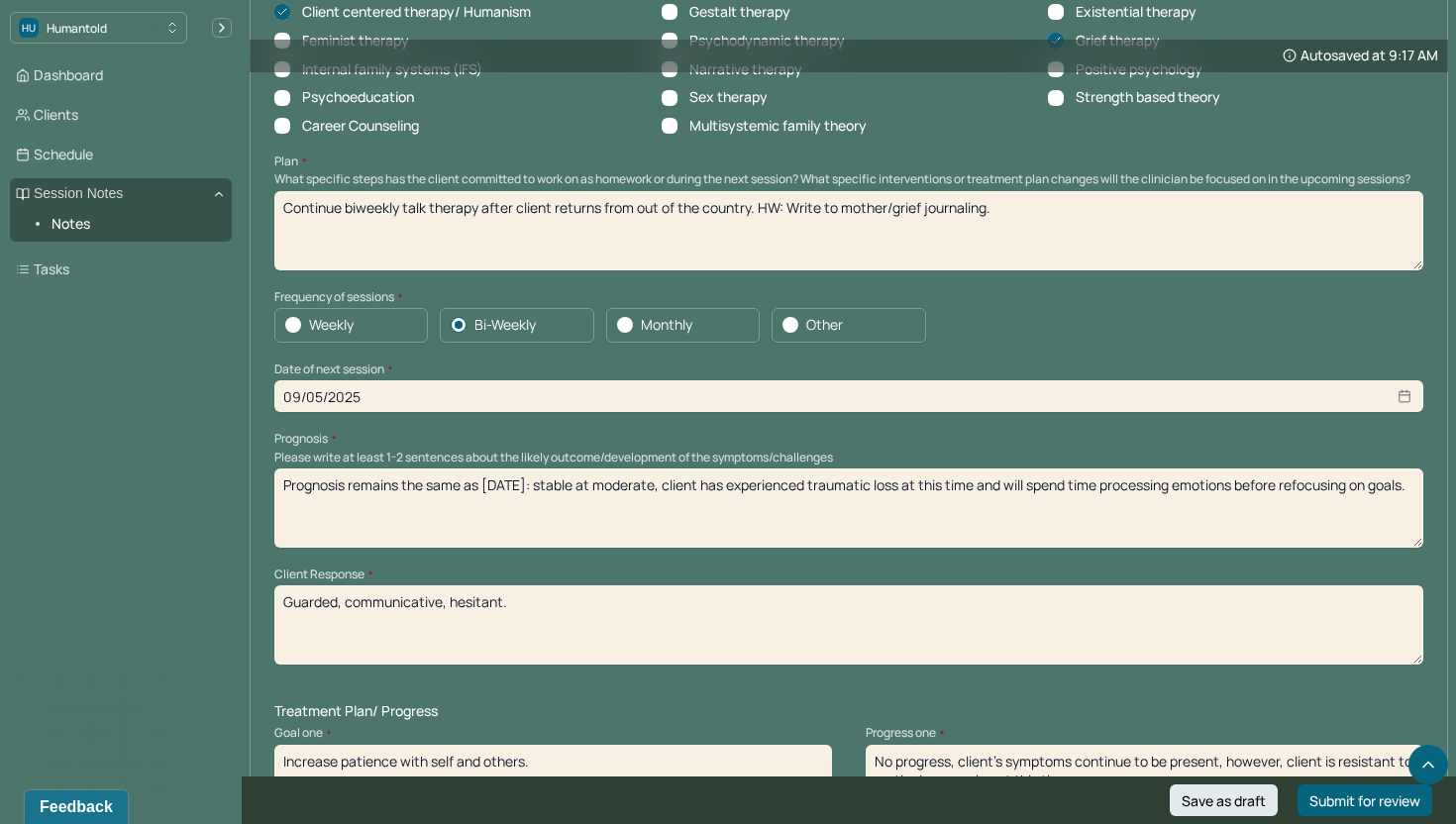 click on "Prognosis remains the same as [DATE]: stable at moderate, client has experienced traumatic loss at this time and will spend time processing emotions before refocusing on goals." at bounding box center [849, 508] 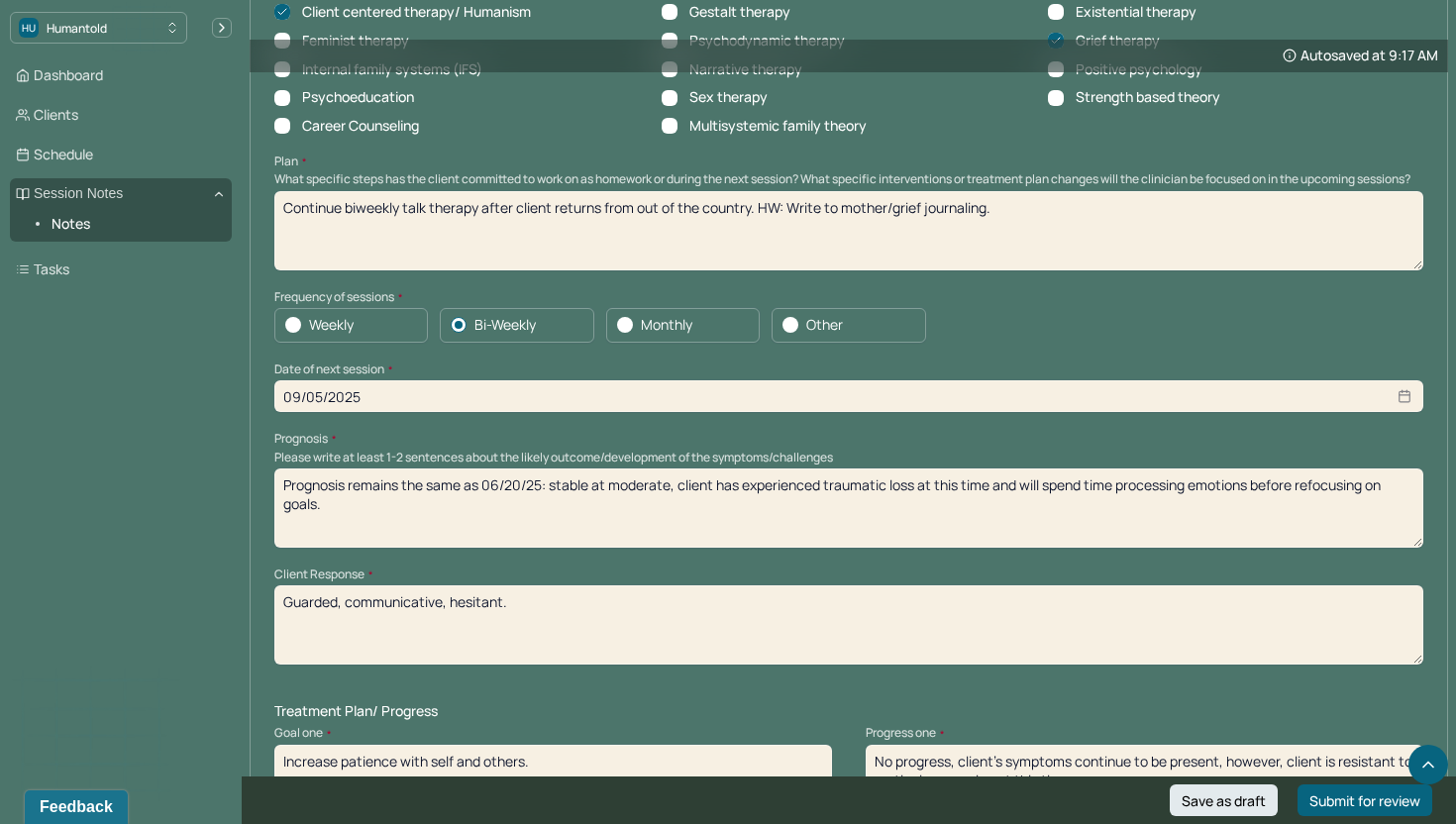 type on "Prognosis remains the same as 06/20/25: stable at moderate, client has experienced traumatic loss at this time and will spend time processing emotions before refocusing on goals." 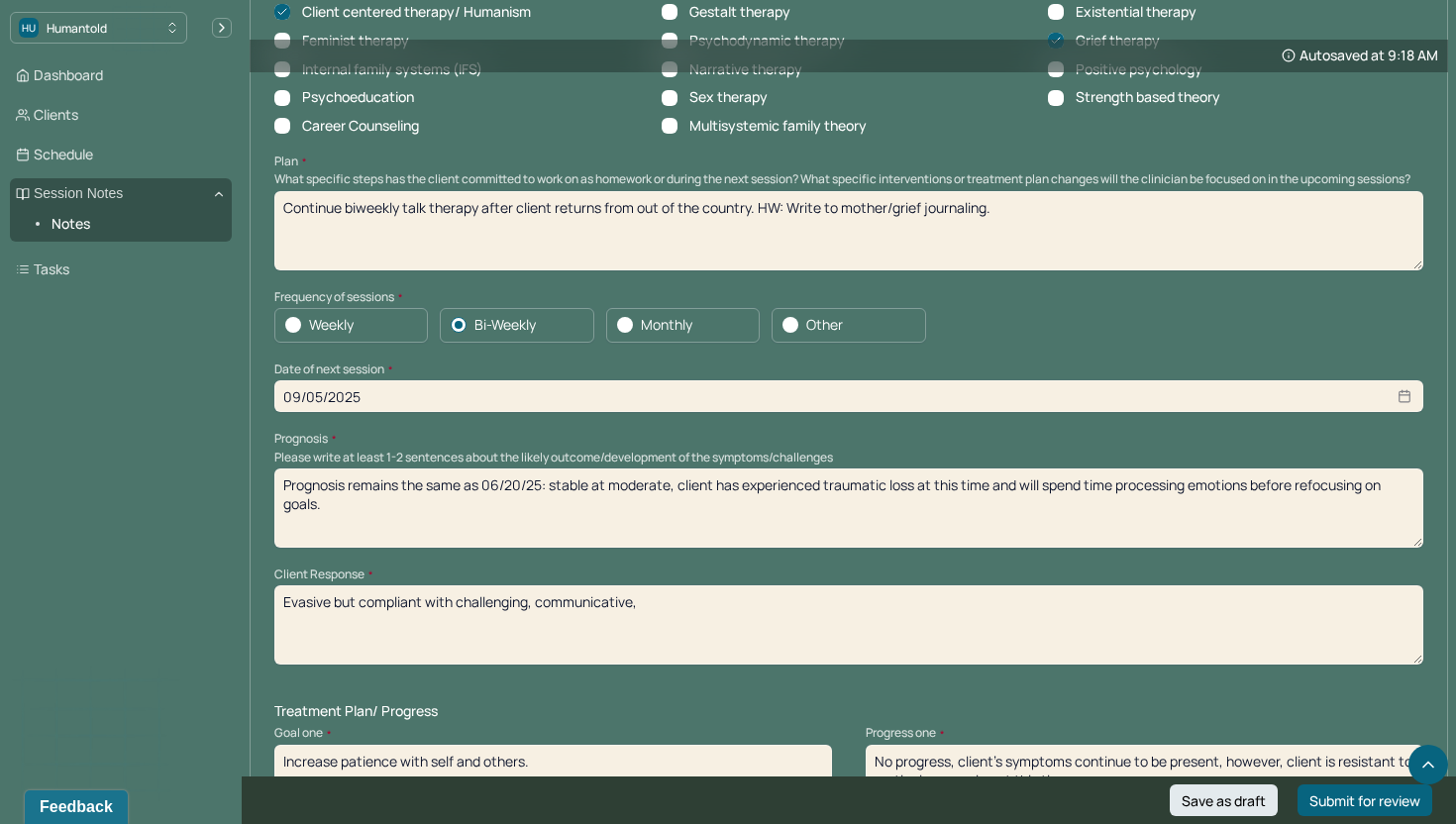 click on "Evasive but compliant with challenging, communicative," at bounding box center (849, 625) 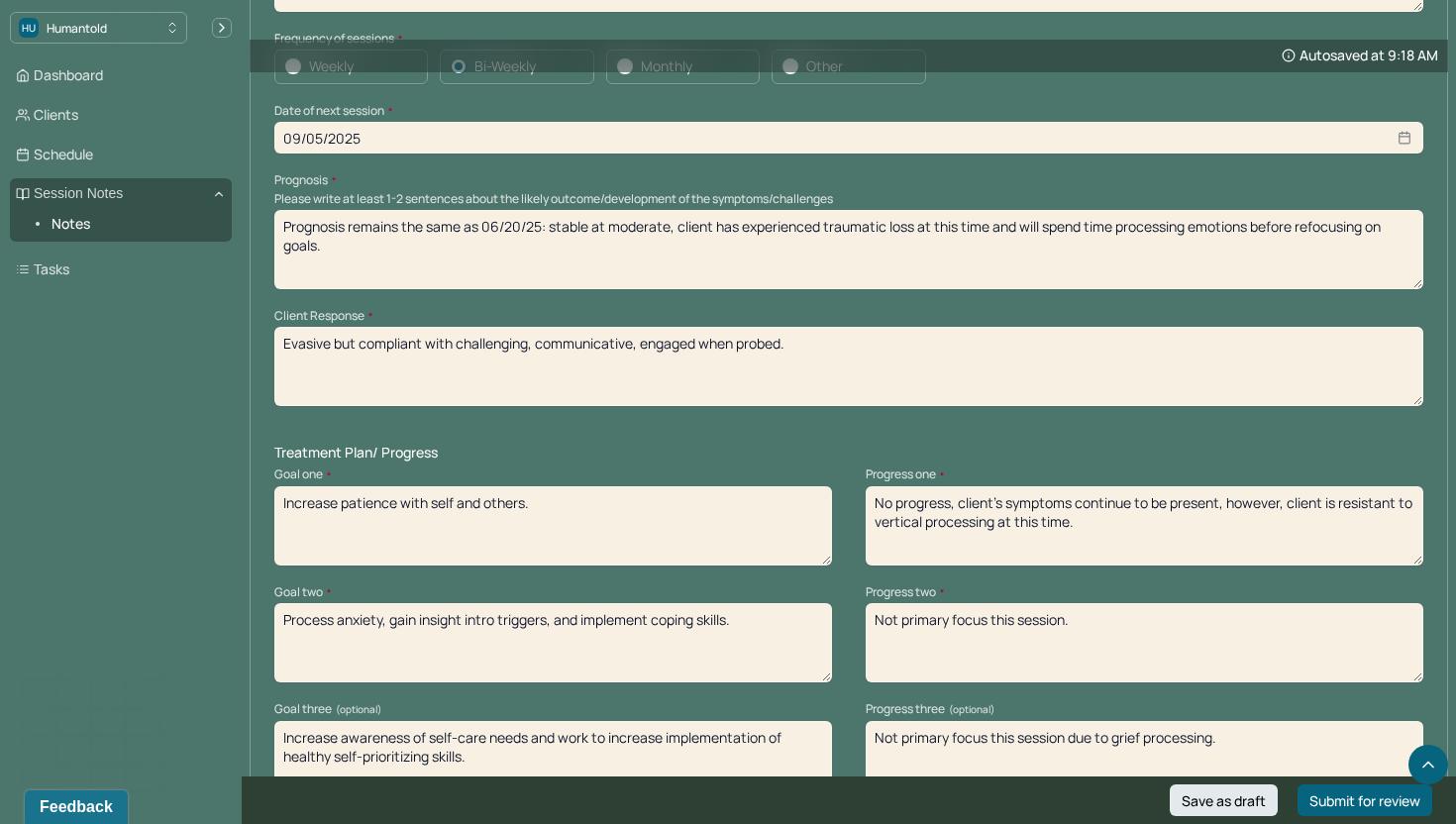 scroll, scrollTop: 2282, scrollLeft: 0, axis: vertical 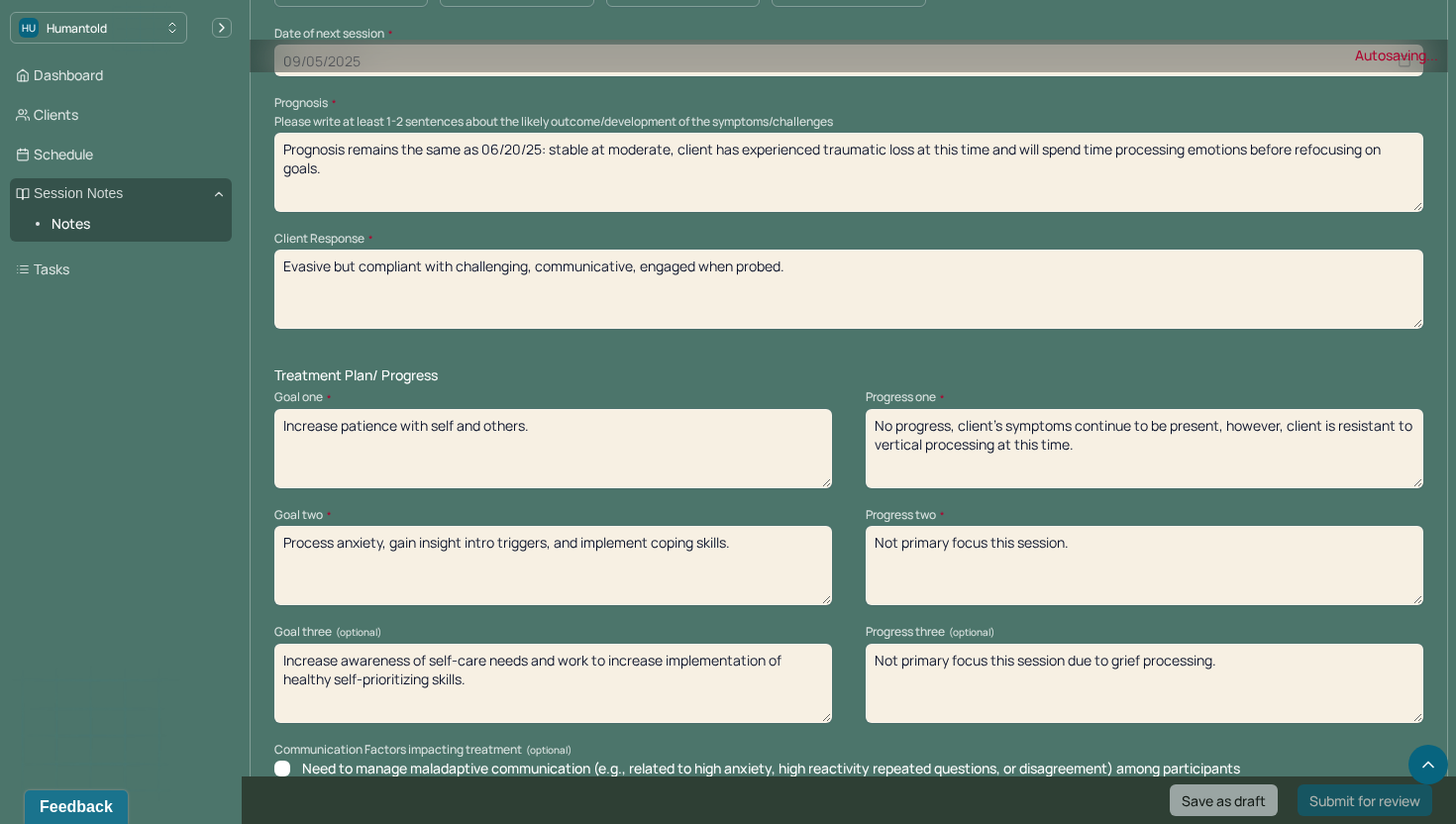 type on "Evasive but compliant with challenging, communicative, engaged when probed." 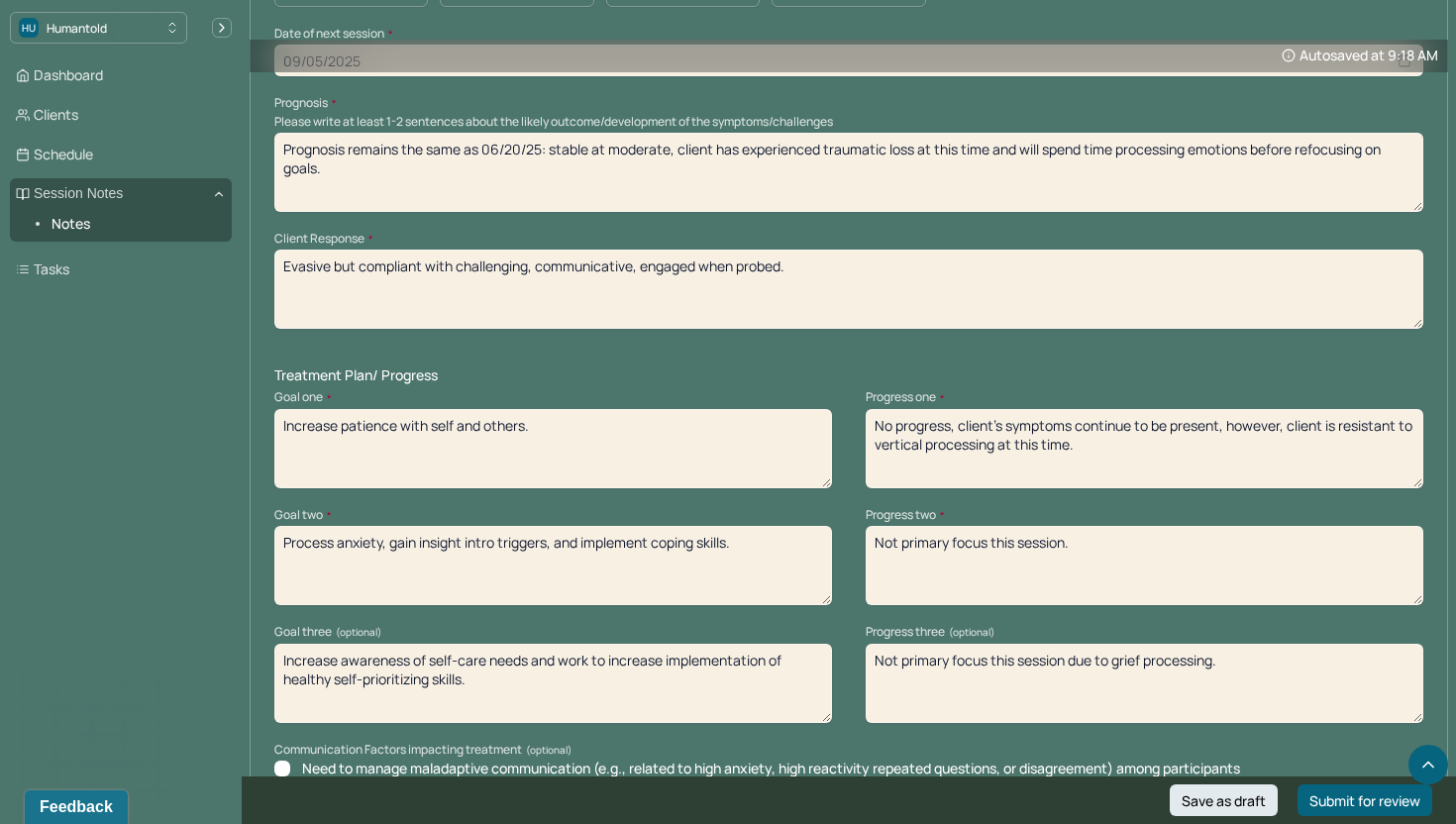 click on "No progress, client's symptoms continue to be present, however, client is resistant to vertical processing at this time." at bounding box center (1144, 449) 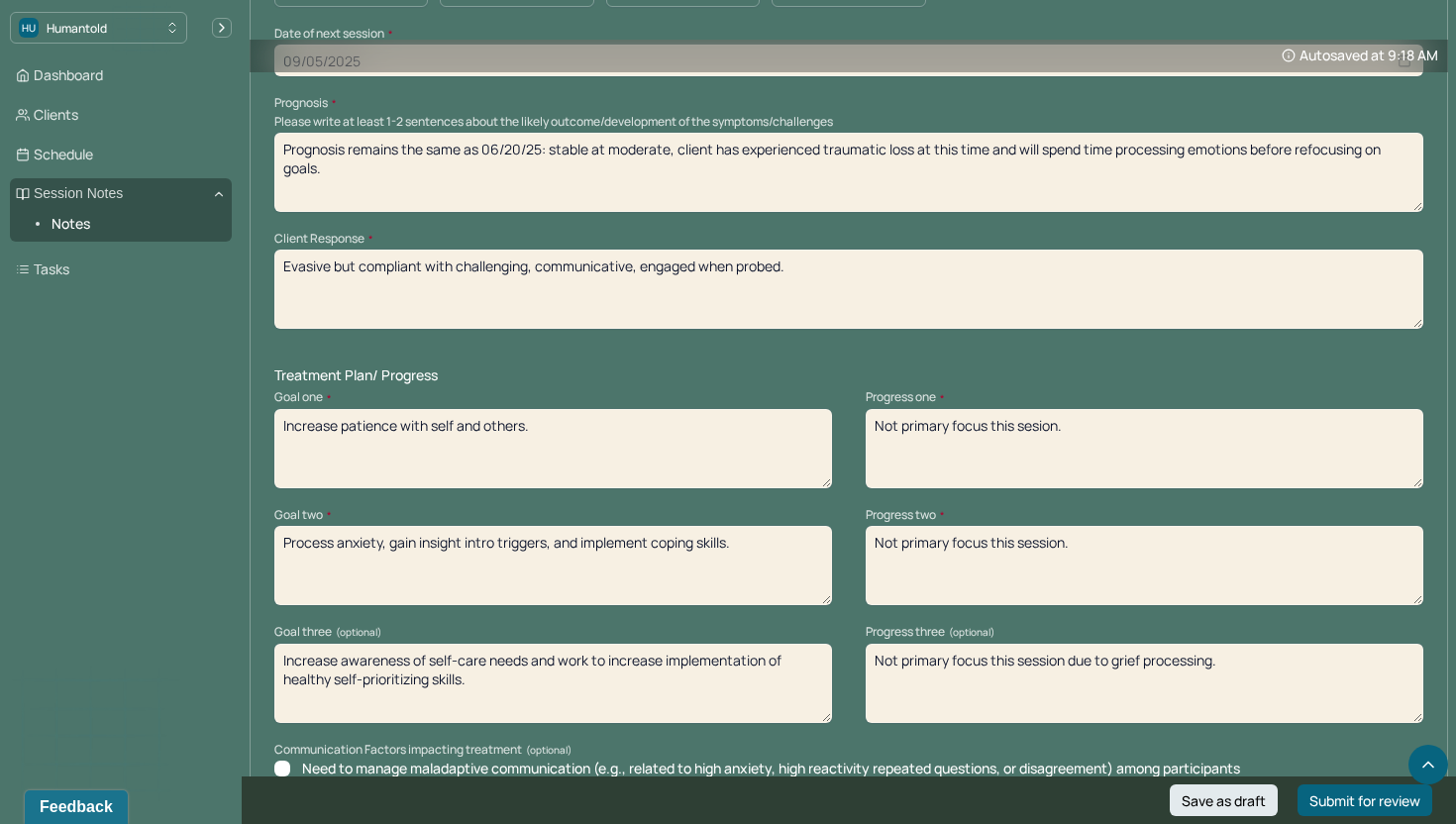 click on "Not primary focus this session." at bounding box center (1144, 566) 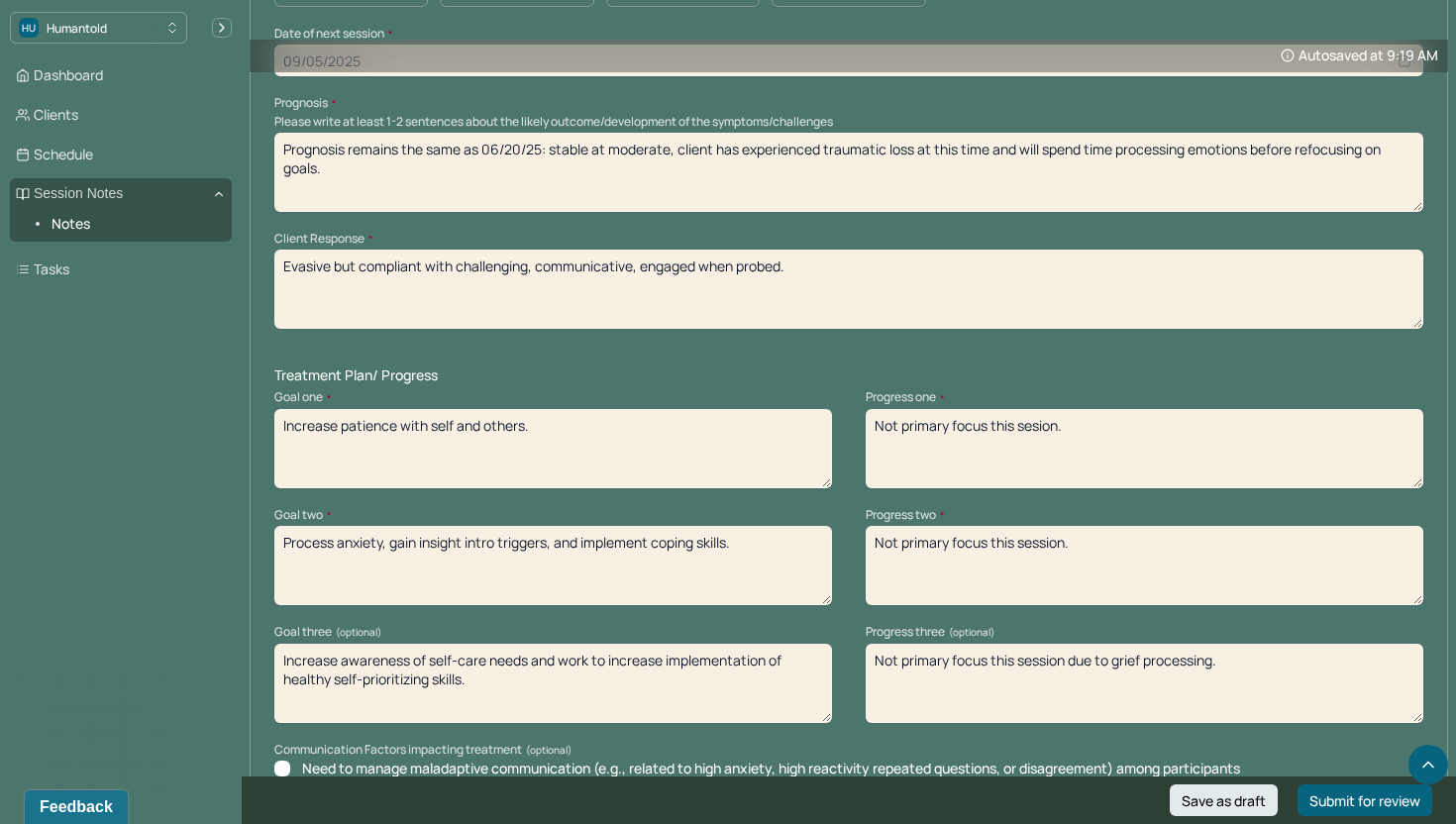 click on "Not primary focus this session." at bounding box center [1144, 566] 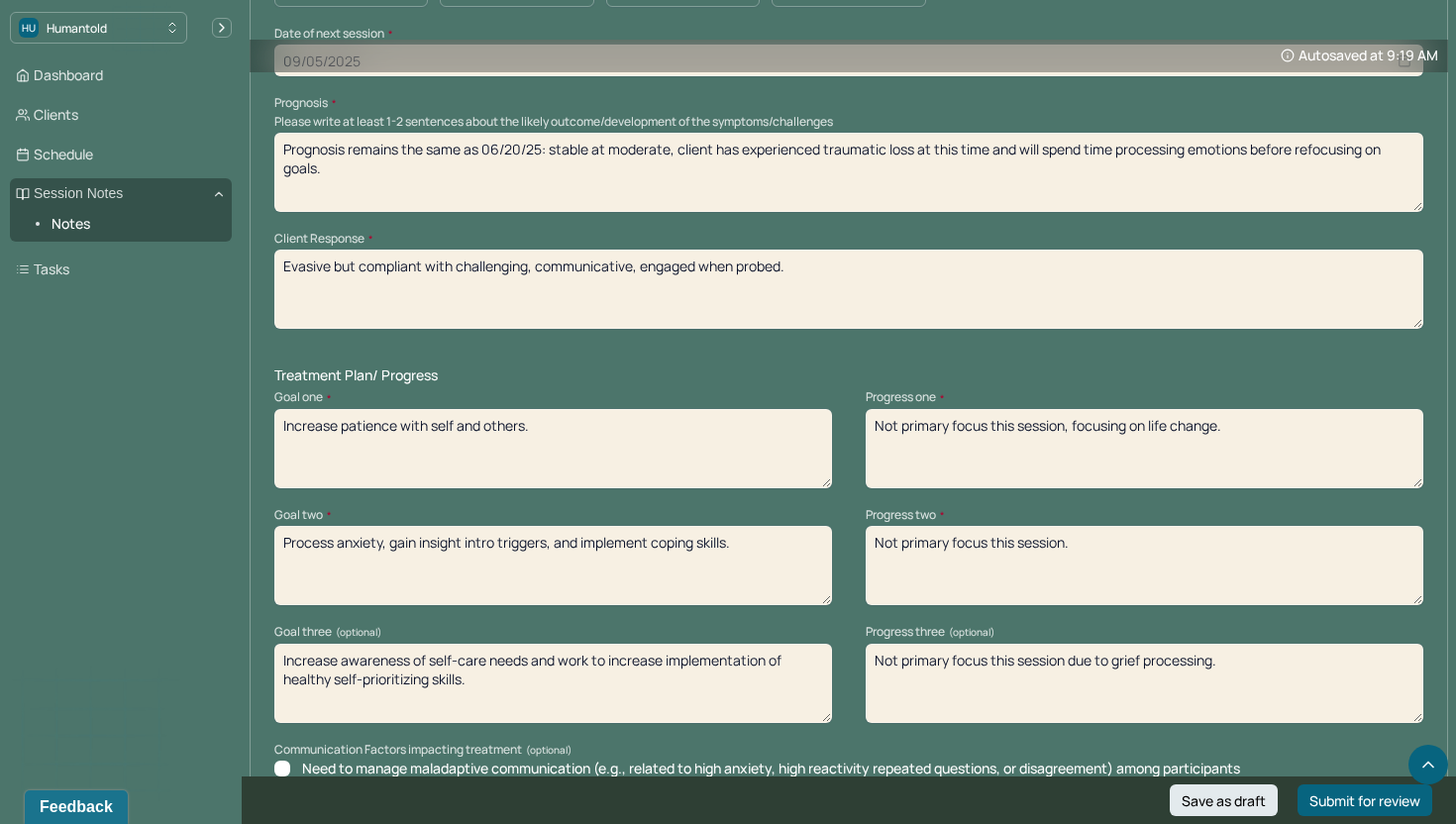 type on "Not primary focus this session, focusing on life change." 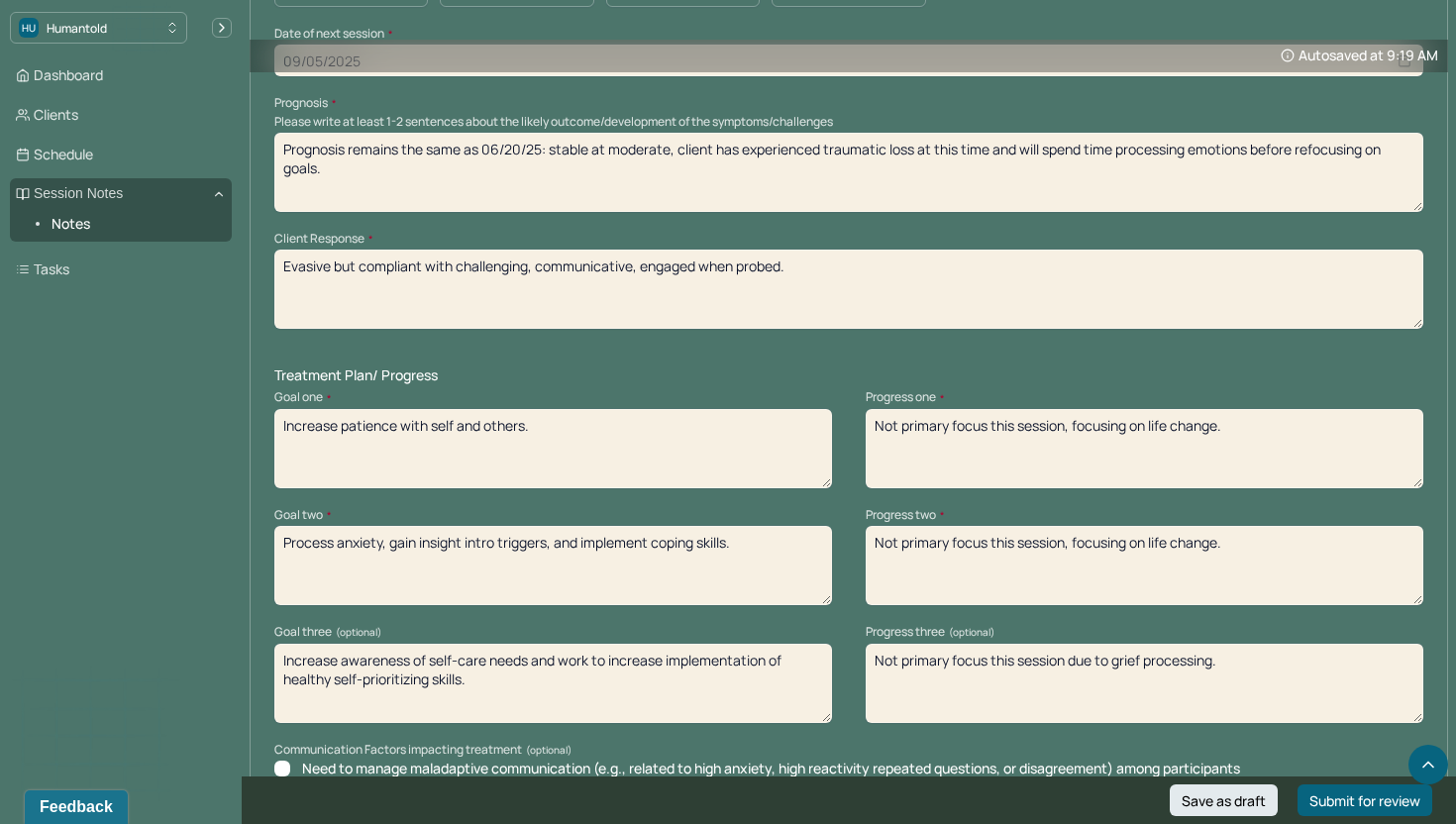 type on "Not primary focus this session, focusing on life change." 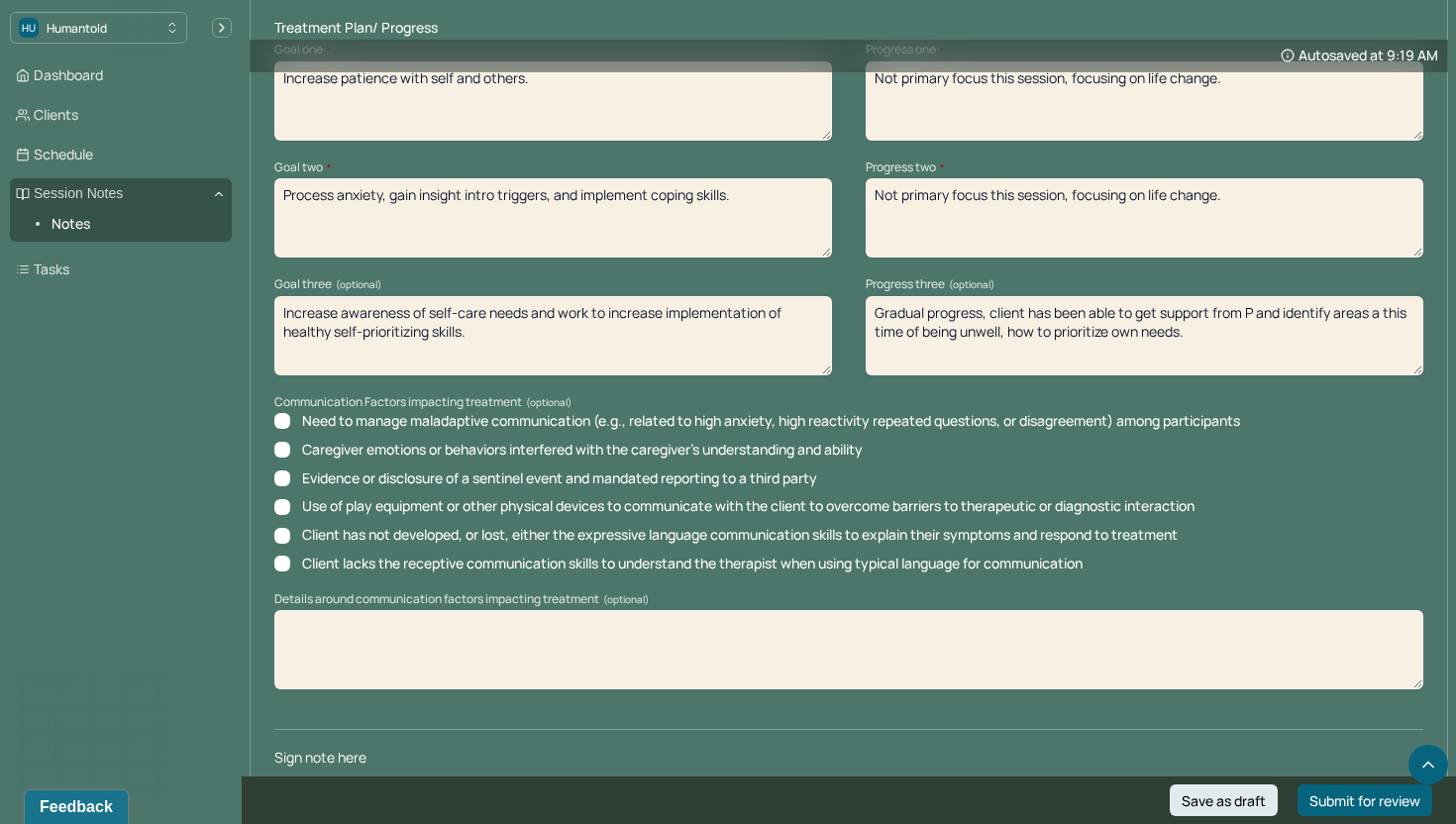 scroll, scrollTop: 2716, scrollLeft: 0, axis: vertical 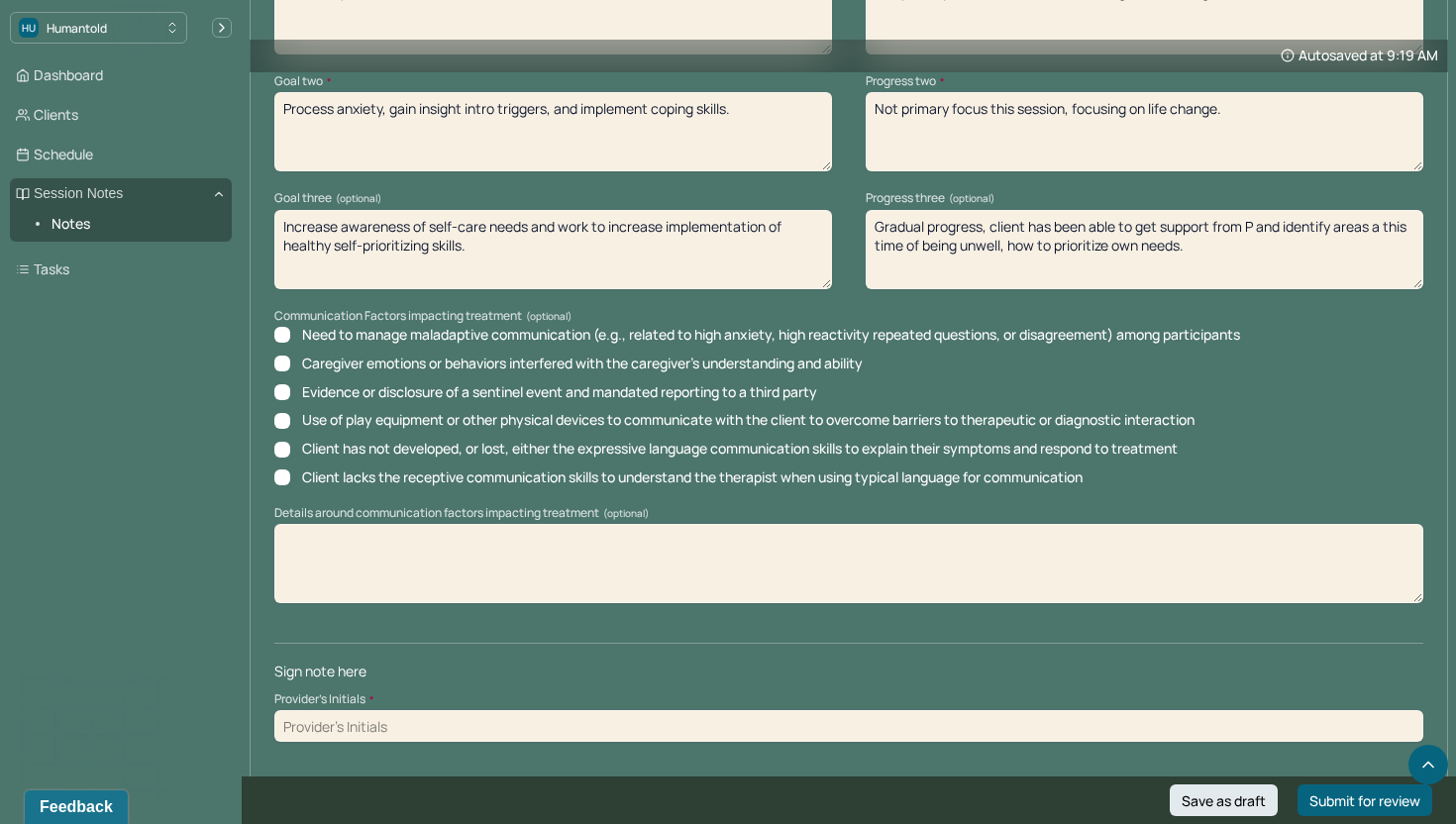 type on "Gradual progress, client has been able to get support from P and identify areas a this time of being unwell, how to prioritize own needs." 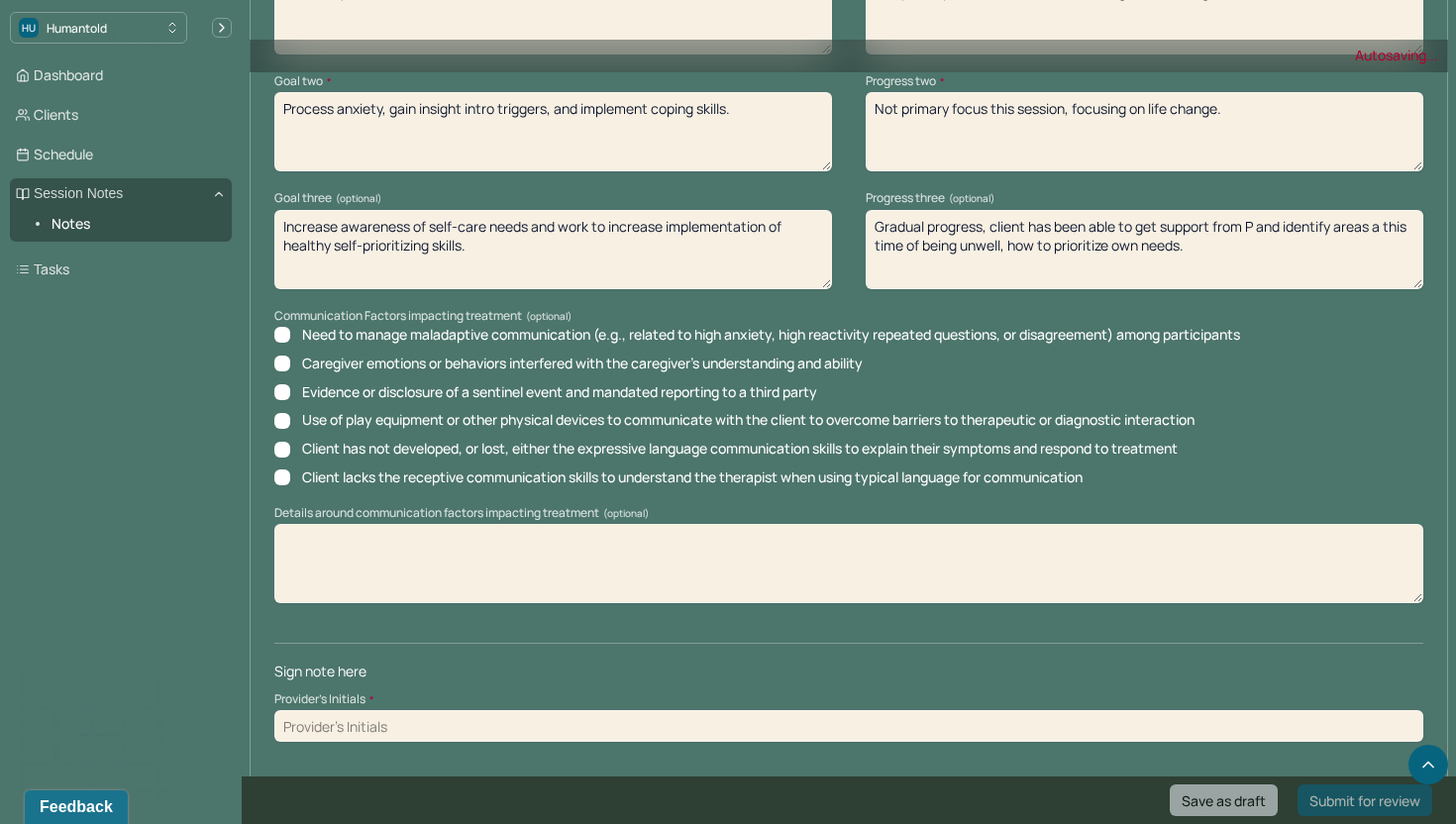 drag, startPoint x: 986, startPoint y: 731, endPoint x: 986, endPoint y: 720, distance: 11 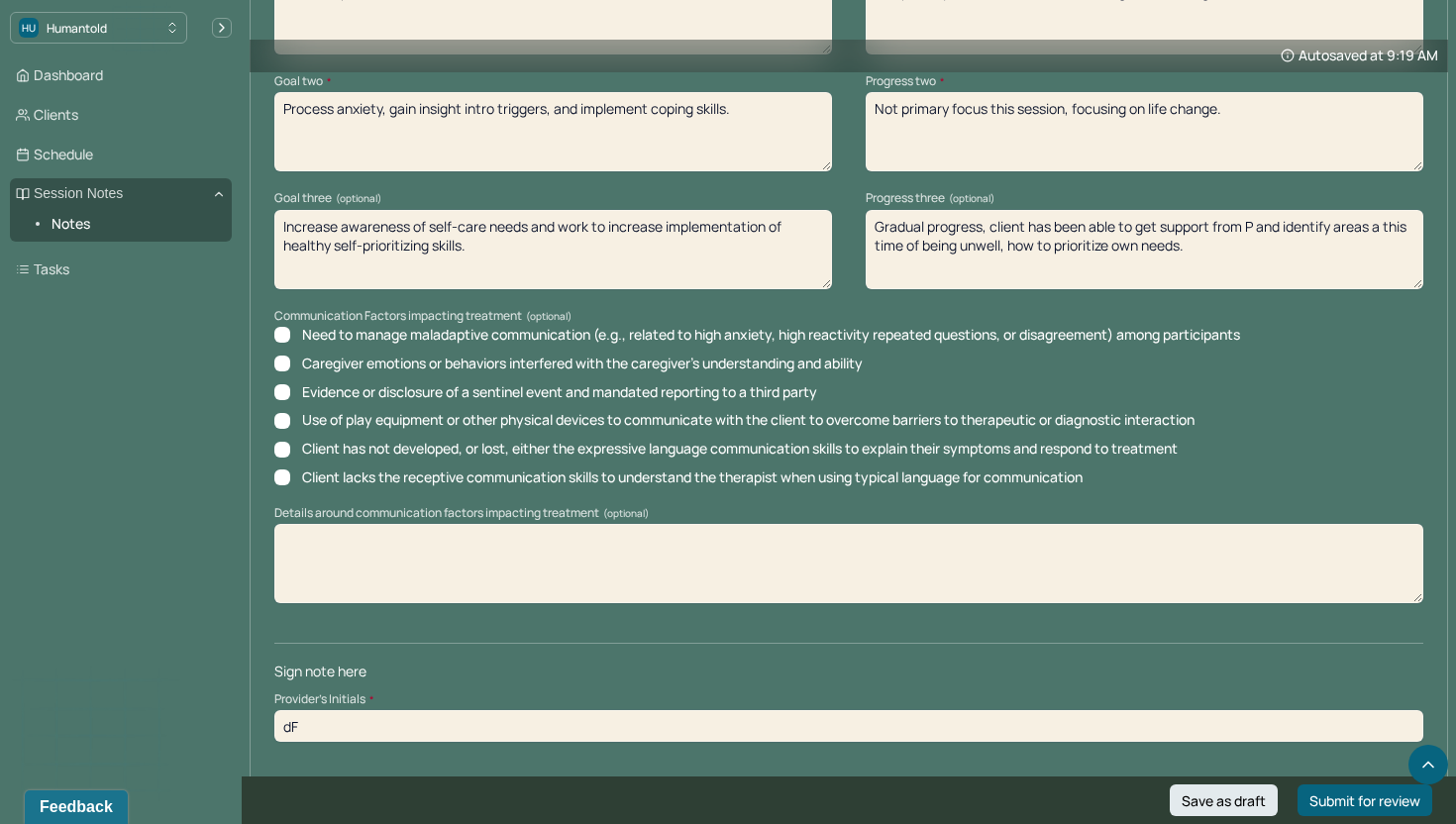 type on "d" 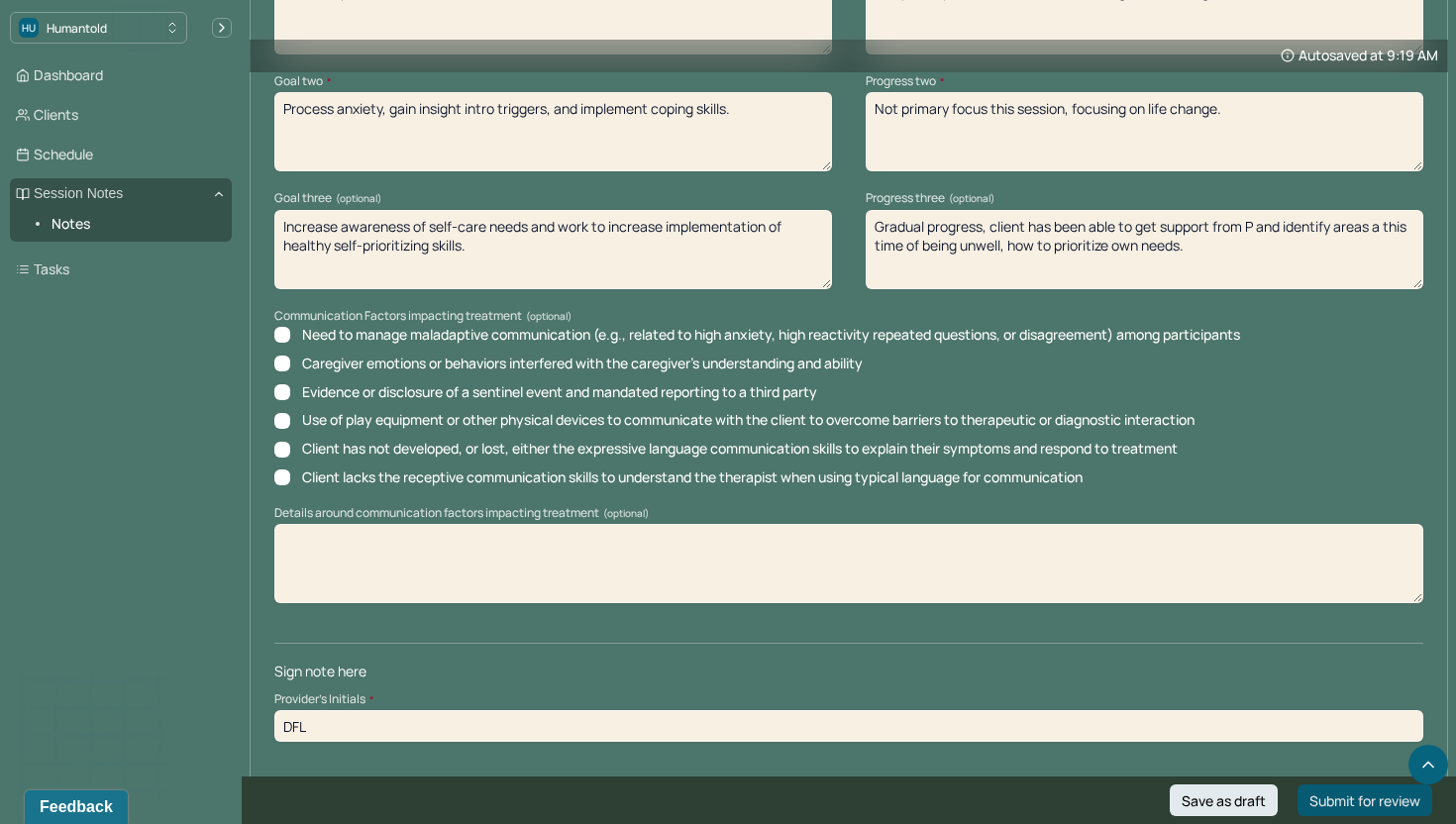 type on "DFL" 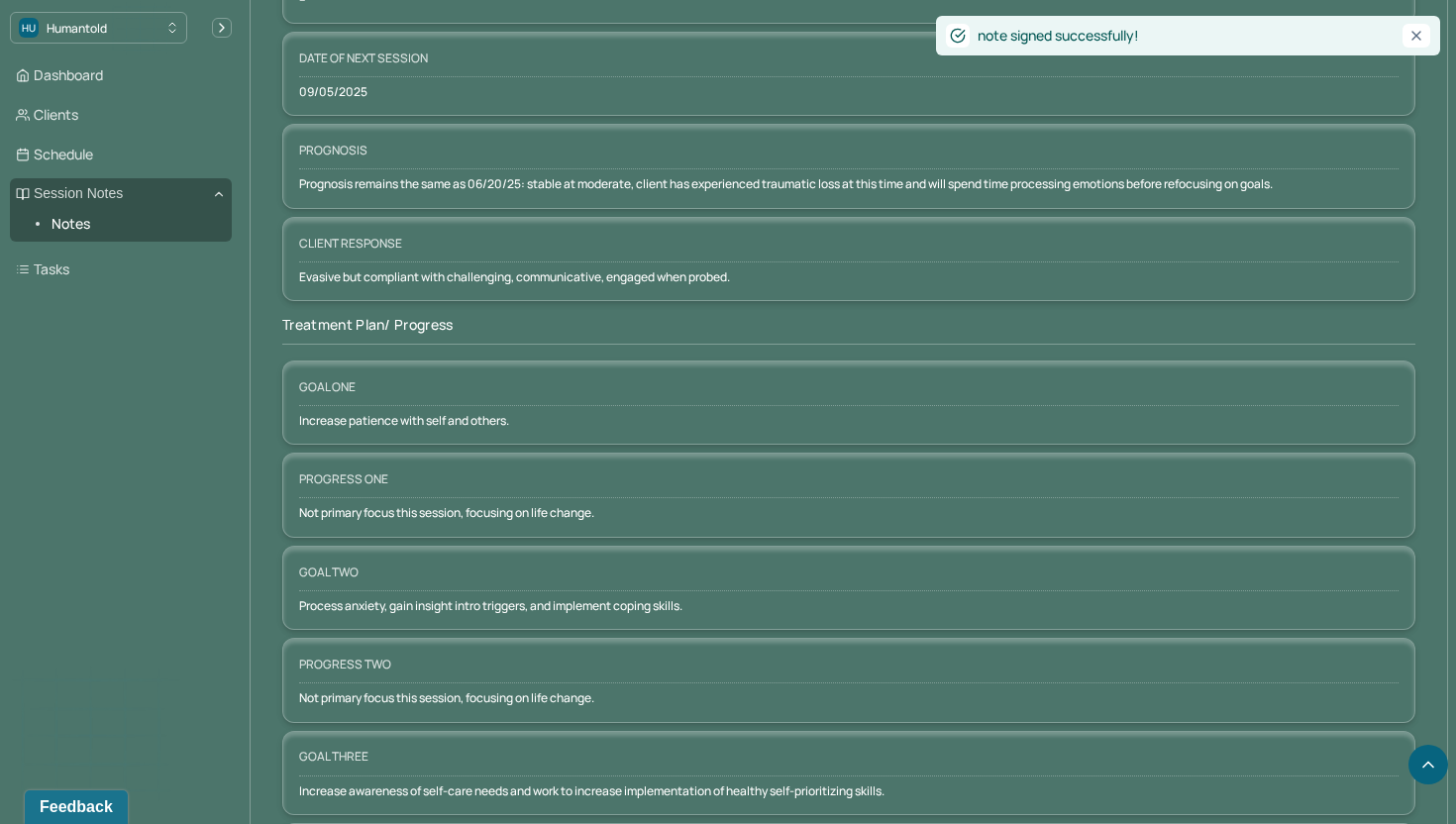 click on "Dashboard Clients Schedule Session Notes Notes Tasks" at bounding box center [121, 172] 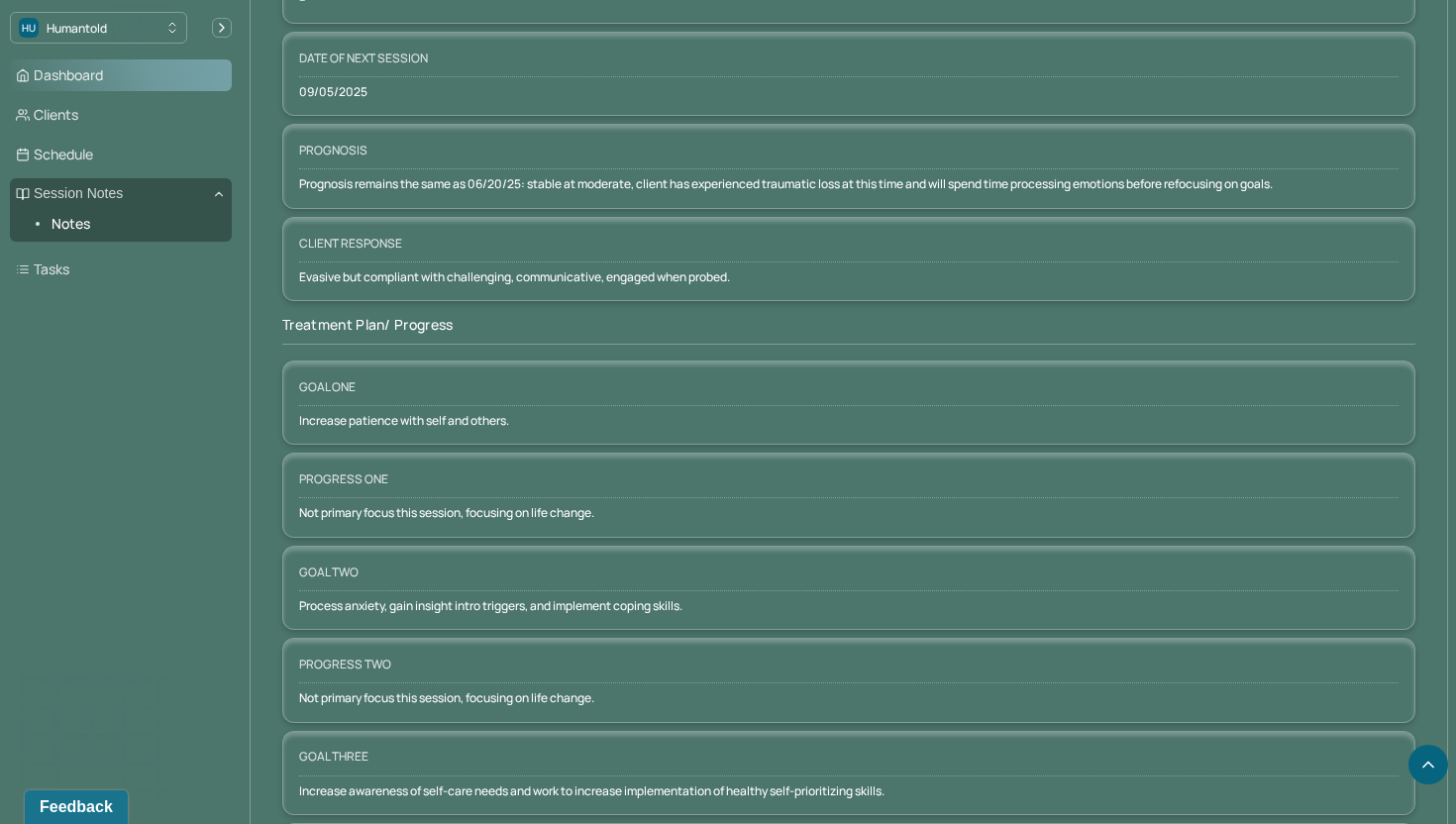 click on "Dashboard" at bounding box center (121, 75) 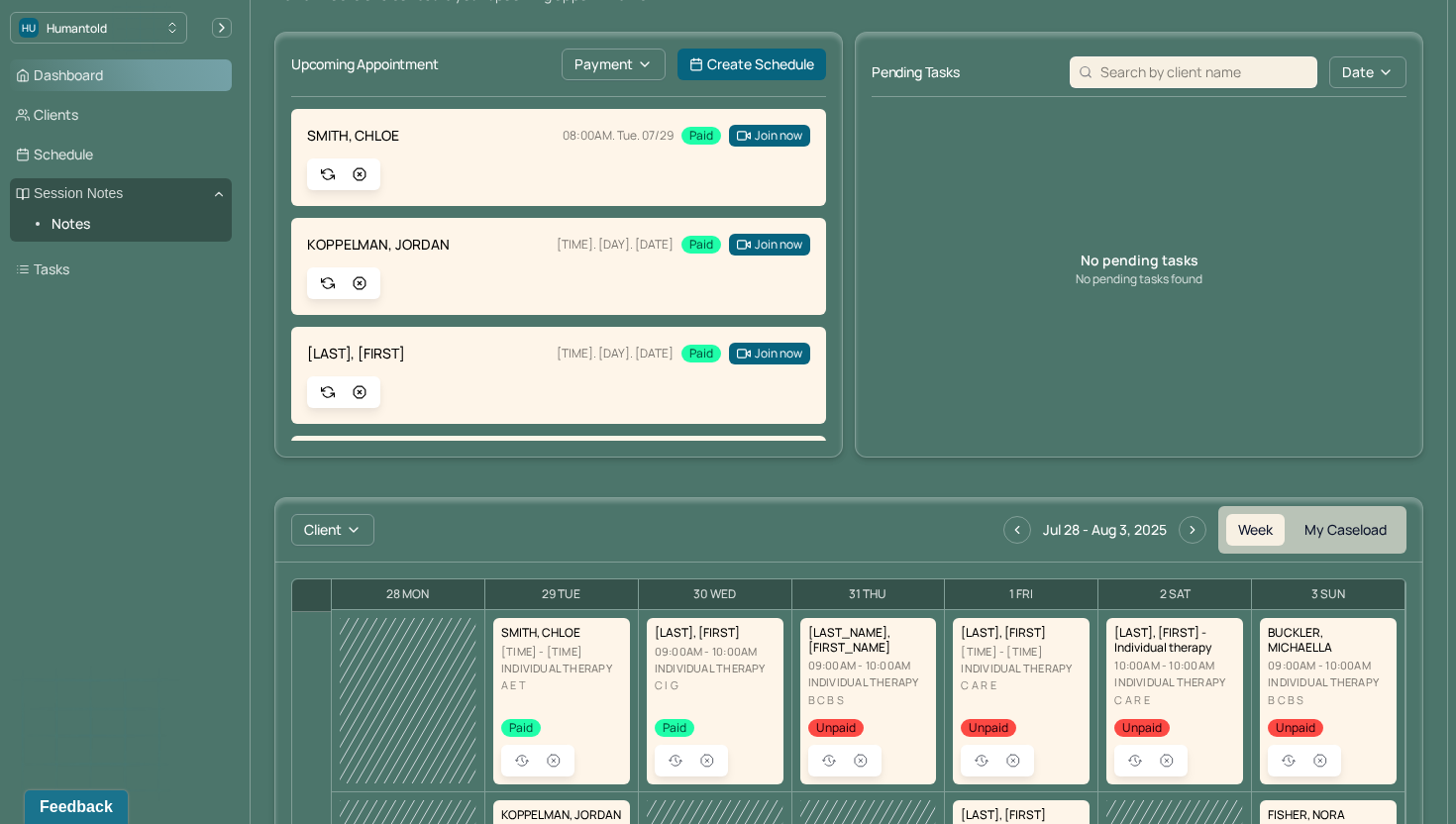 scroll, scrollTop: 308, scrollLeft: 0, axis: vertical 